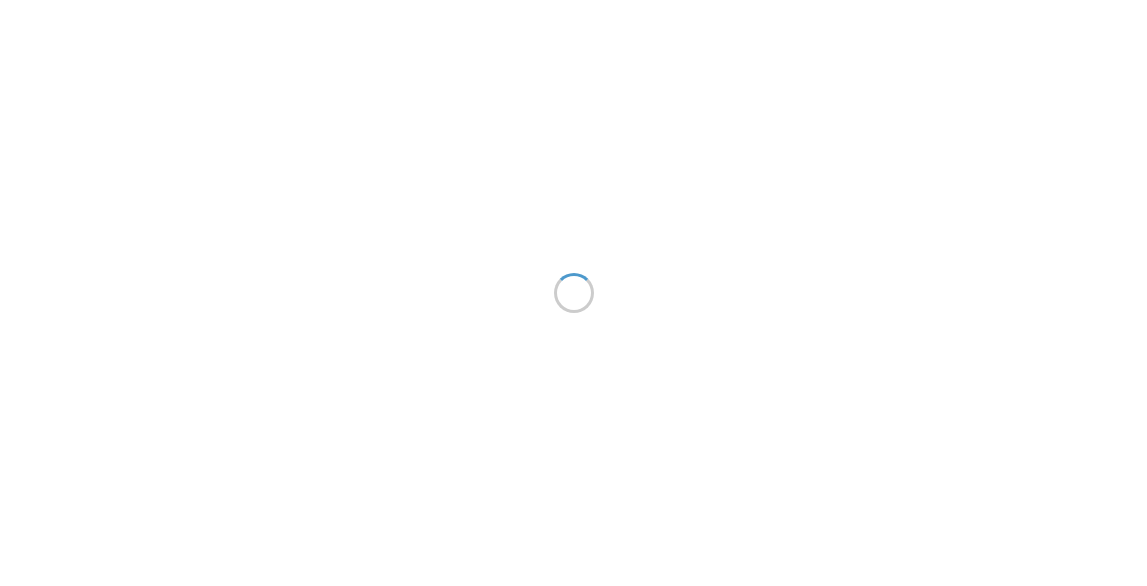 scroll, scrollTop: 0, scrollLeft: 0, axis: both 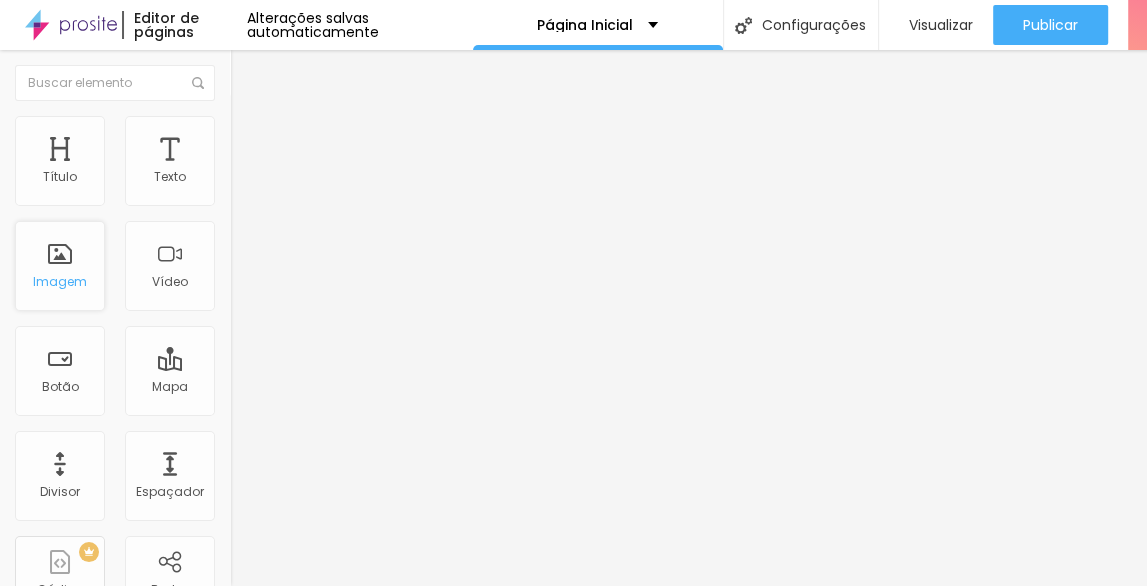 click on "Imagem" at bounding box center [60, 266] 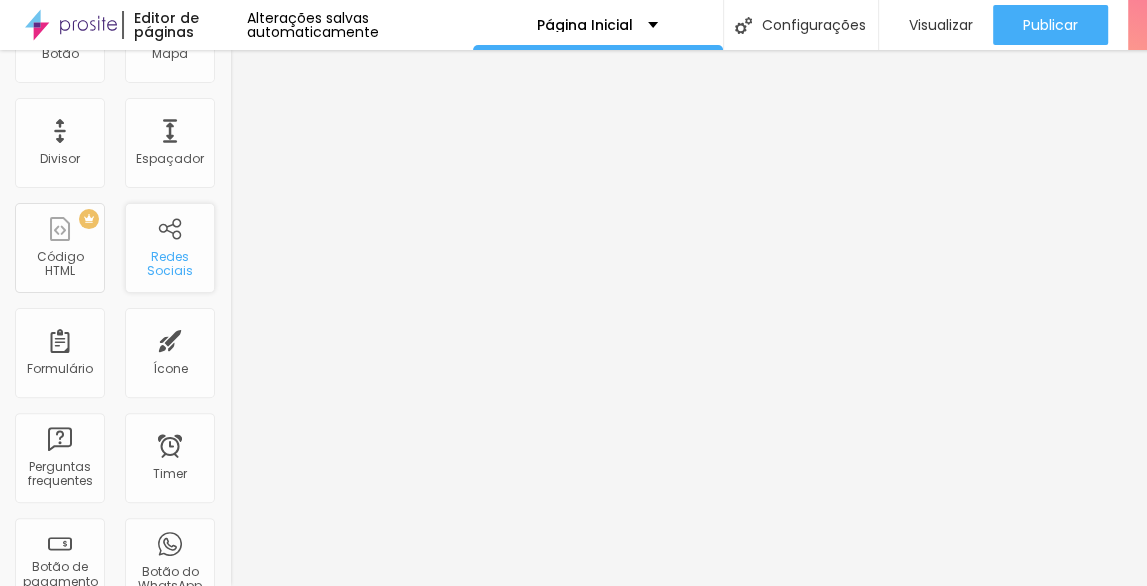 scroll, scrollTop: 0, scrollLeft: 0, axis: both 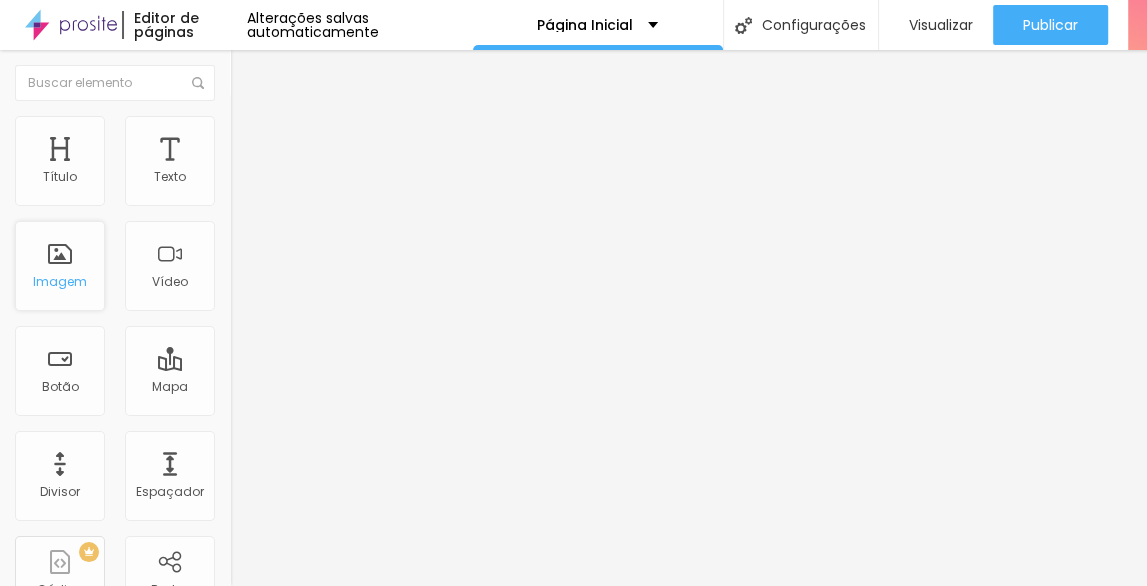 click on "Imagem" at bounding box center (60, 266) 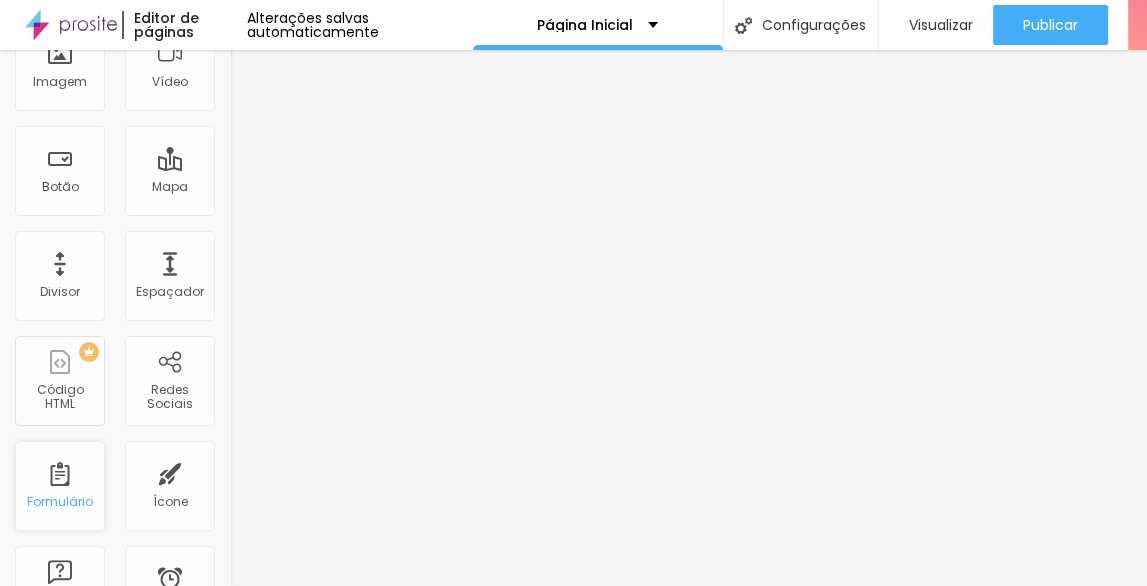 scroll, scrollTop: 333, scrollLeft: 0, axis: vertical 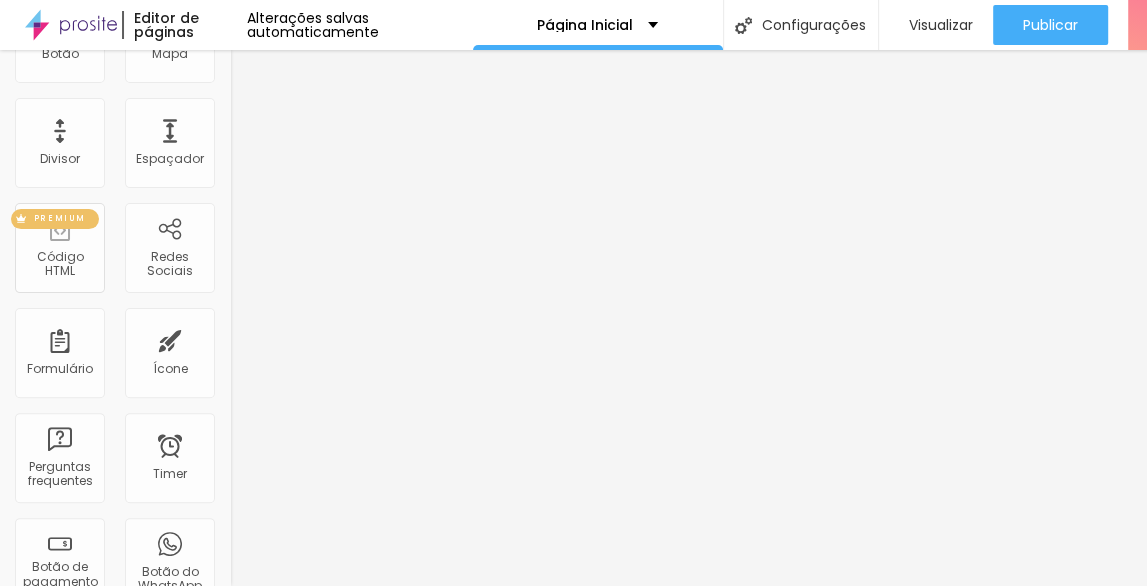 click on "Código HTML" at bounding box center [59, 264] 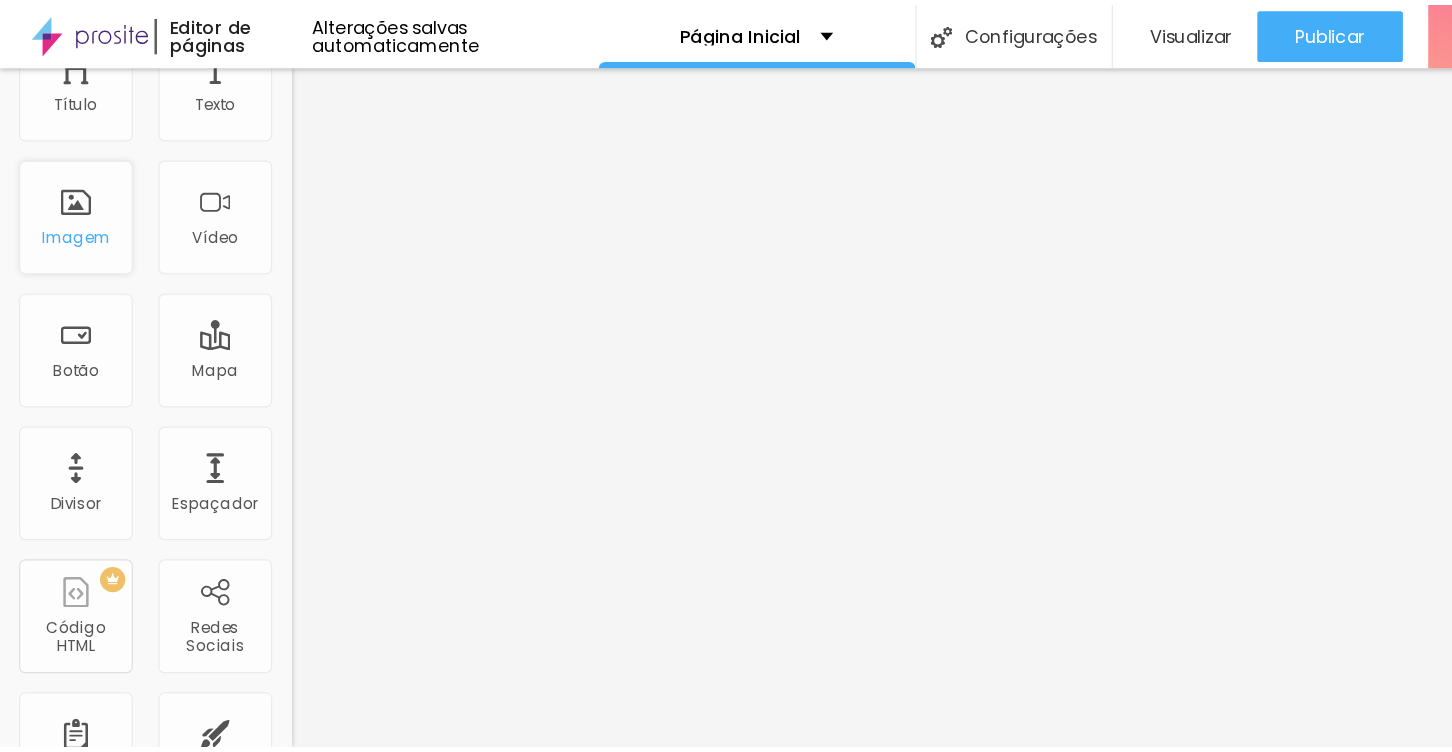 scroll, scrollTop: 0, scrollLeft: 0, axis: both 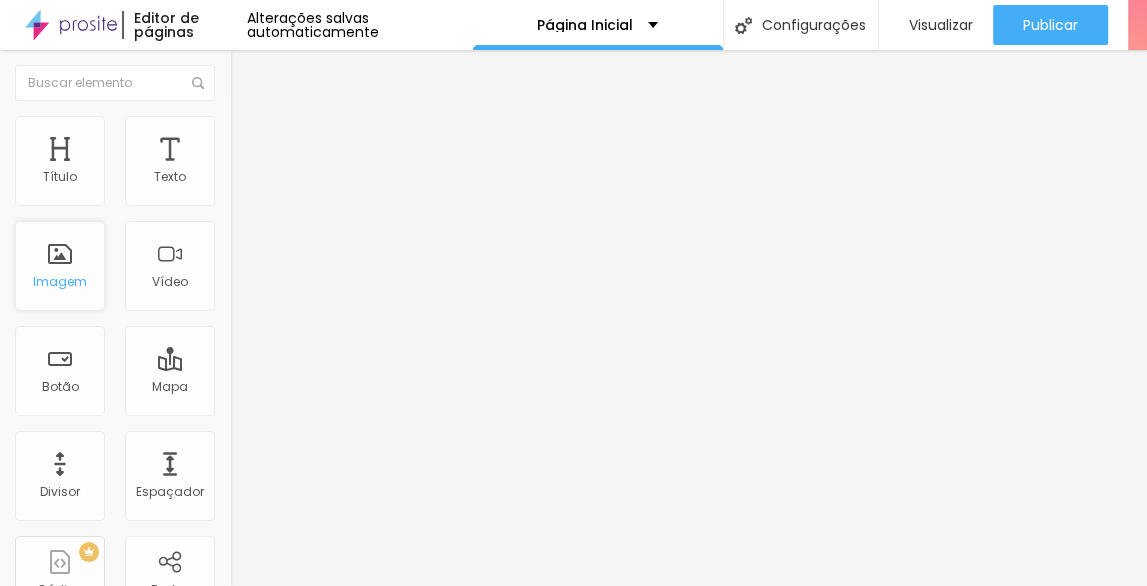 click on "Imagem" at bounding box center (60, 282) 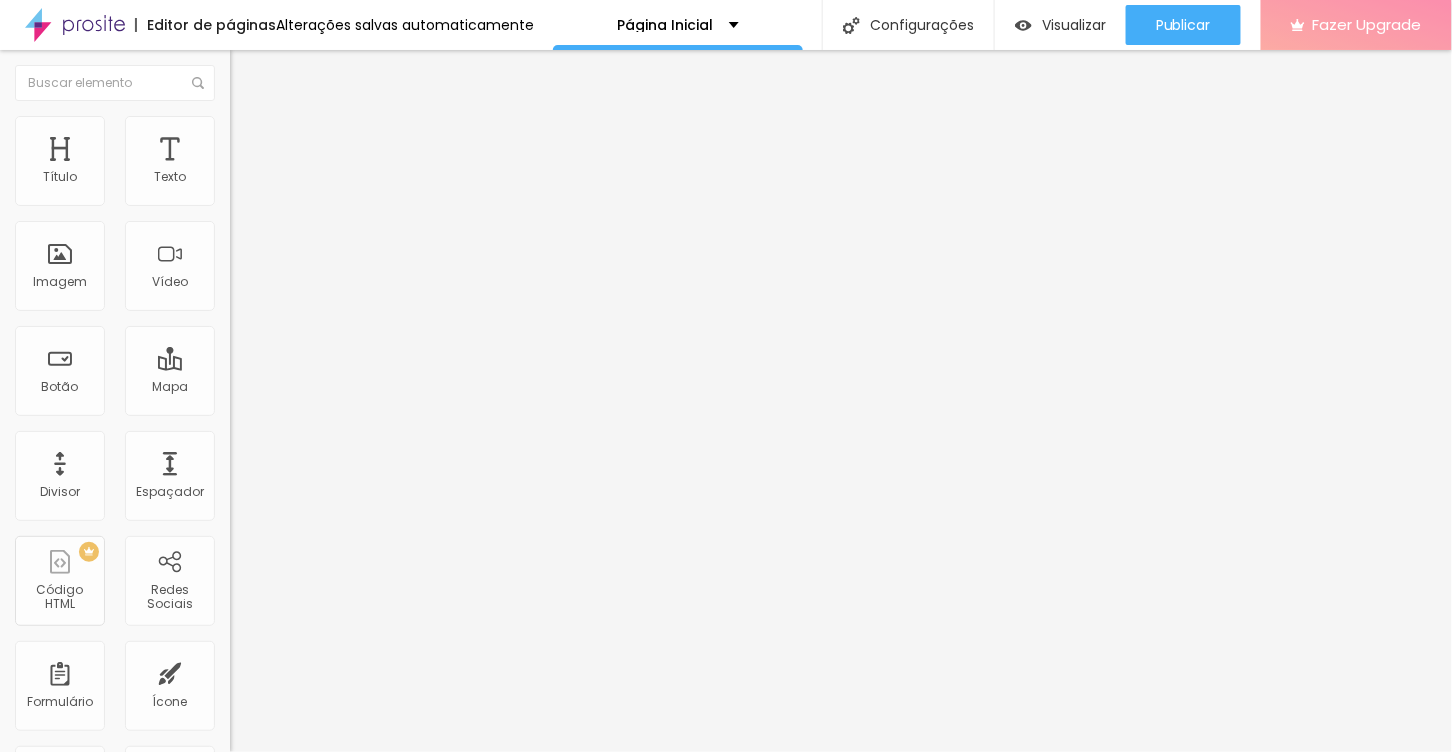 click on "Fazer Upgrade" at bounding box center [1367, 24] 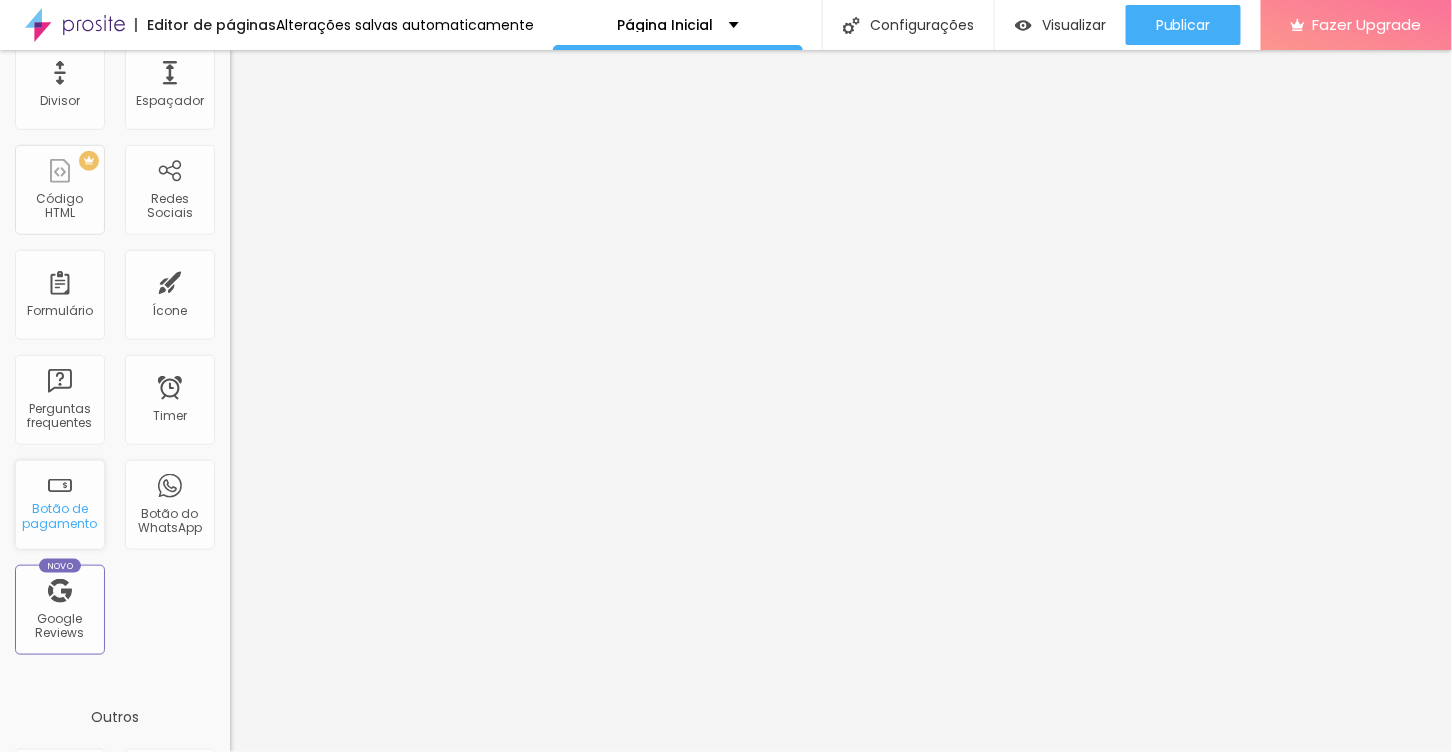 scroll, scrollTop: 597, scrollLeft: 0, axis: vertical 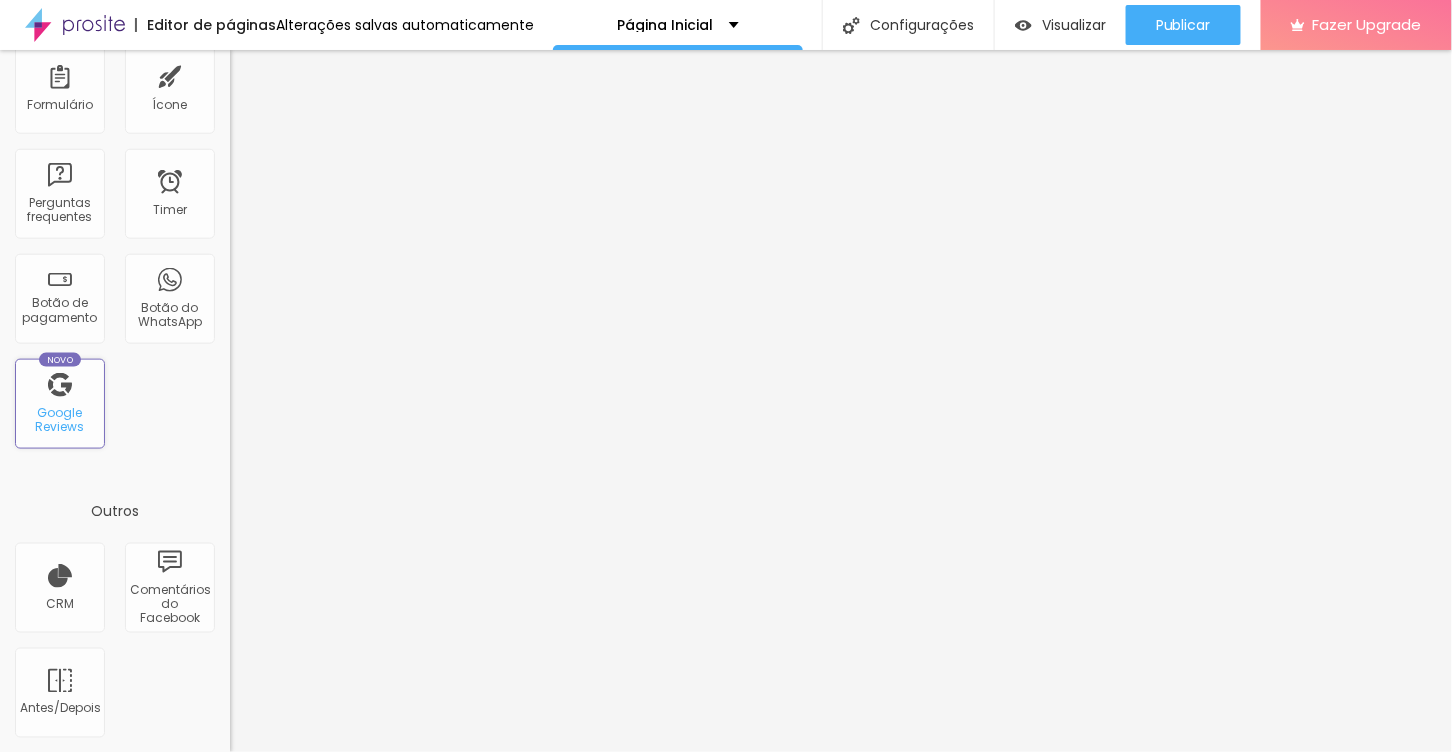 click on "Google Reviews" at bounding box center [59, 420] 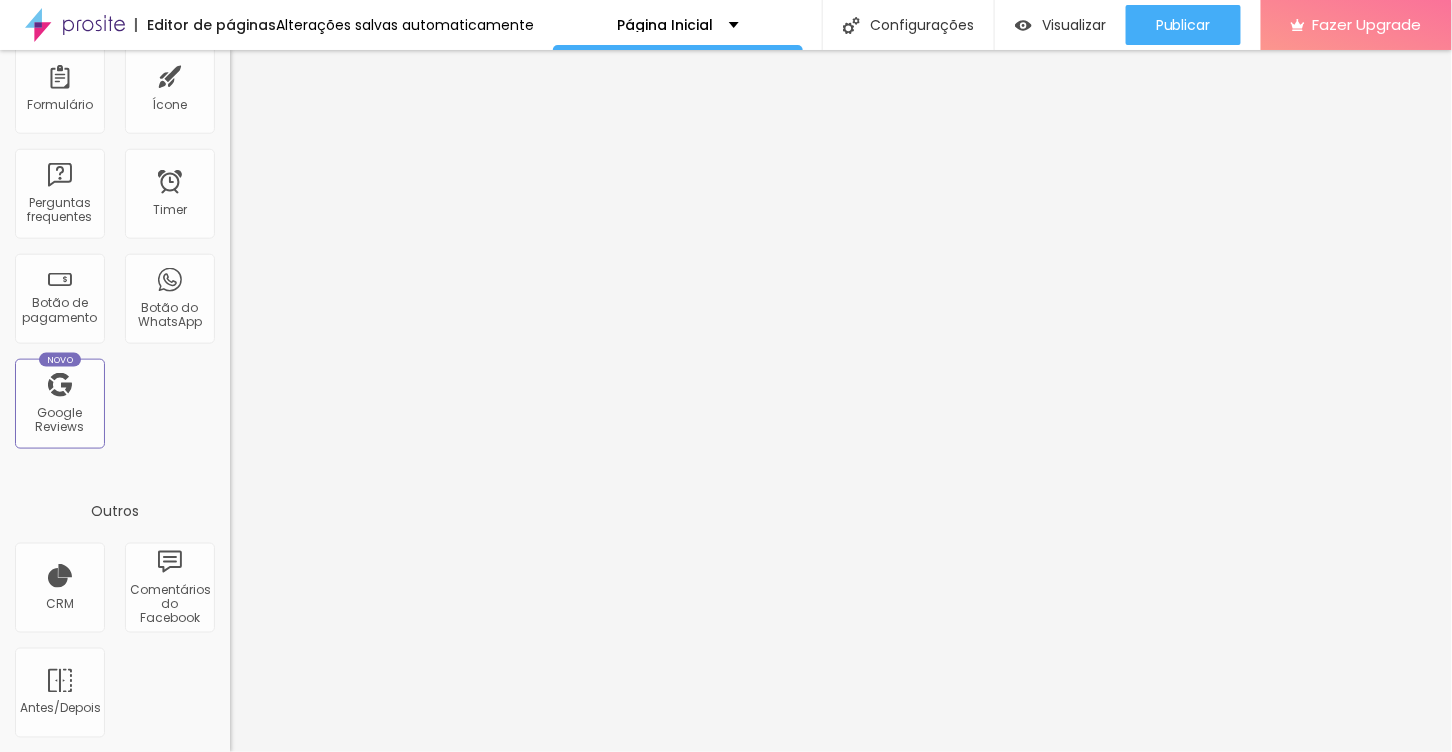 scroll, scrollTop: 0, scrollLeft: 0, axis: both 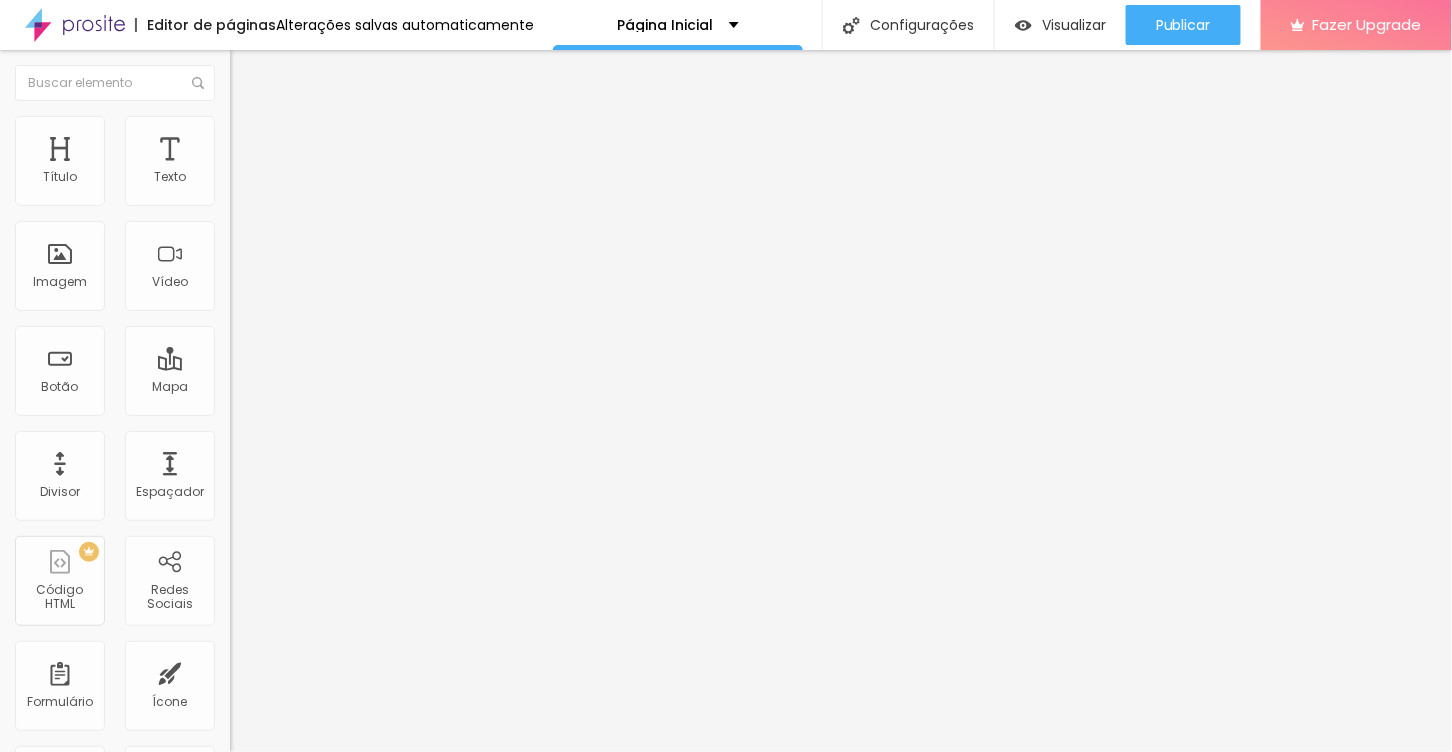 type on "337" 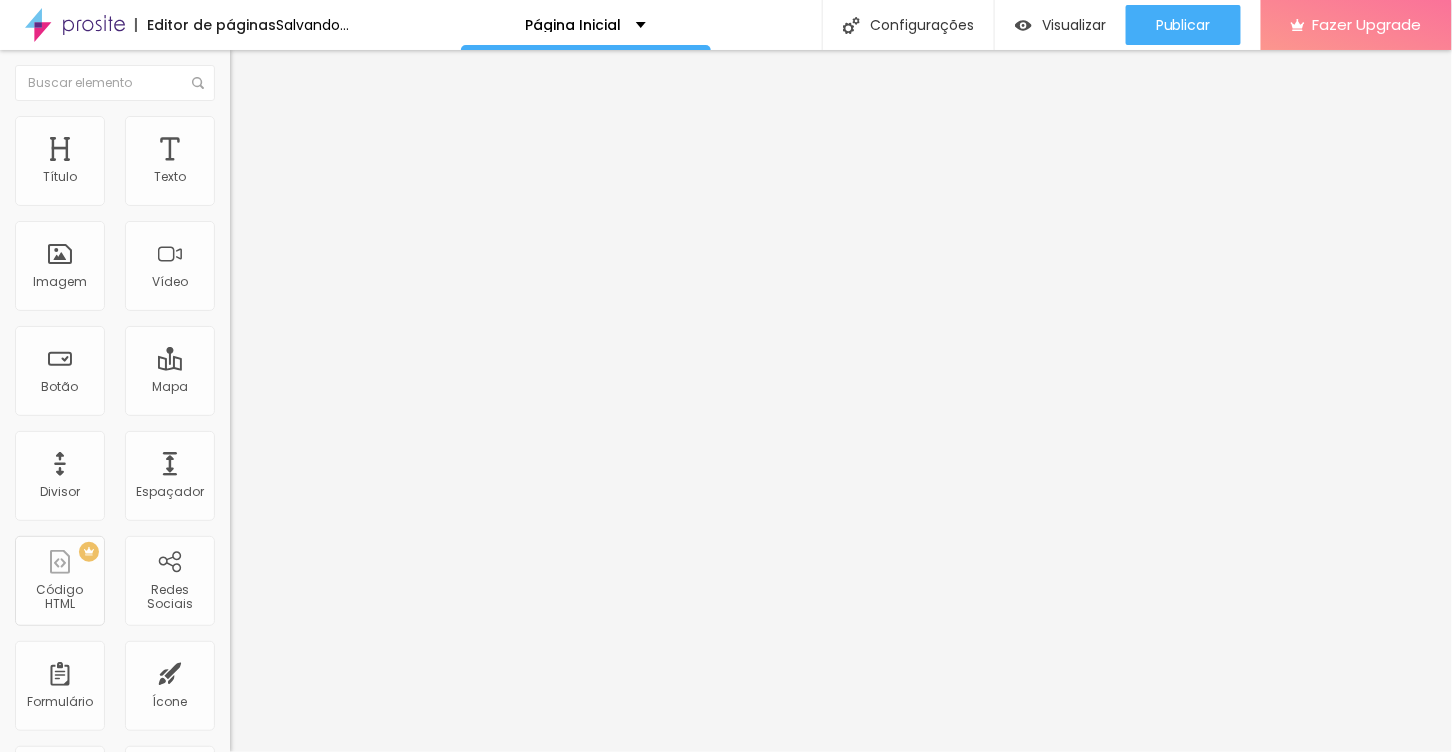 drag, startPoint x: 125, startPoint y: 192, endPoint x: 71, endPoint y: 207, distance: 56.044624 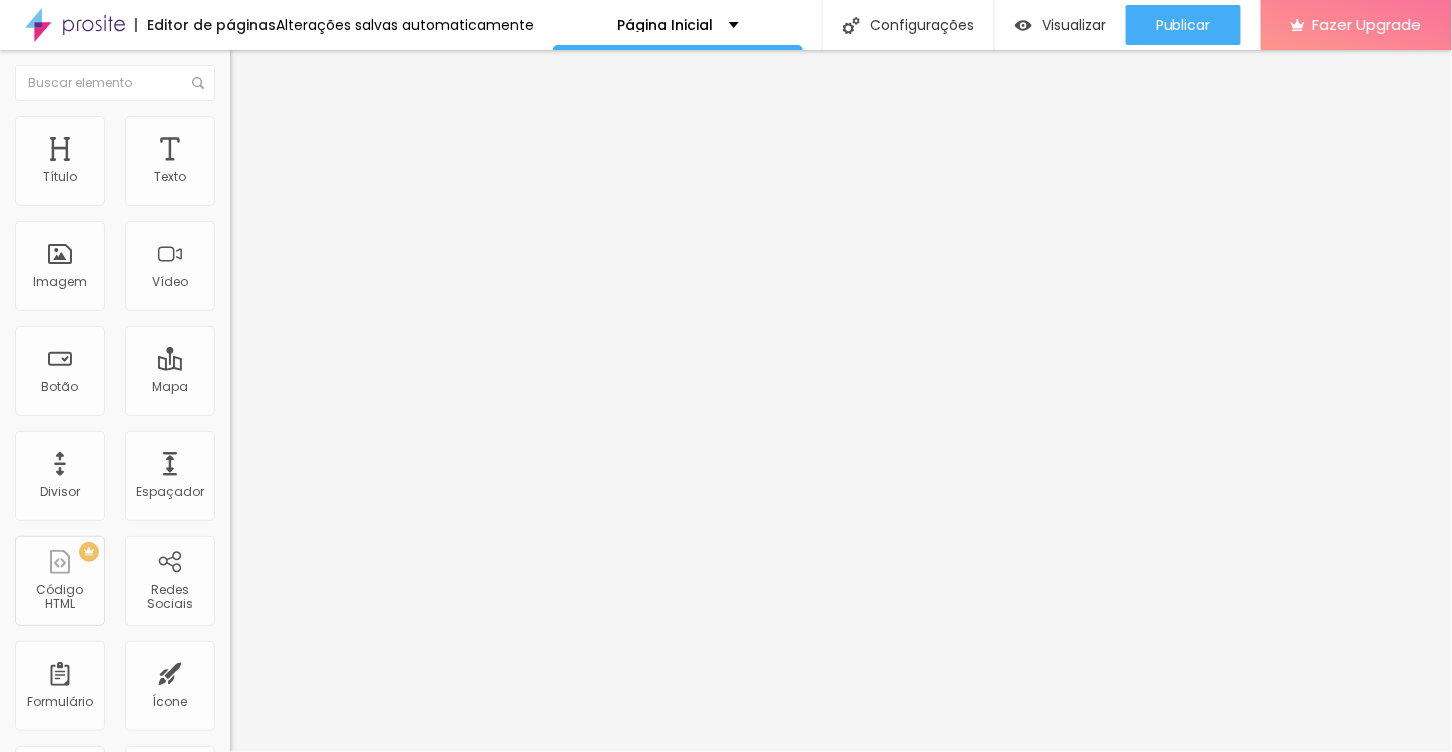 click at bounding box center (350, 192) 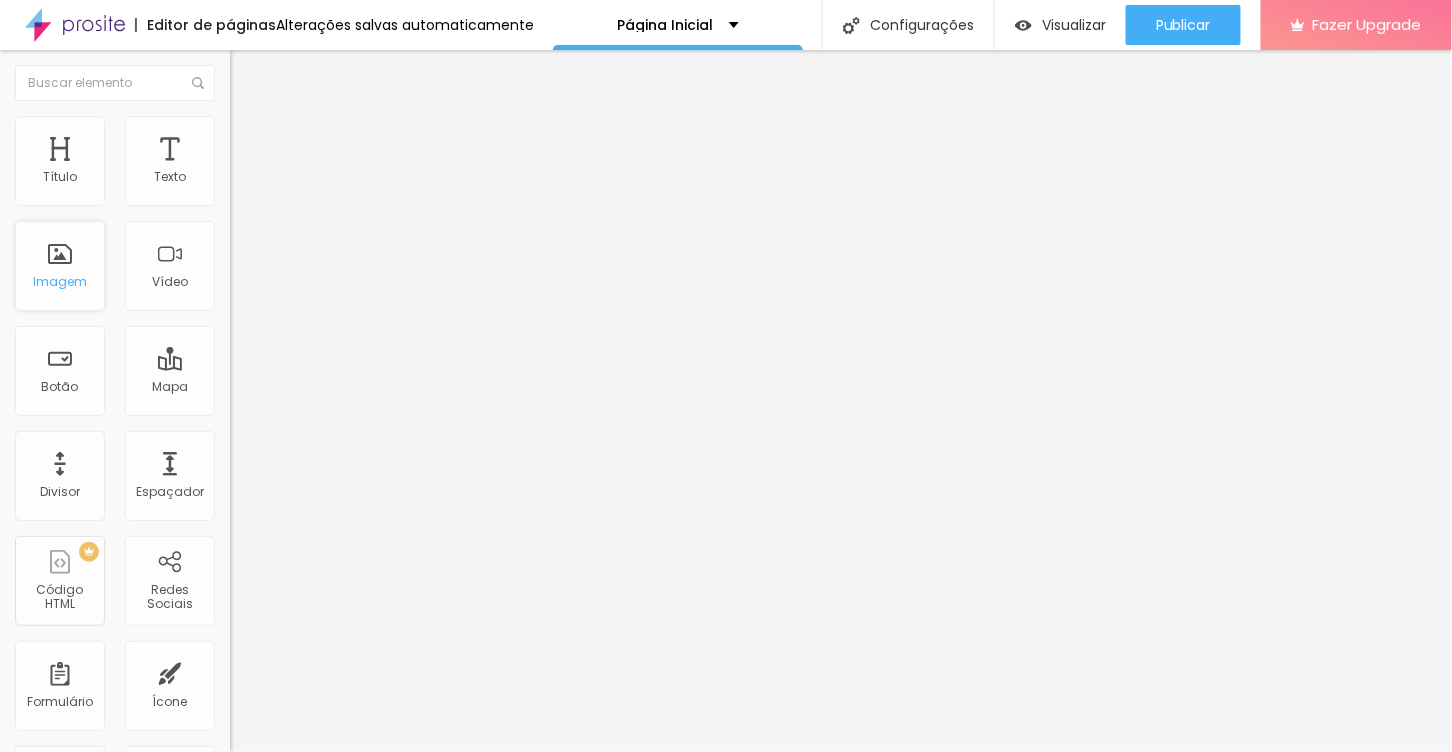 click on "Imagem" at bounding box center (60, 282) 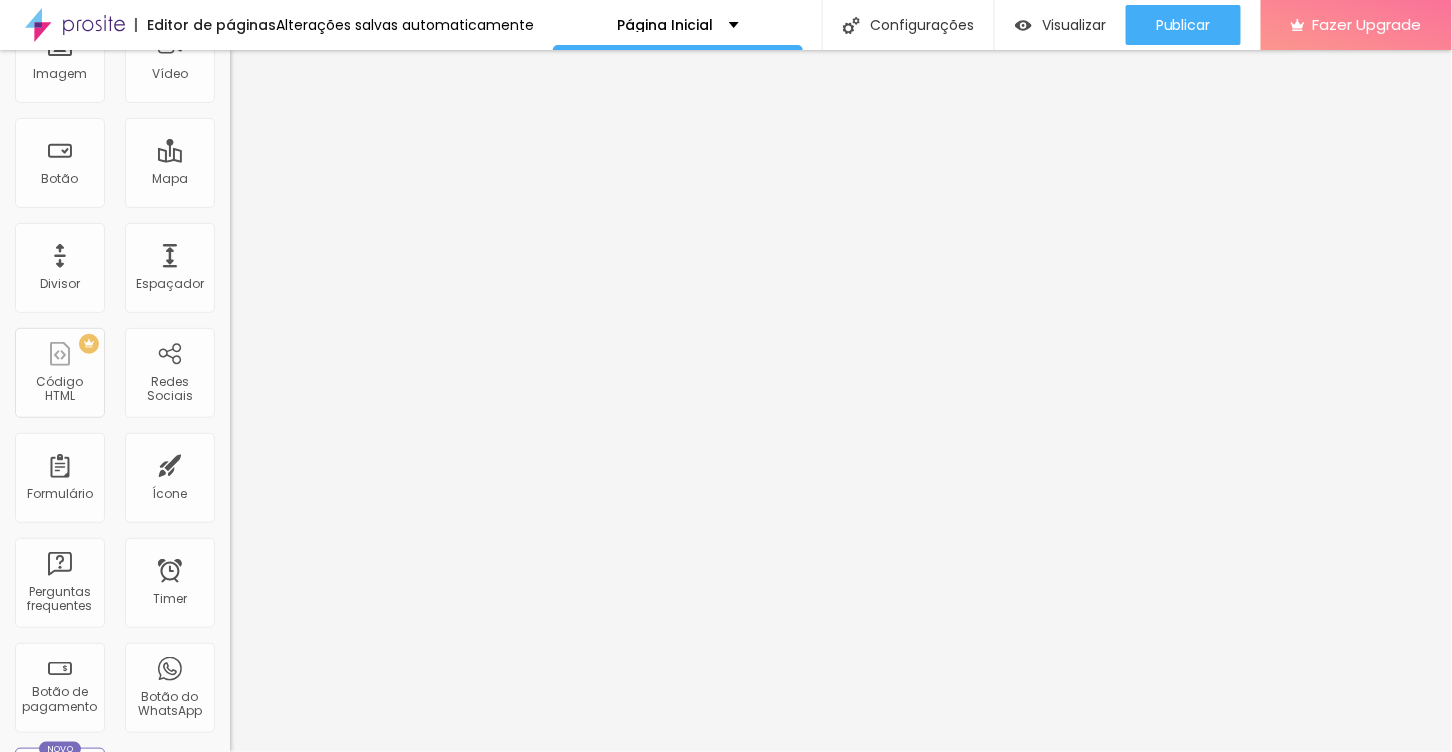 scroll, scrollTop: 0, scrollLeft: 0, axis: both 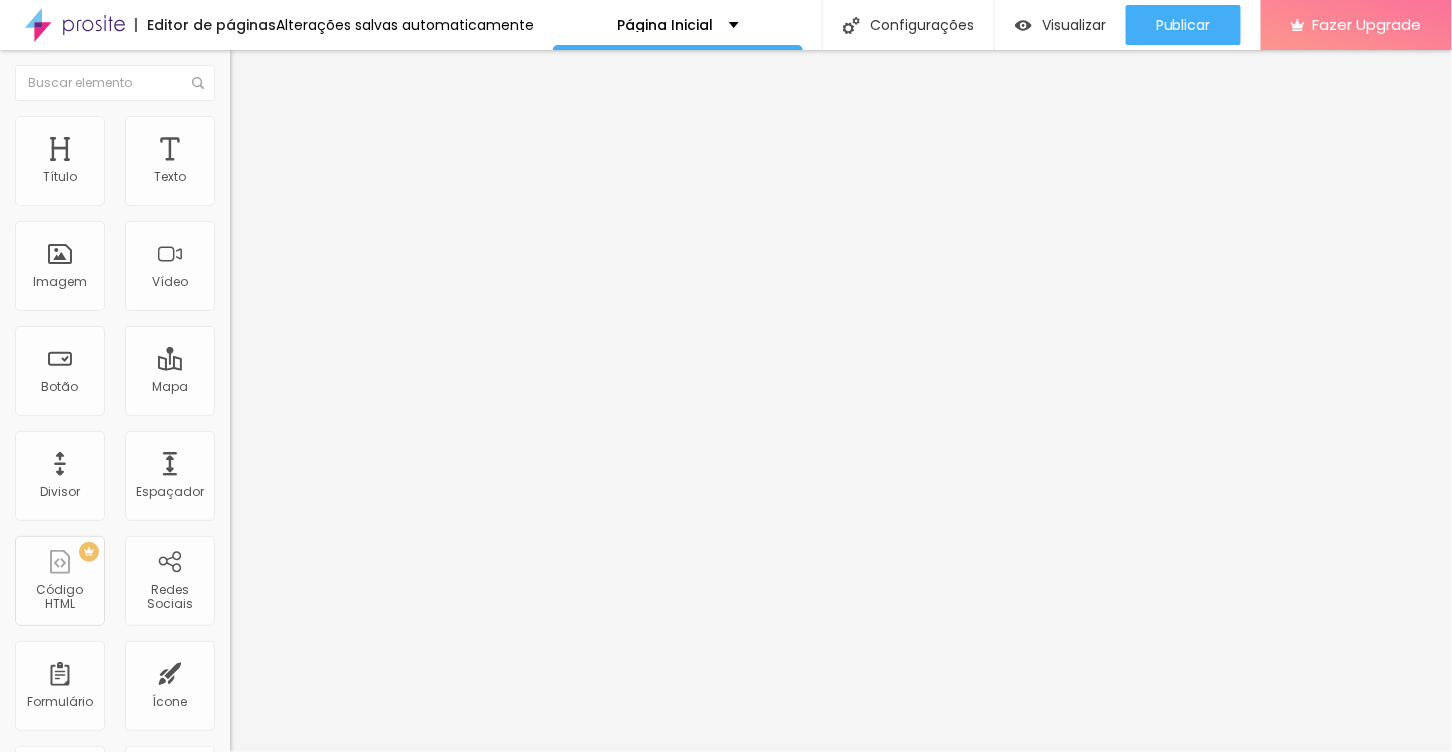 click on "Estilo" at bounding box center [345, 126] 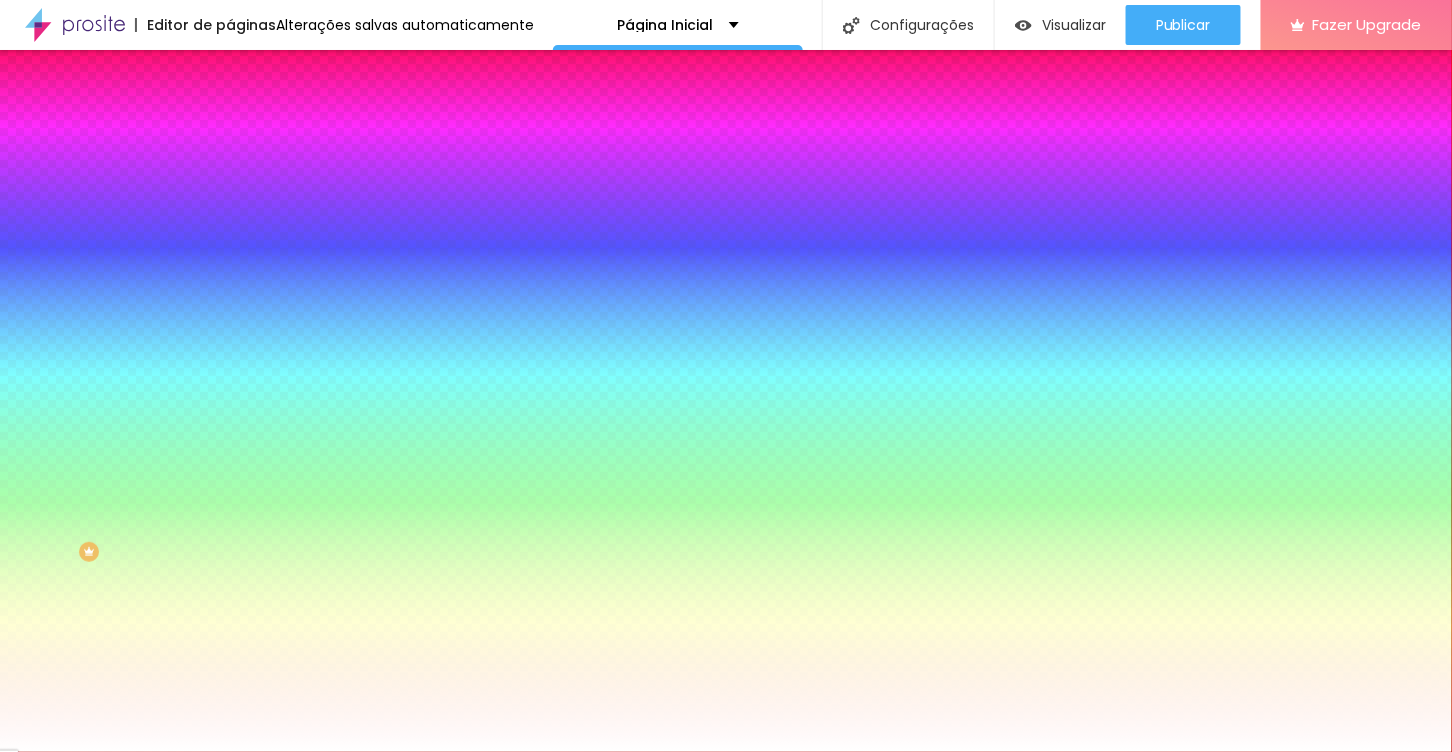 click on "Avançado" at bounding box center [345, 146] 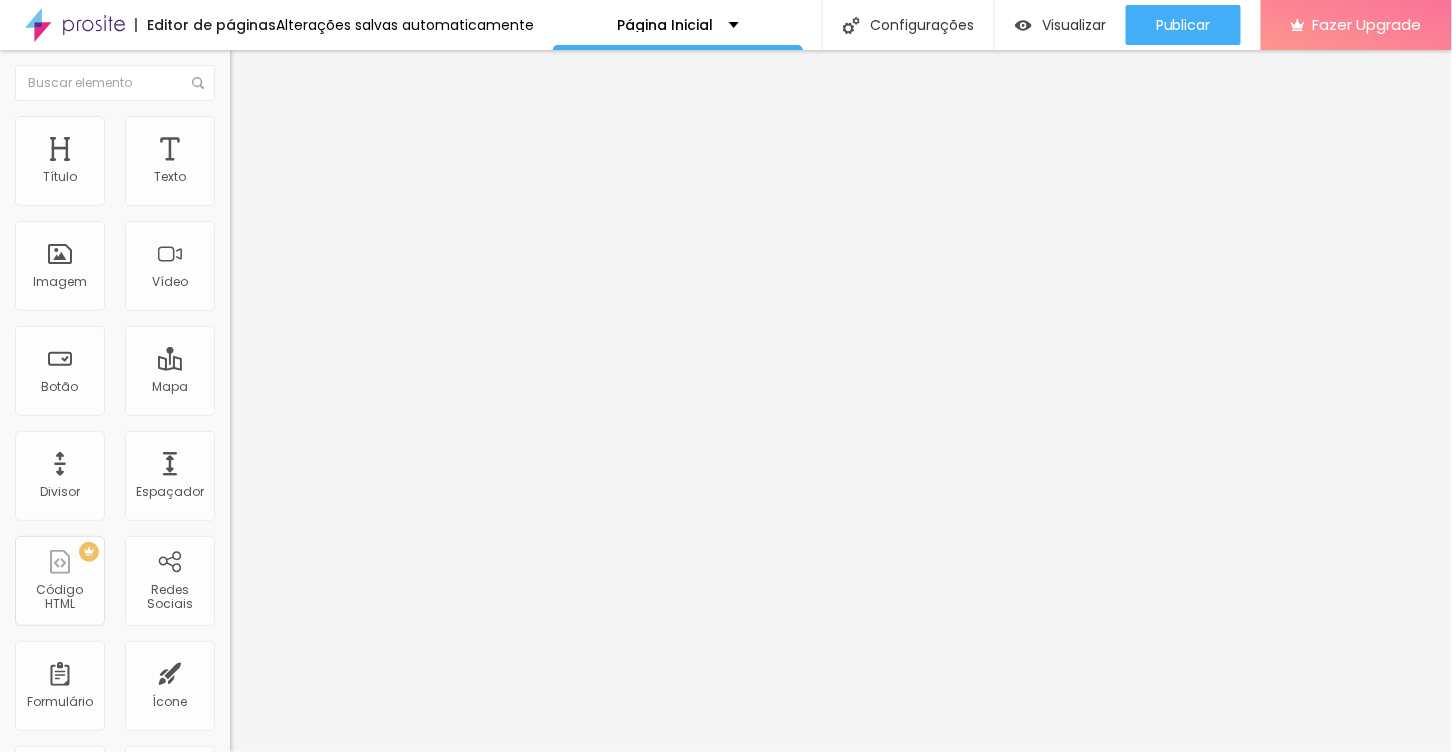 click on "Avançado" at bounding box center [281, 149] 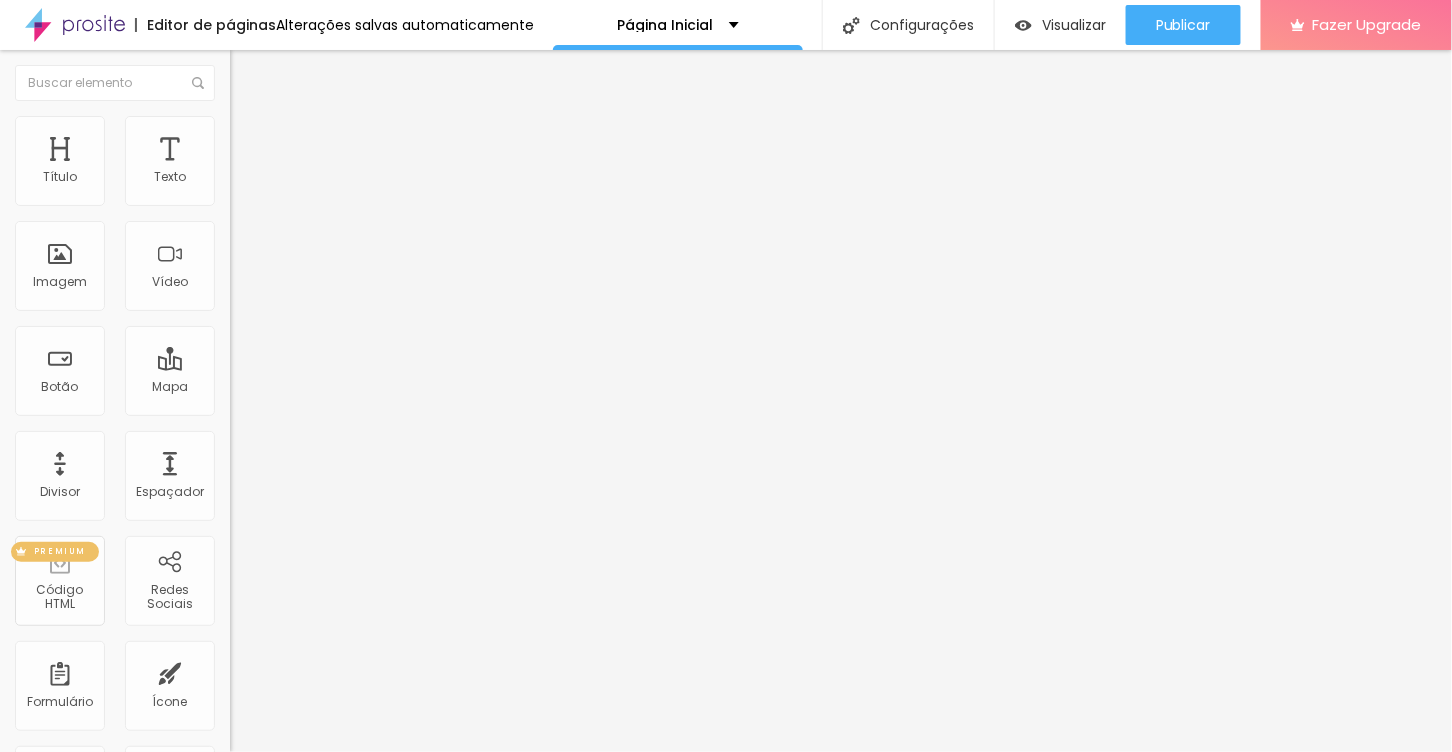 click on "PREMIUM Código HTML" at bounding box center (60, 581) 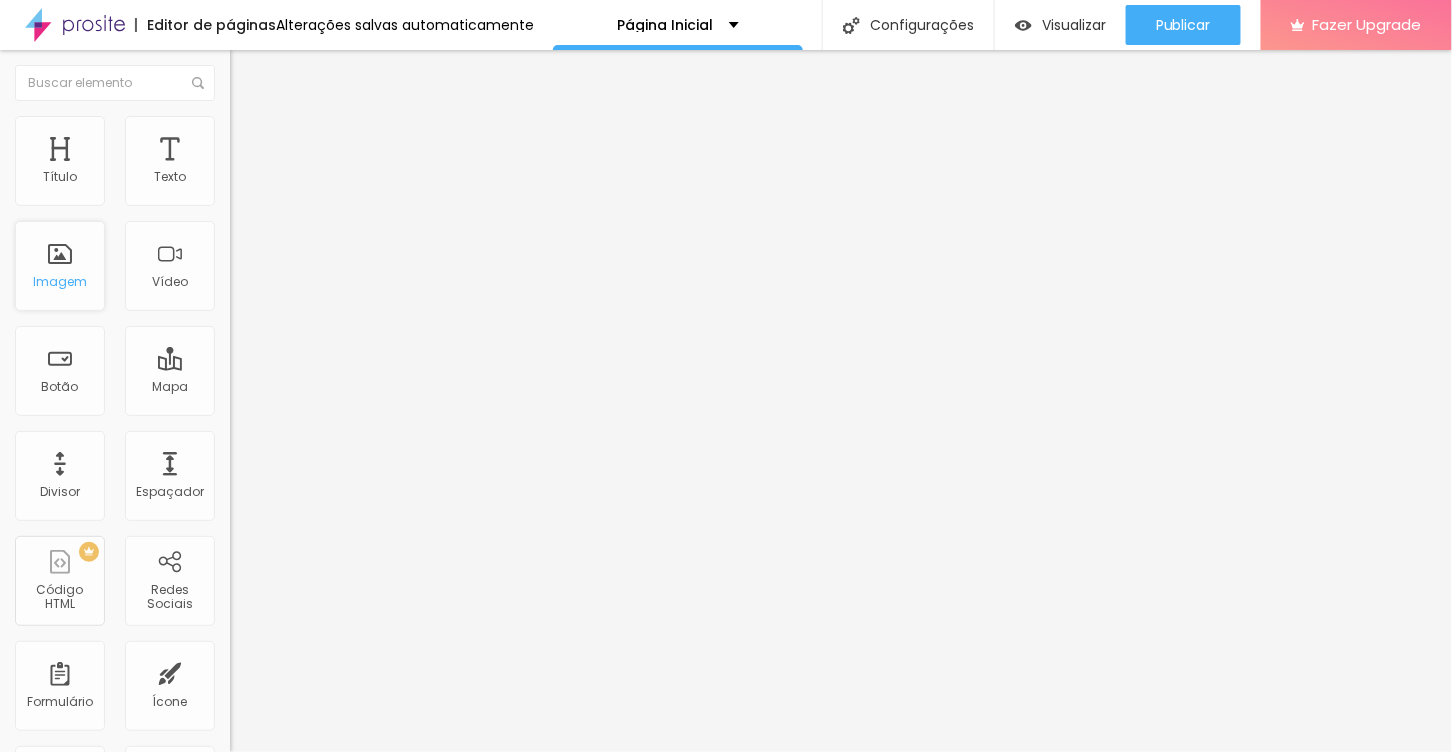 click on "Imagem" at bounding box center (60, 266) 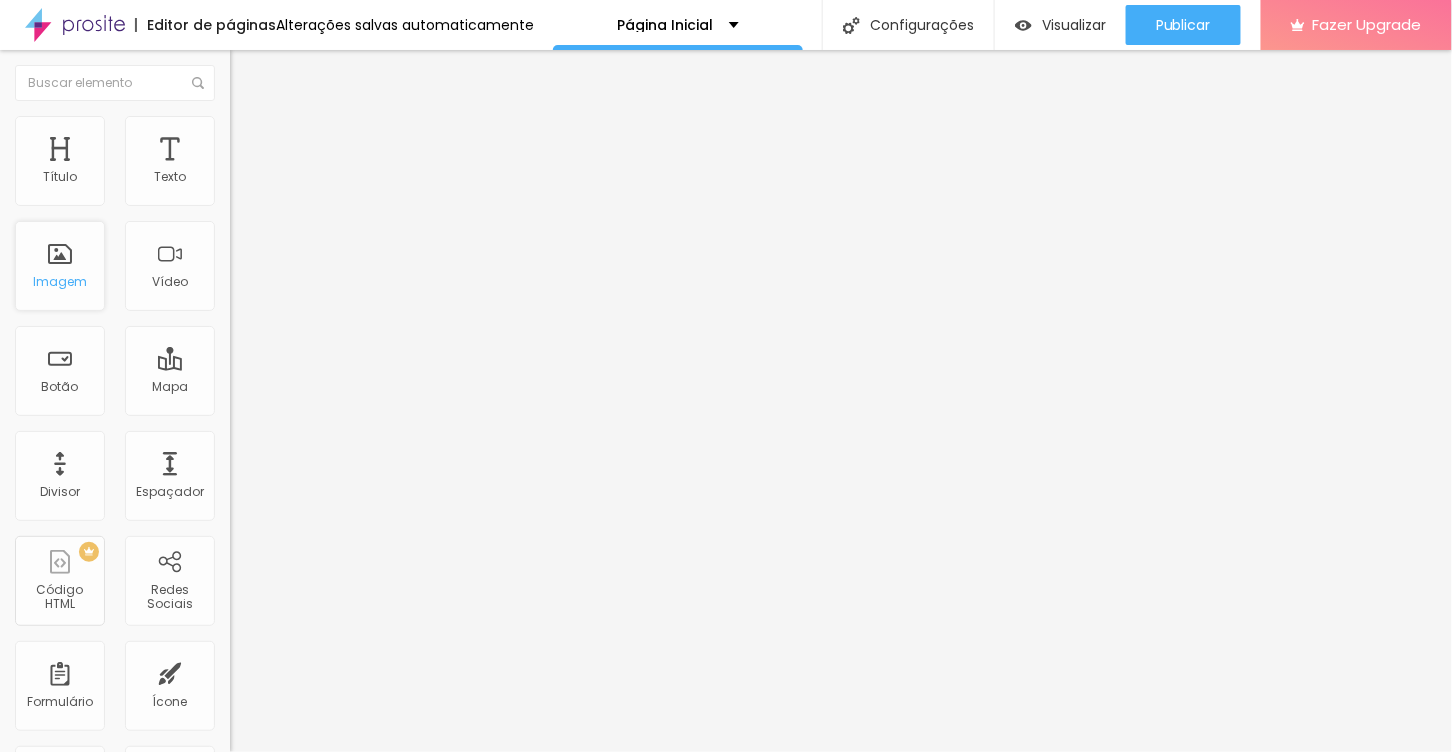 click on "Imagem" at bounding box center [60, 282] 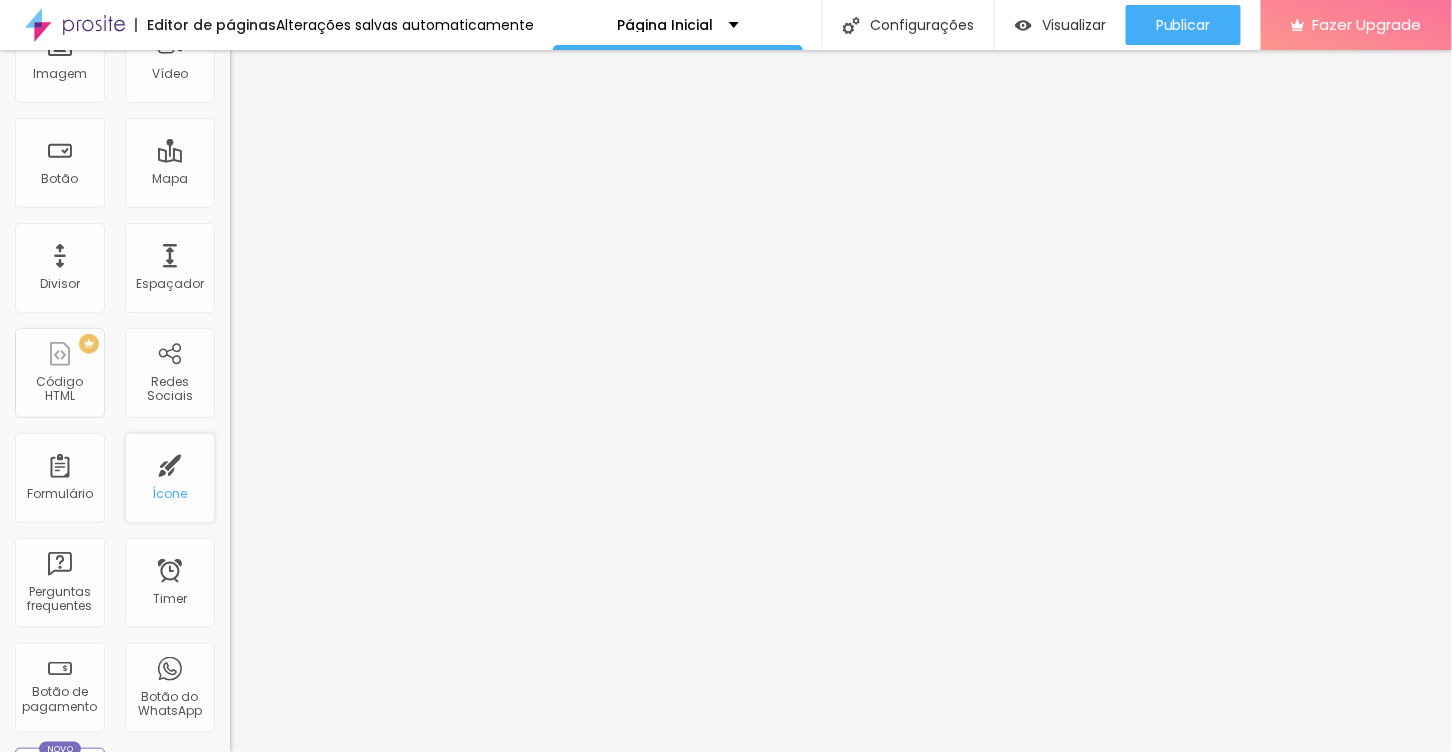 scroll, scrollTop: 416, scrollLeft: 0, axis: vertical 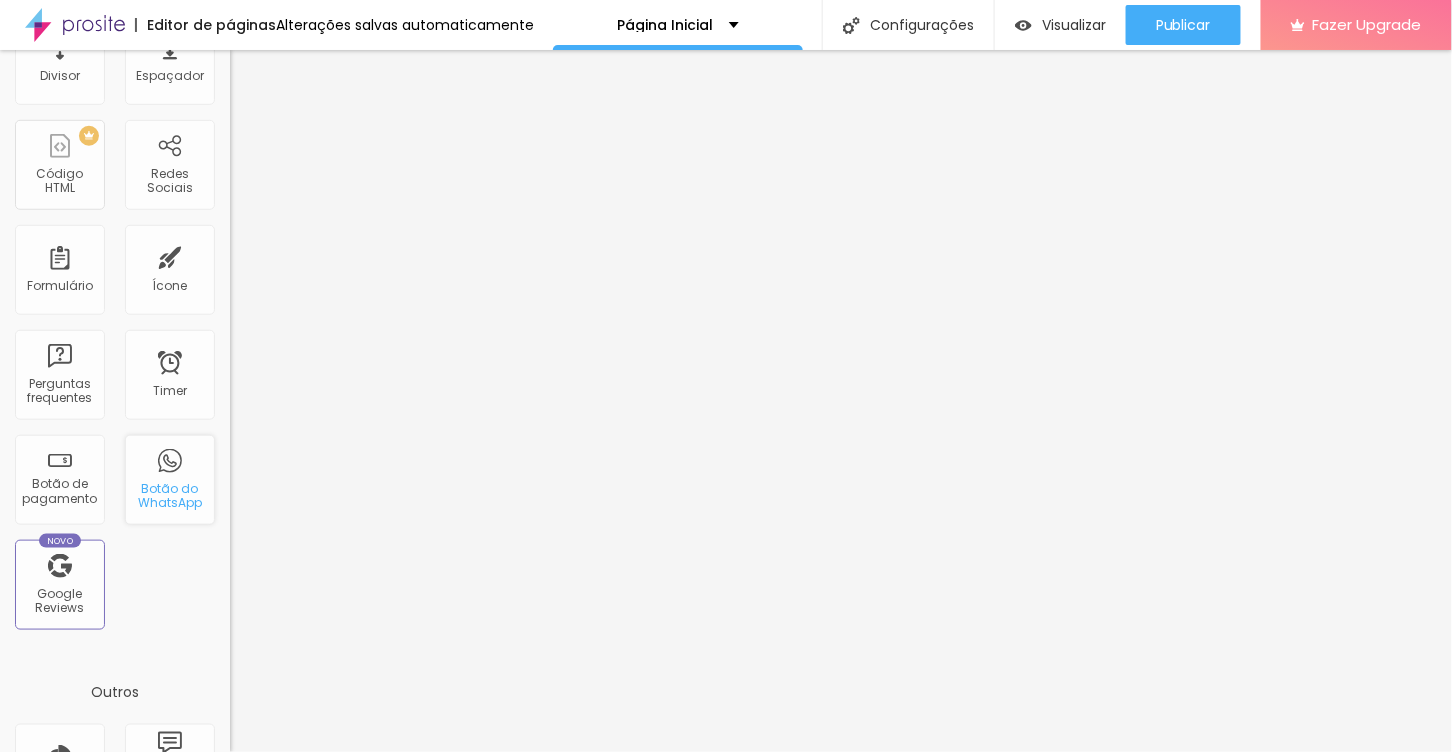 click on "Botão do WhatsApp" at bounding box center (170, 480) 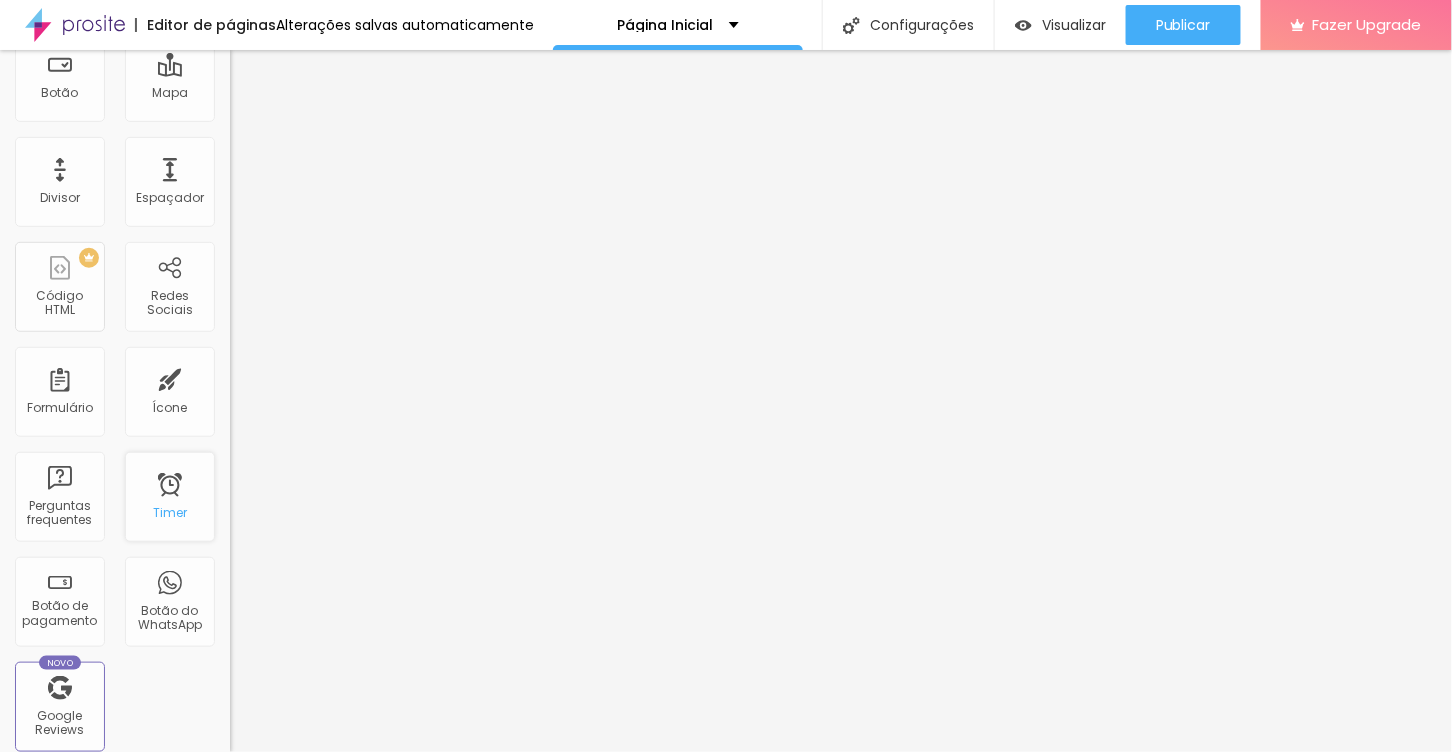 scroll, scrollTop: 0, scrollLeft: 0, axis: both 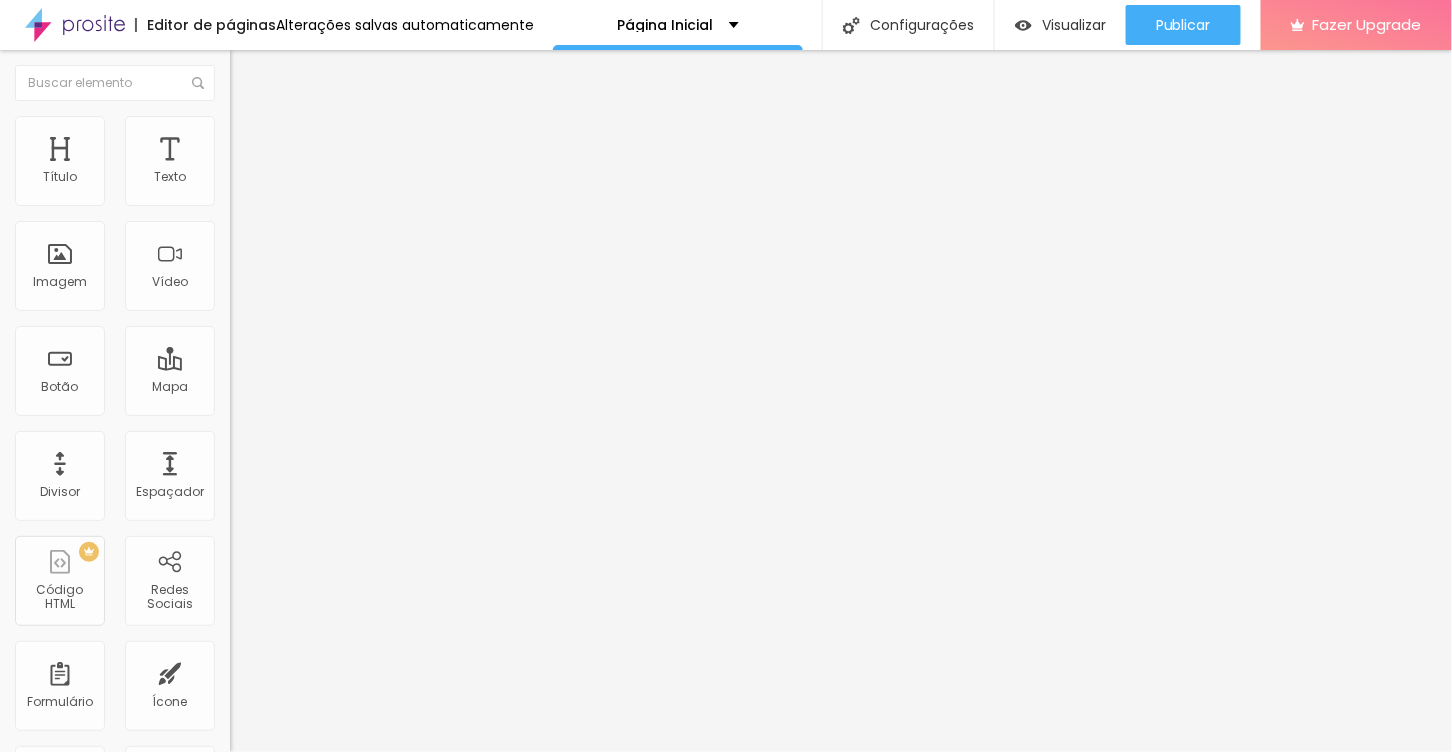 click on "Avançado" at bounding box center (281, 129) 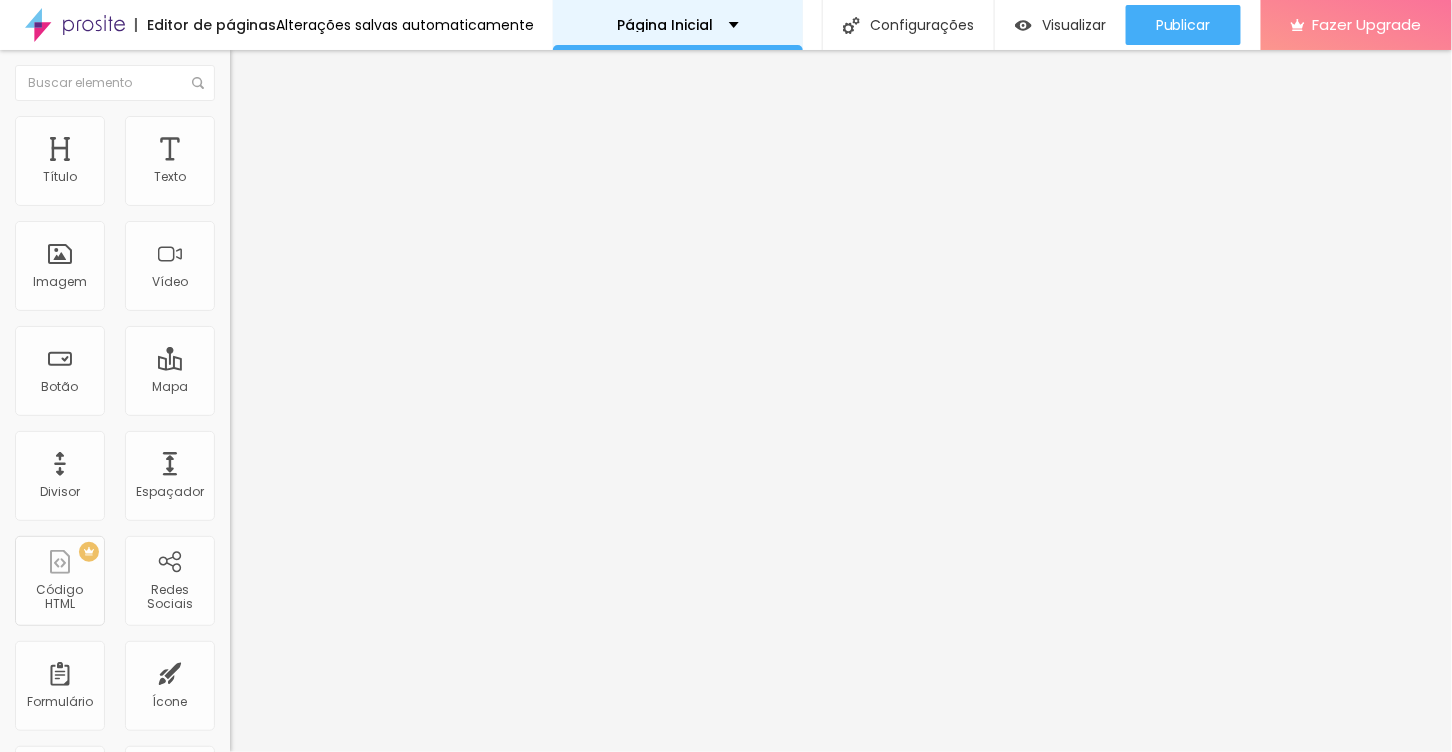 click on "Página Inicial" at bounding box center [666, 25] 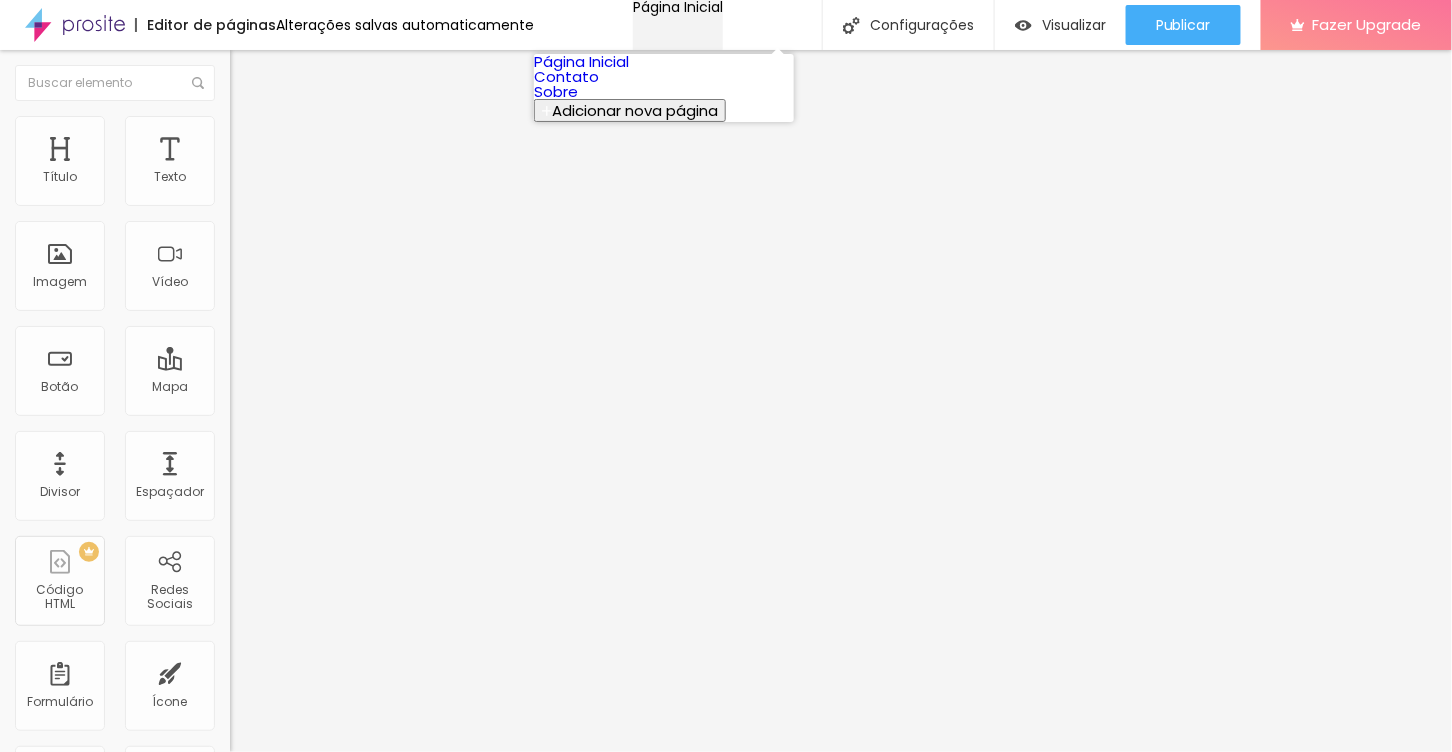 click on "Página Inicial" at bounding box center (678, 7) 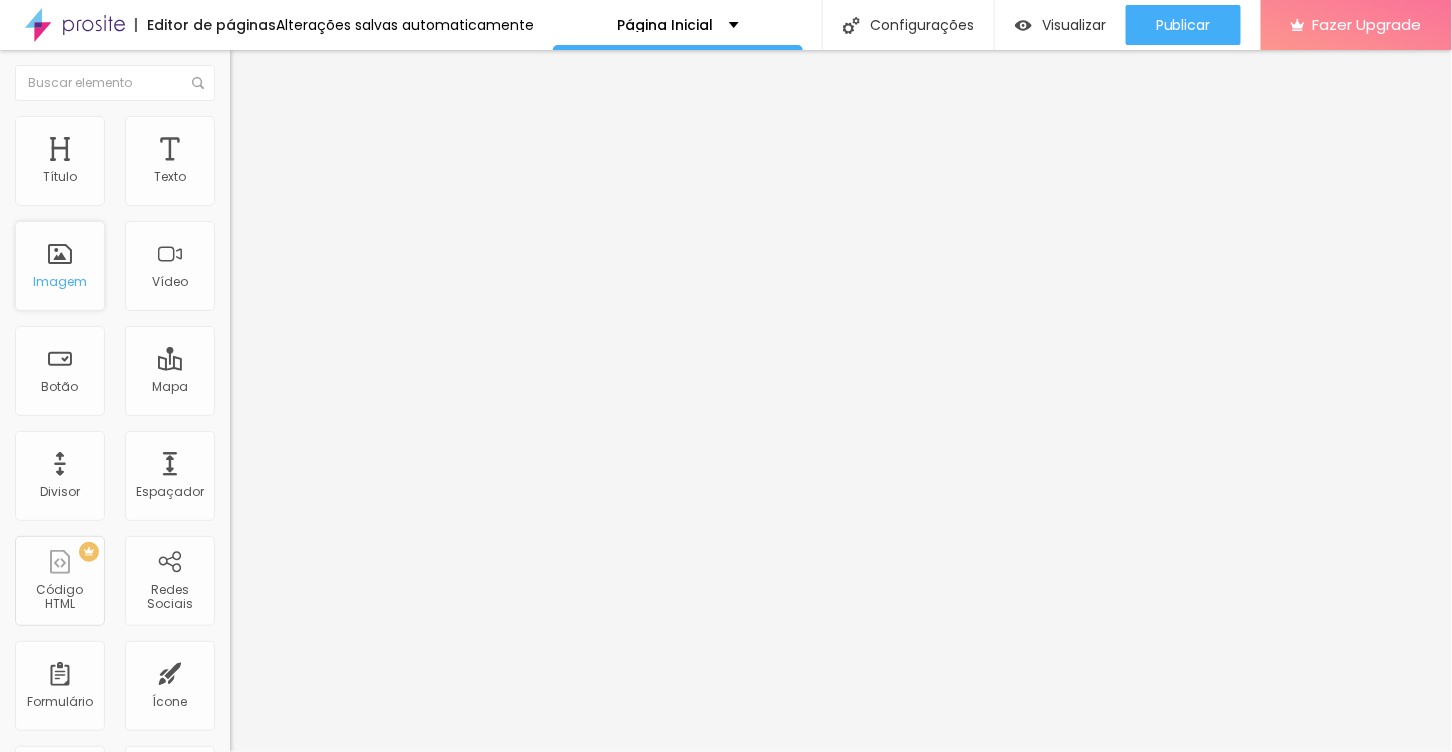 click on "Imagem" at bounding box center [60, 266] 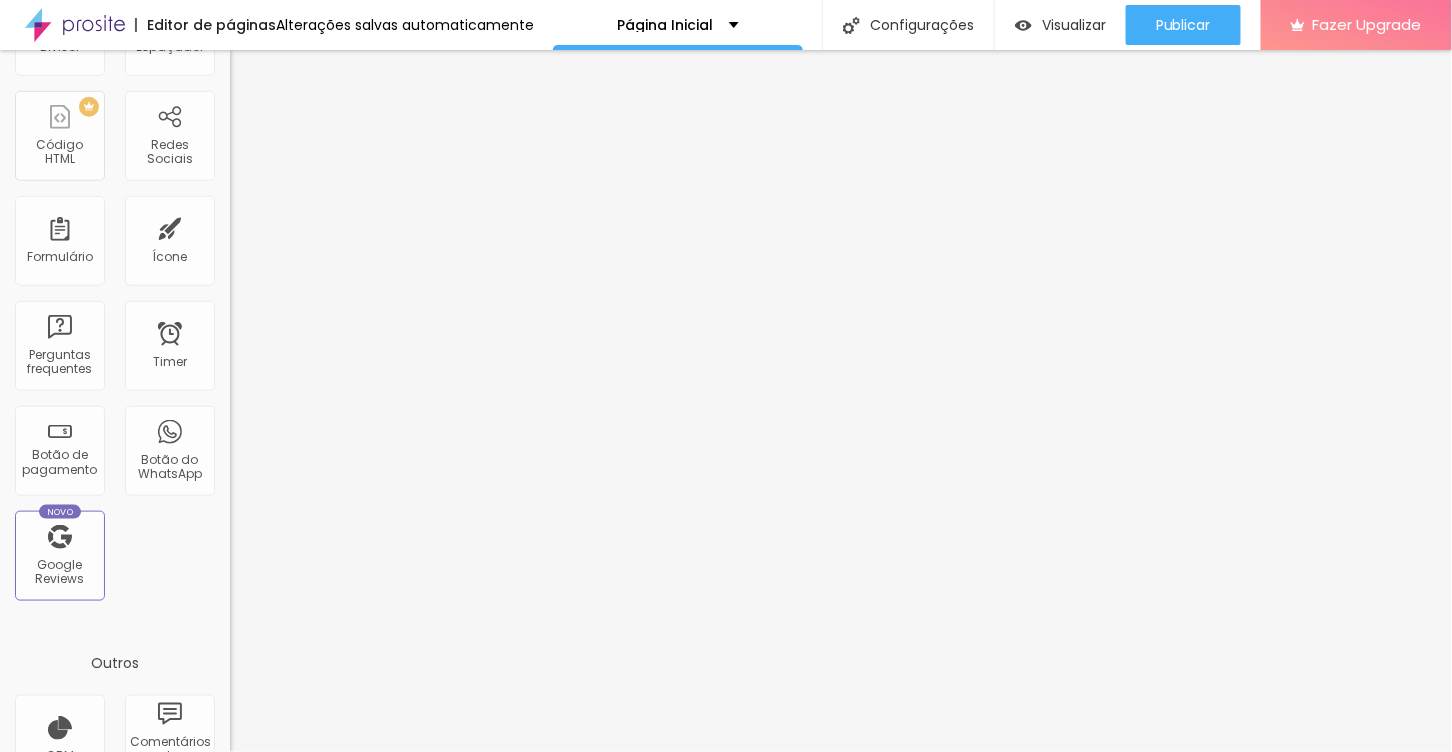 scroll, scrollTop: 597, scrollLeft: 0, axis: vertical 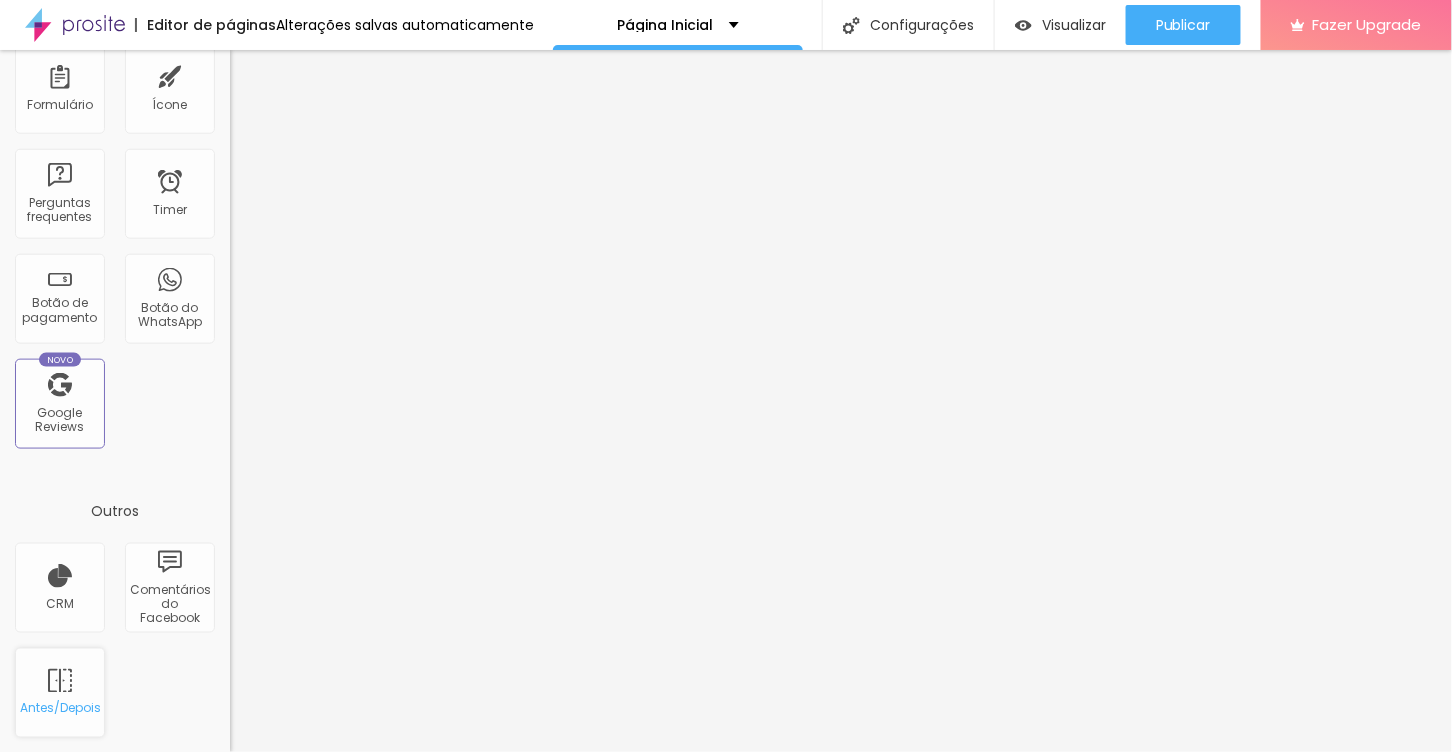 click on "Antes/Depois" at bounding box center [60, 693] 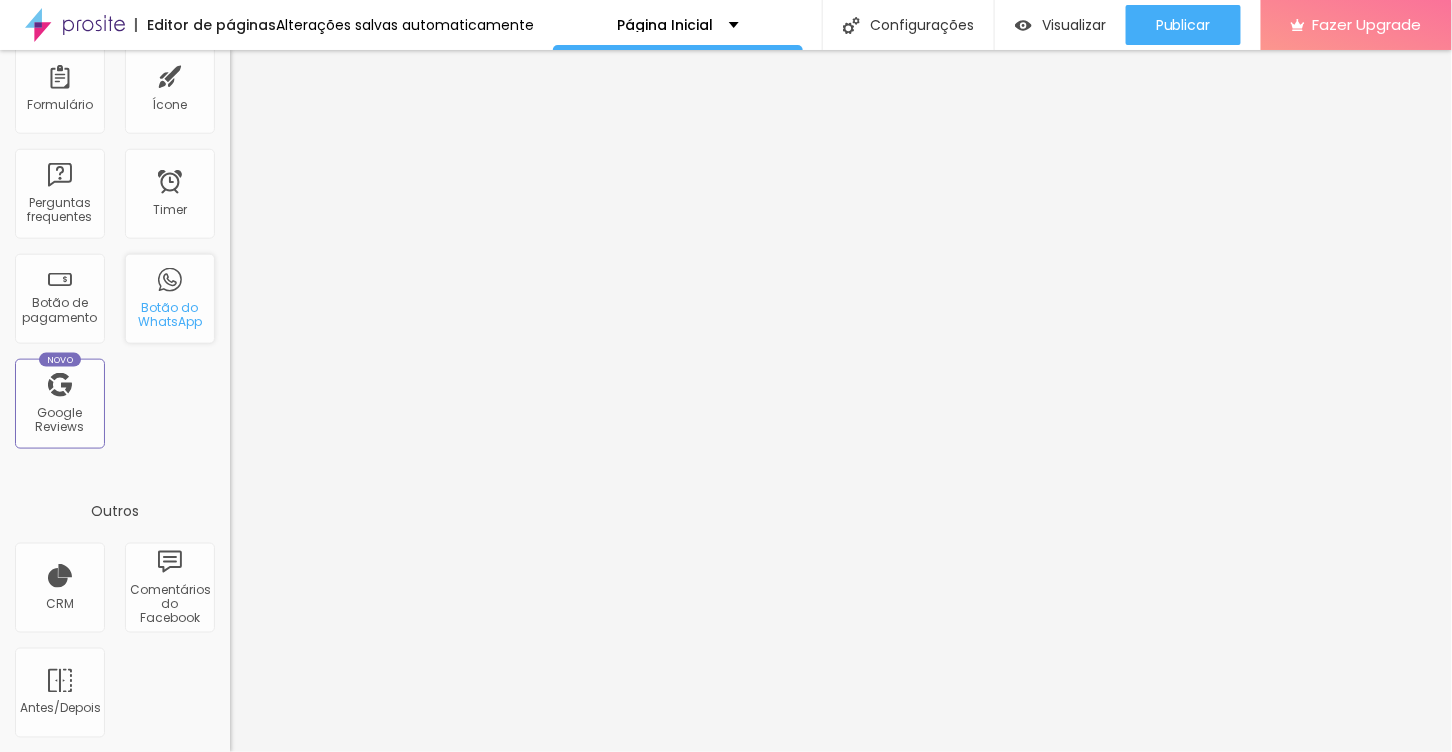 scroll, scrollTop: 0, scrollLeft: 0, axis: both 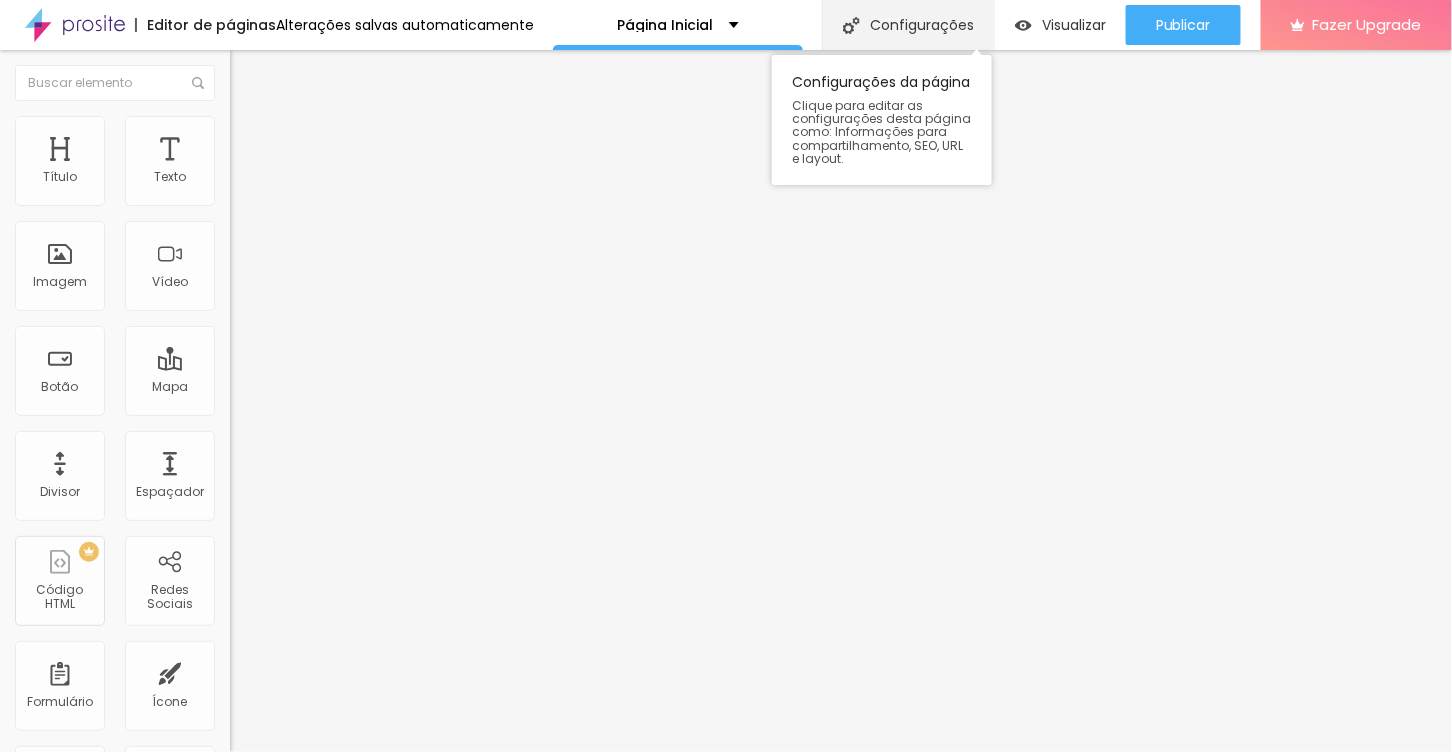 click on "Configurações" at bounding box center [908, 25] 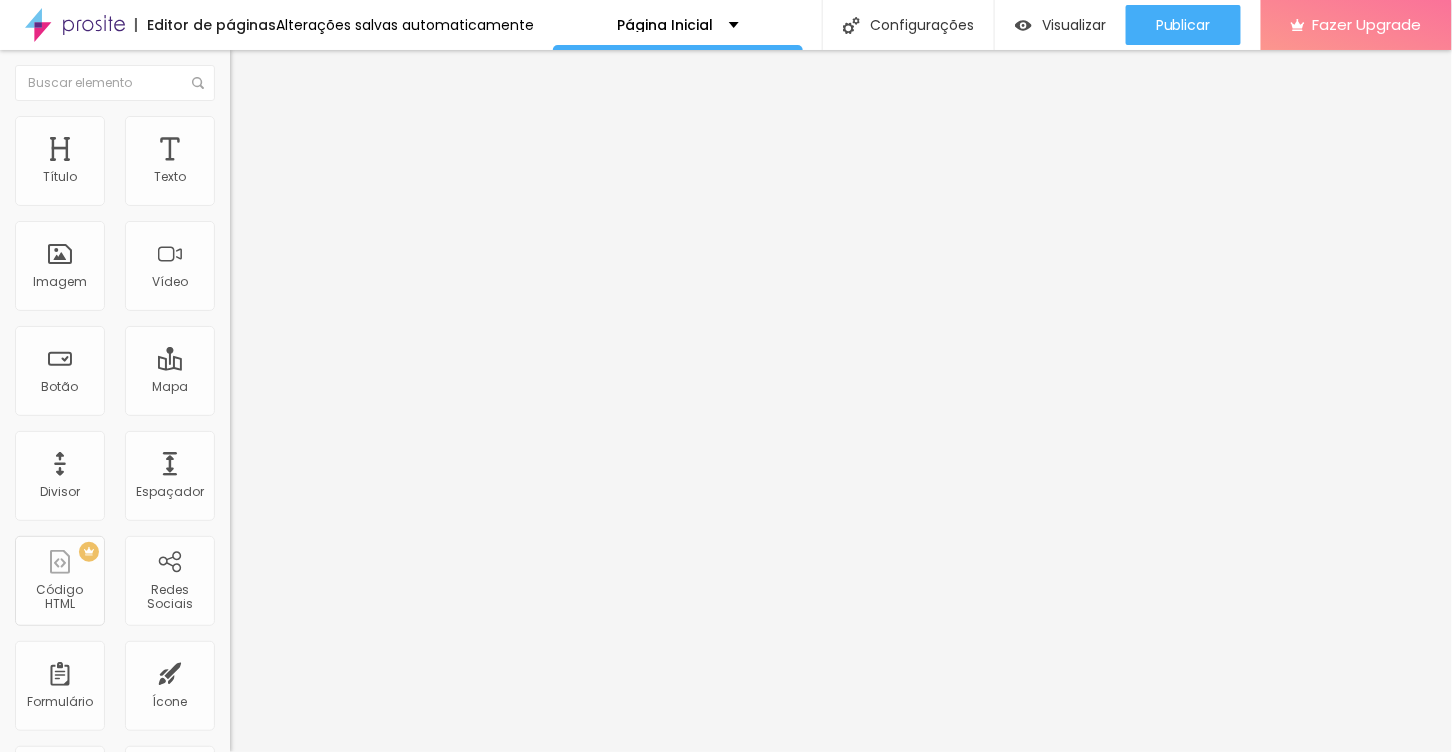 click on "Redes Sociais" at bounding box center (726, 800) 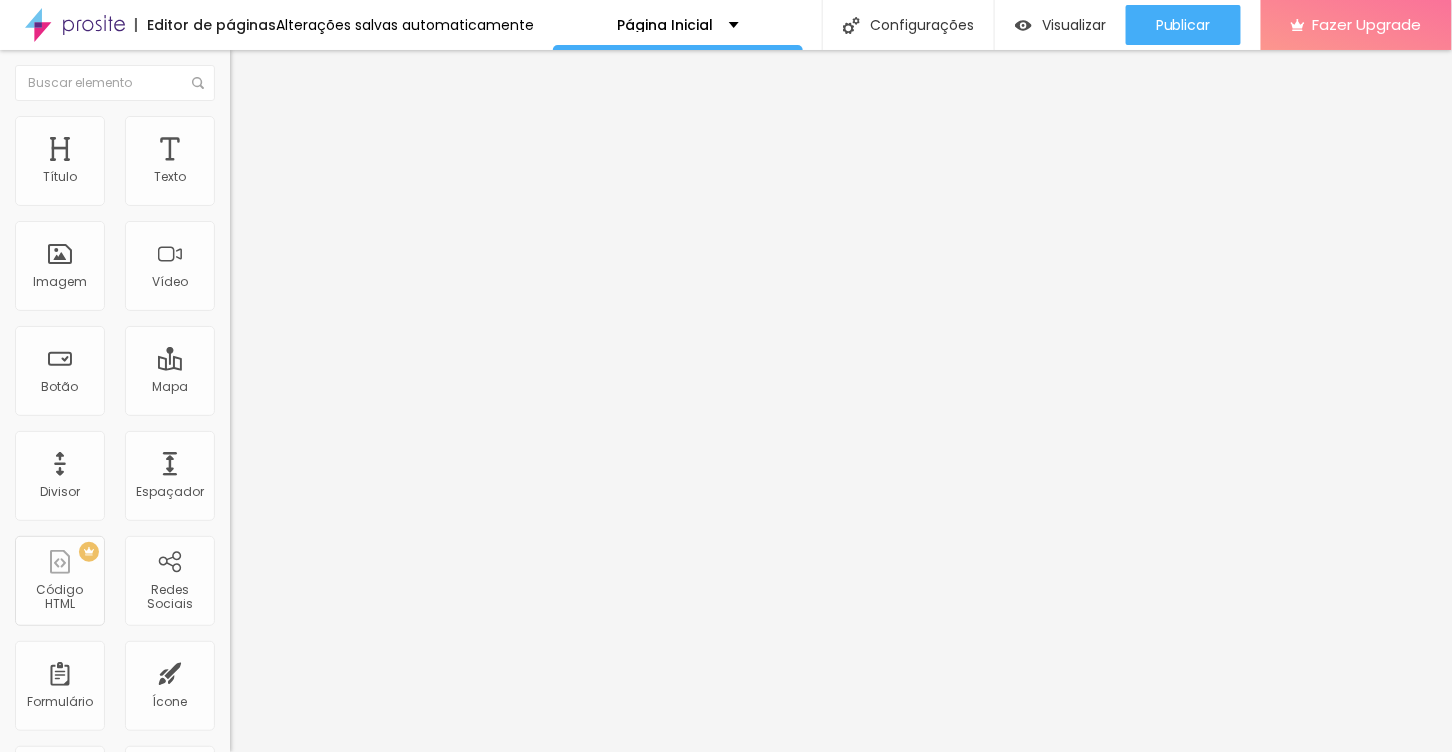 click at bounding box center (726, 2372) 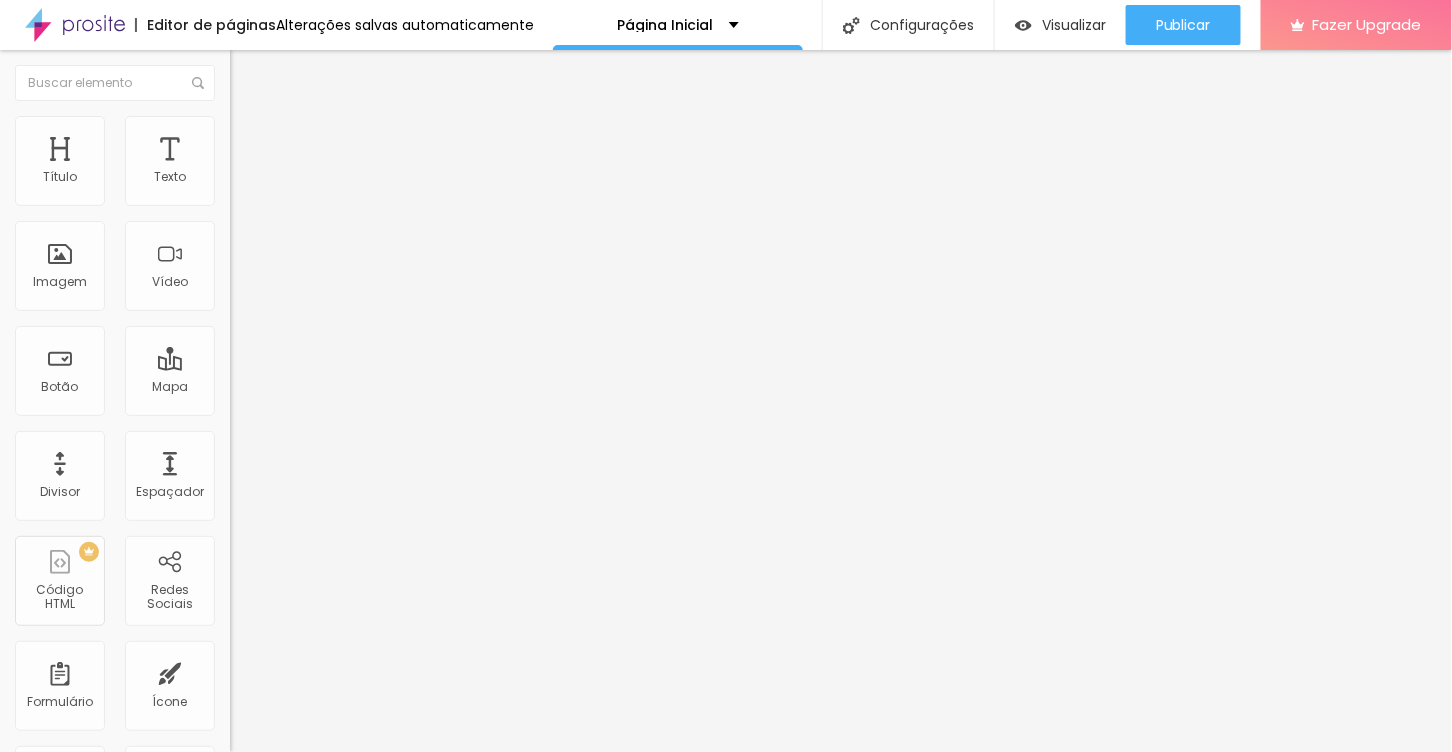 type on "Lemy Fotografia" 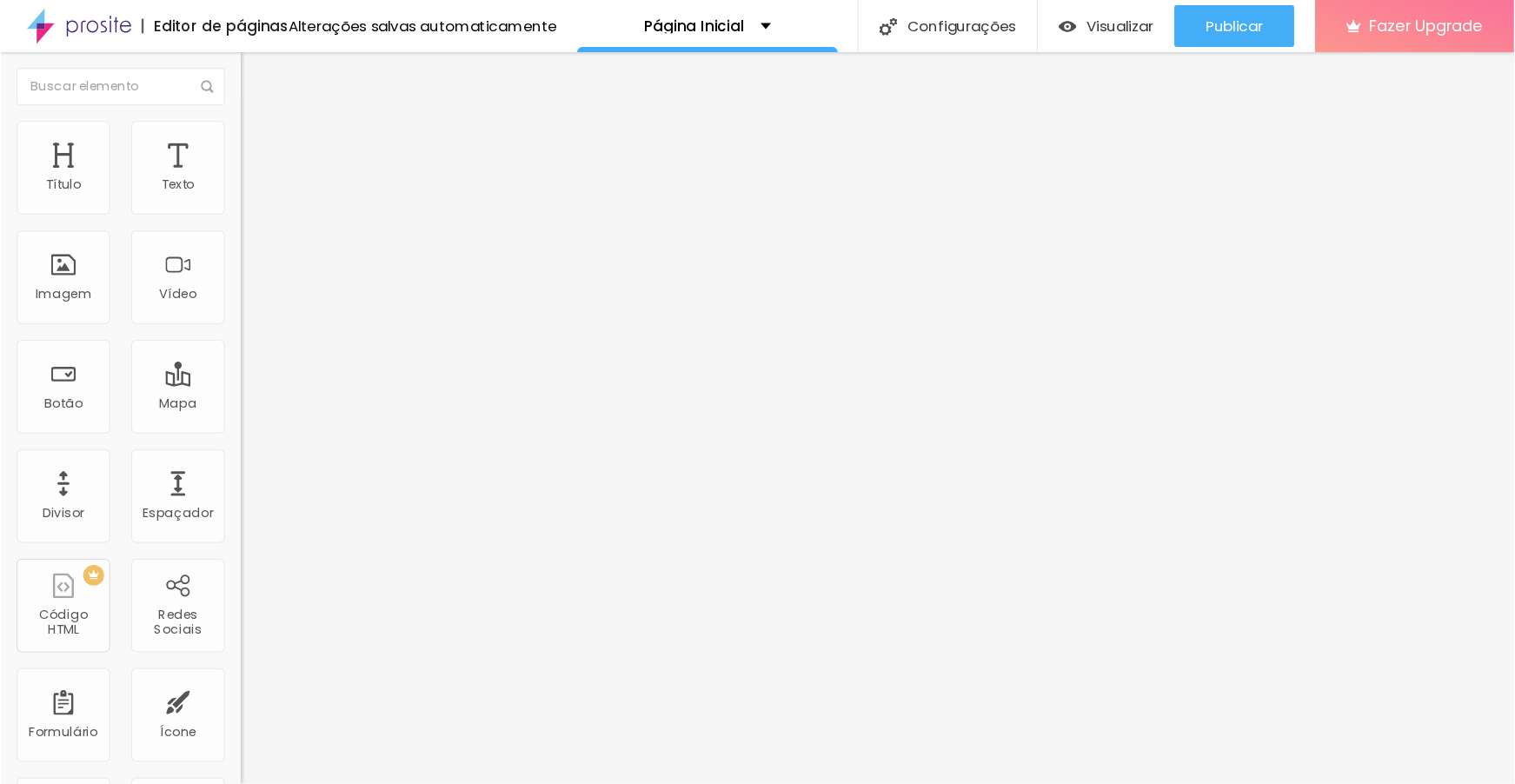 scroll, scrollTop: 0, scrollLeft: 0, axis: both 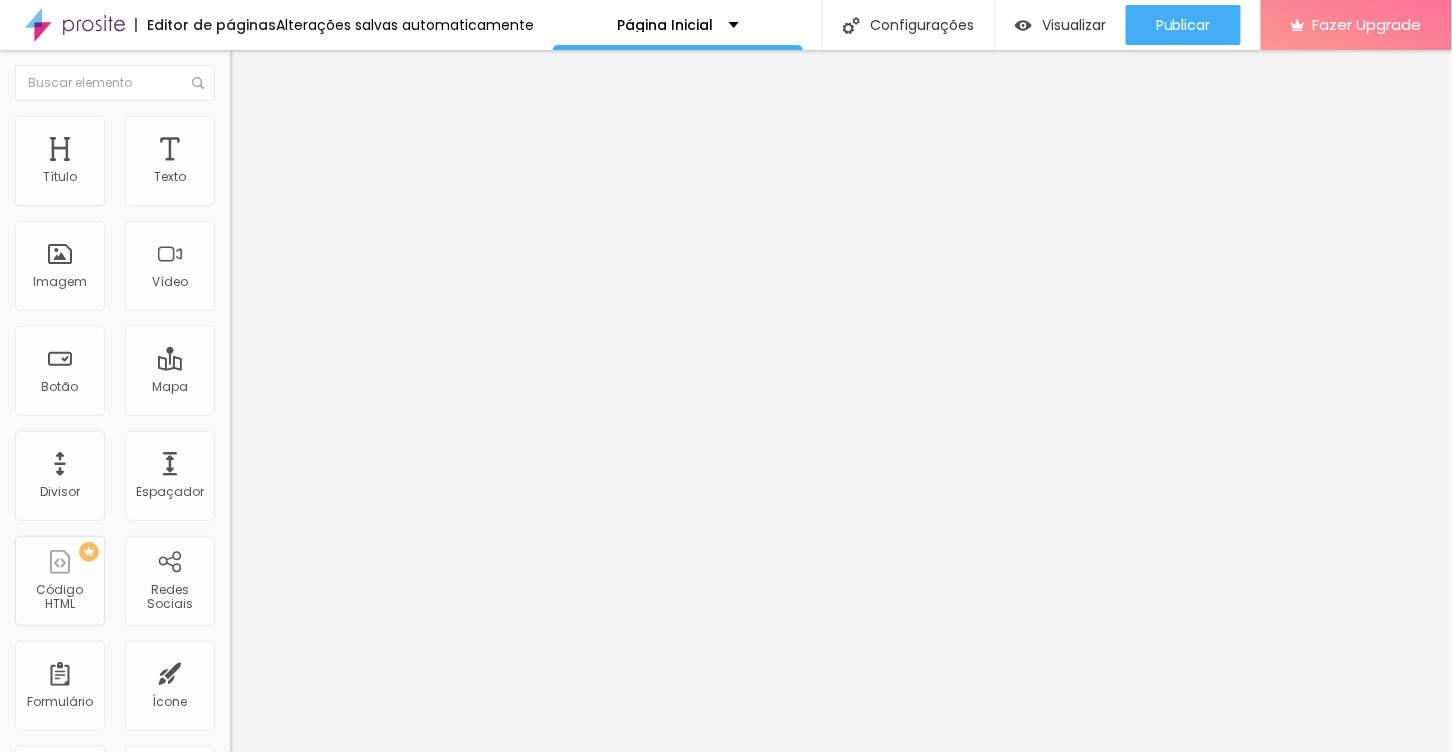 click on "Salvar" at bounding box center [47, 2513] 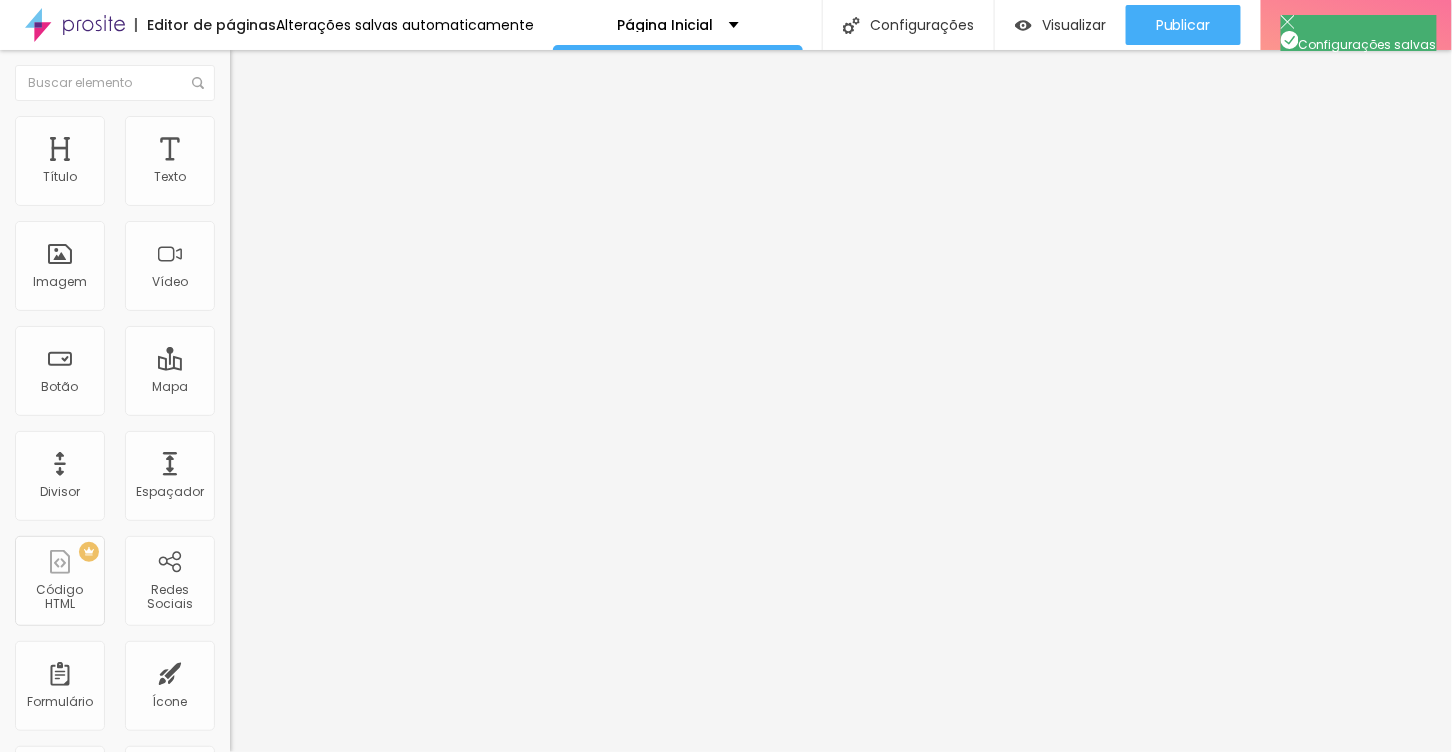click on "SEO" at bounding box center [726, 812] 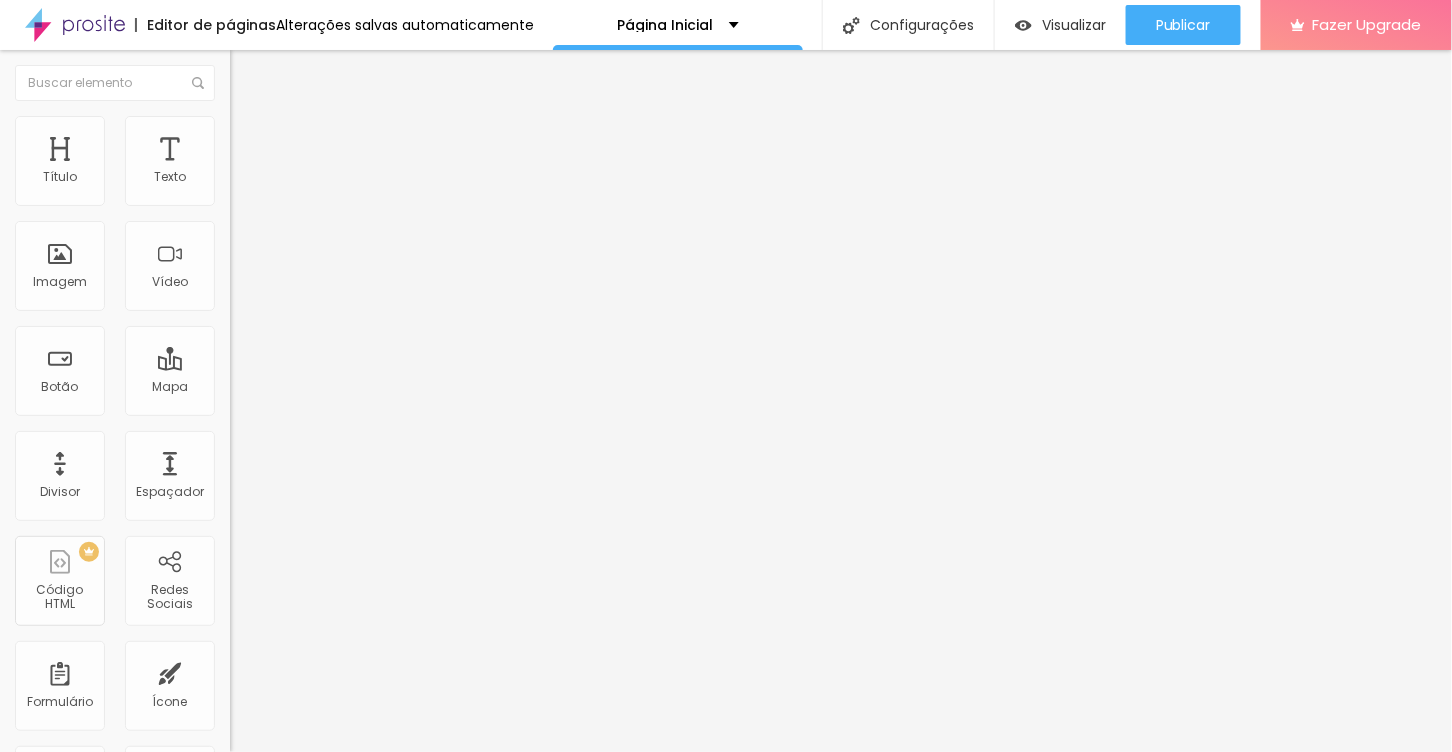 drag, startPoint x: 817, startPoint y: 454, endPoint x: 797, endPoint y: 449, distance: 20.615528 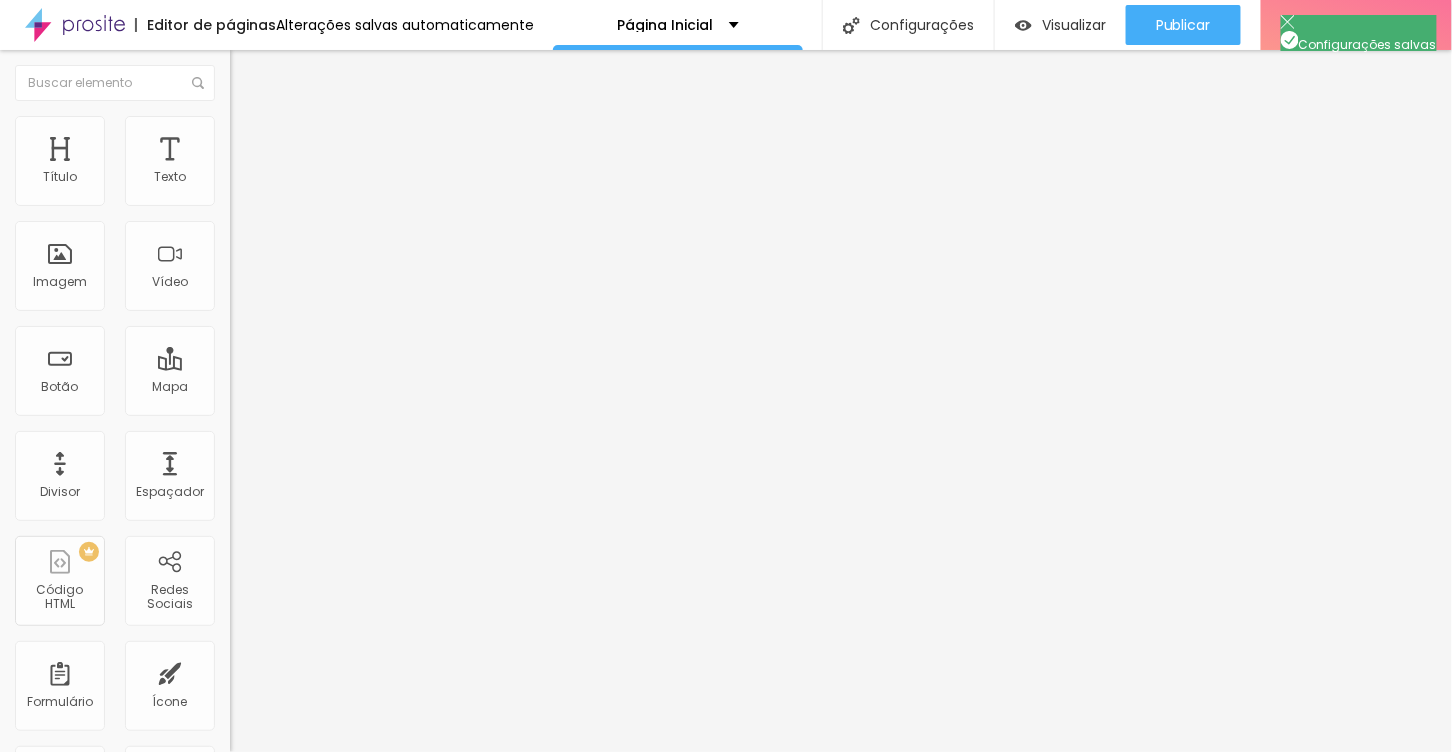 click on "Salvar" at bounding box center (47, 1258) 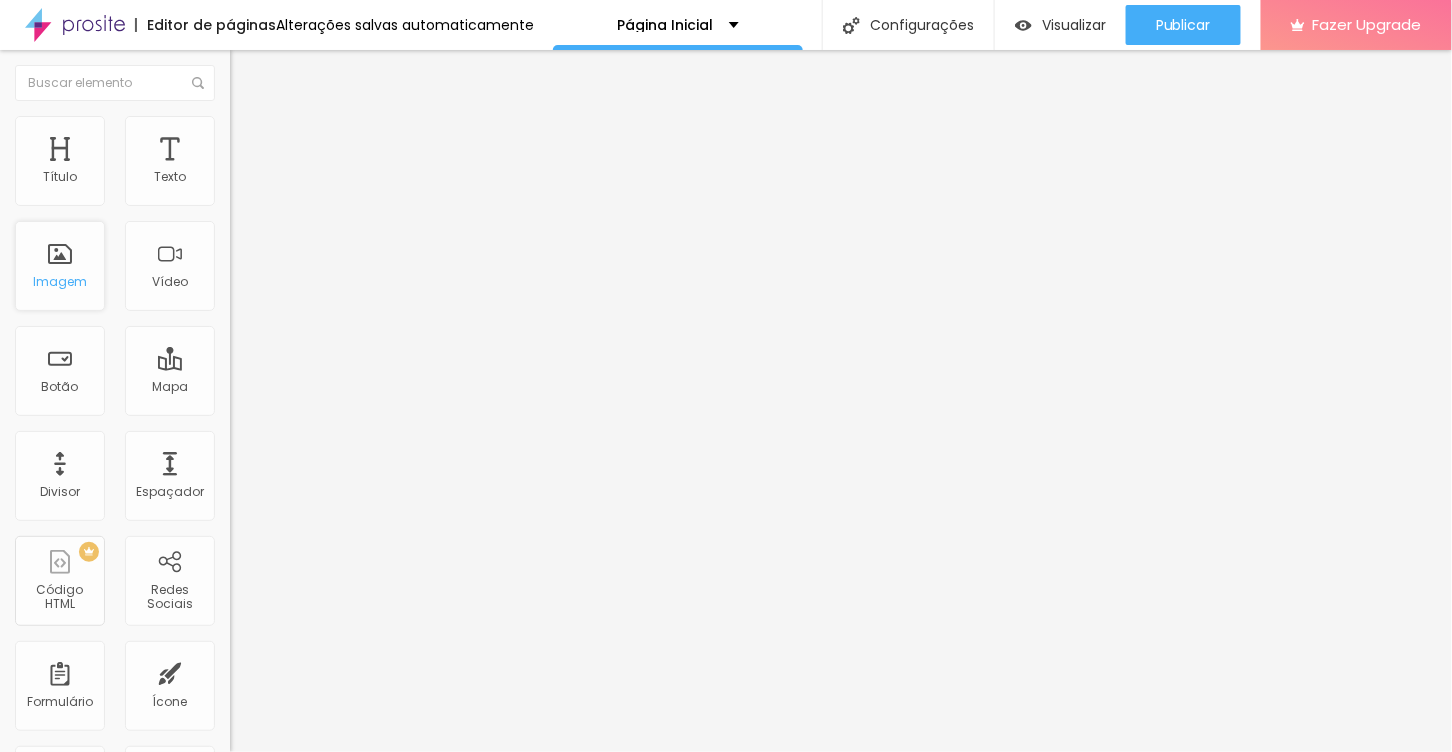 click on "Imagem" at bounding box center (60, 266) 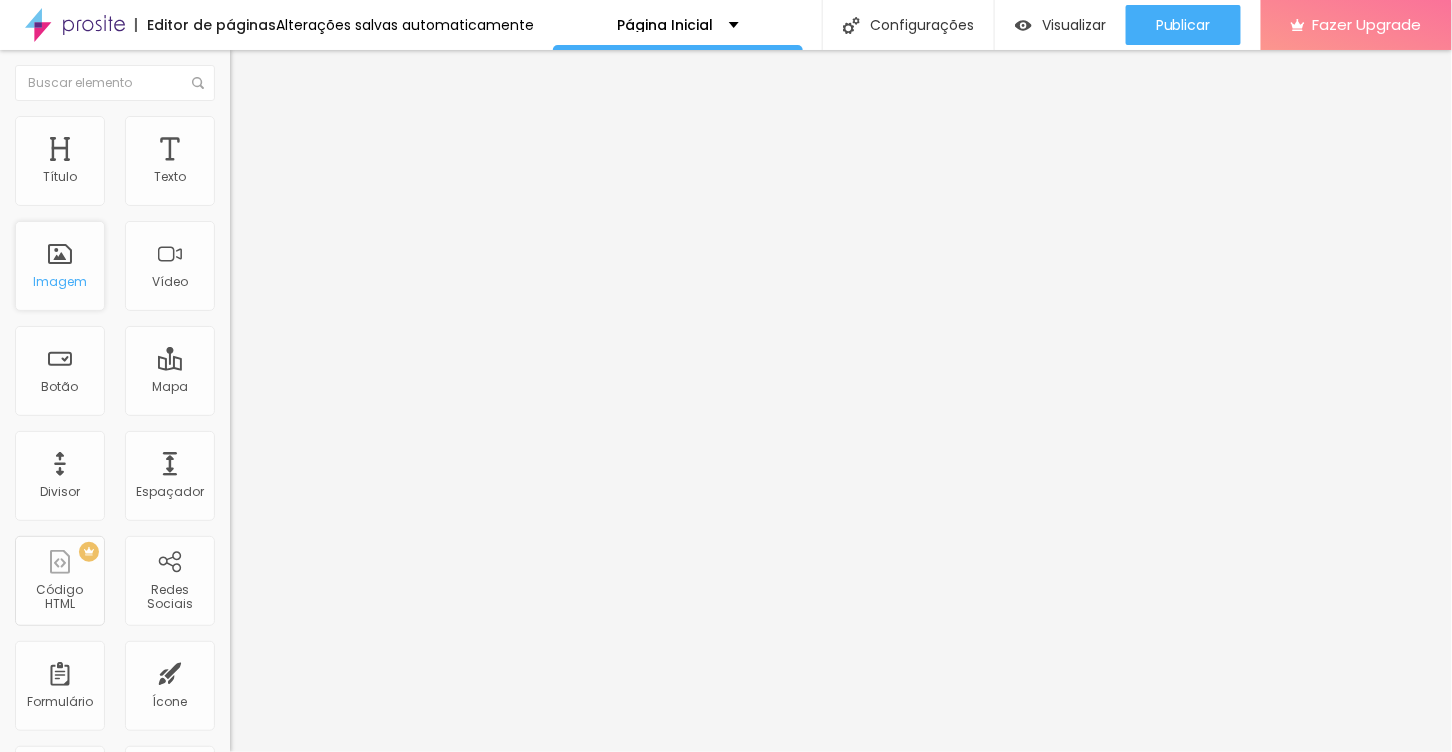 click on "Imagem" at bounding box center [60, 266] 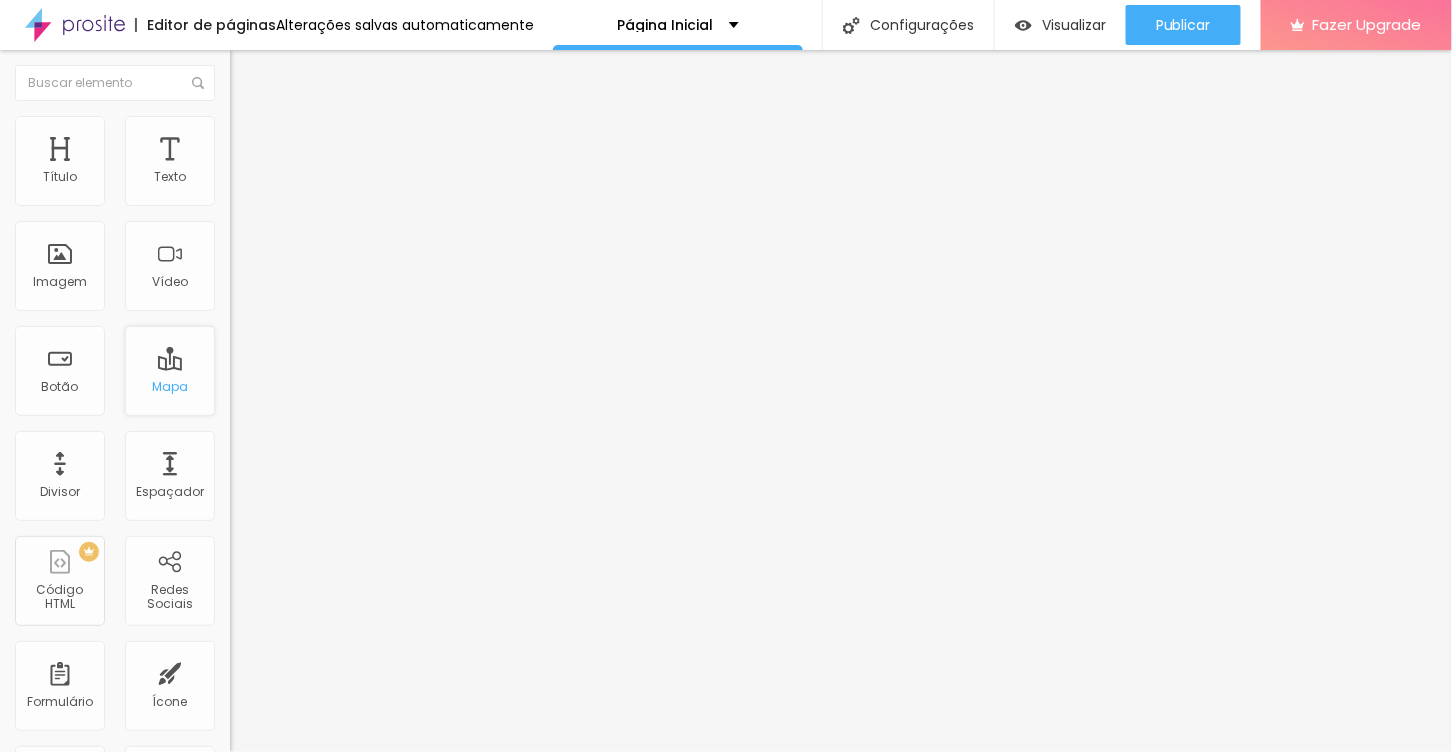 click on "Mapa" at bounding box center (170, 371) 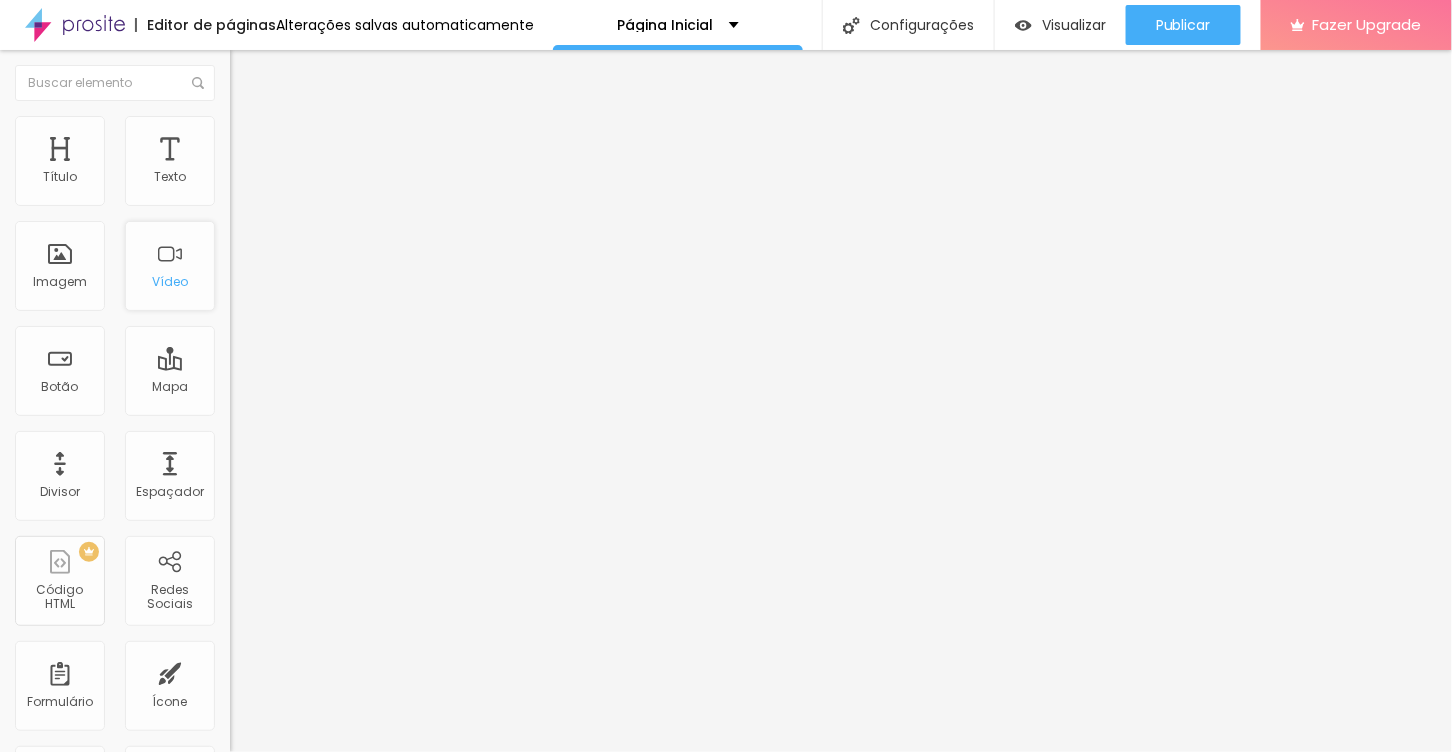 click on "Vídeo" at bounding box center [170, 266] 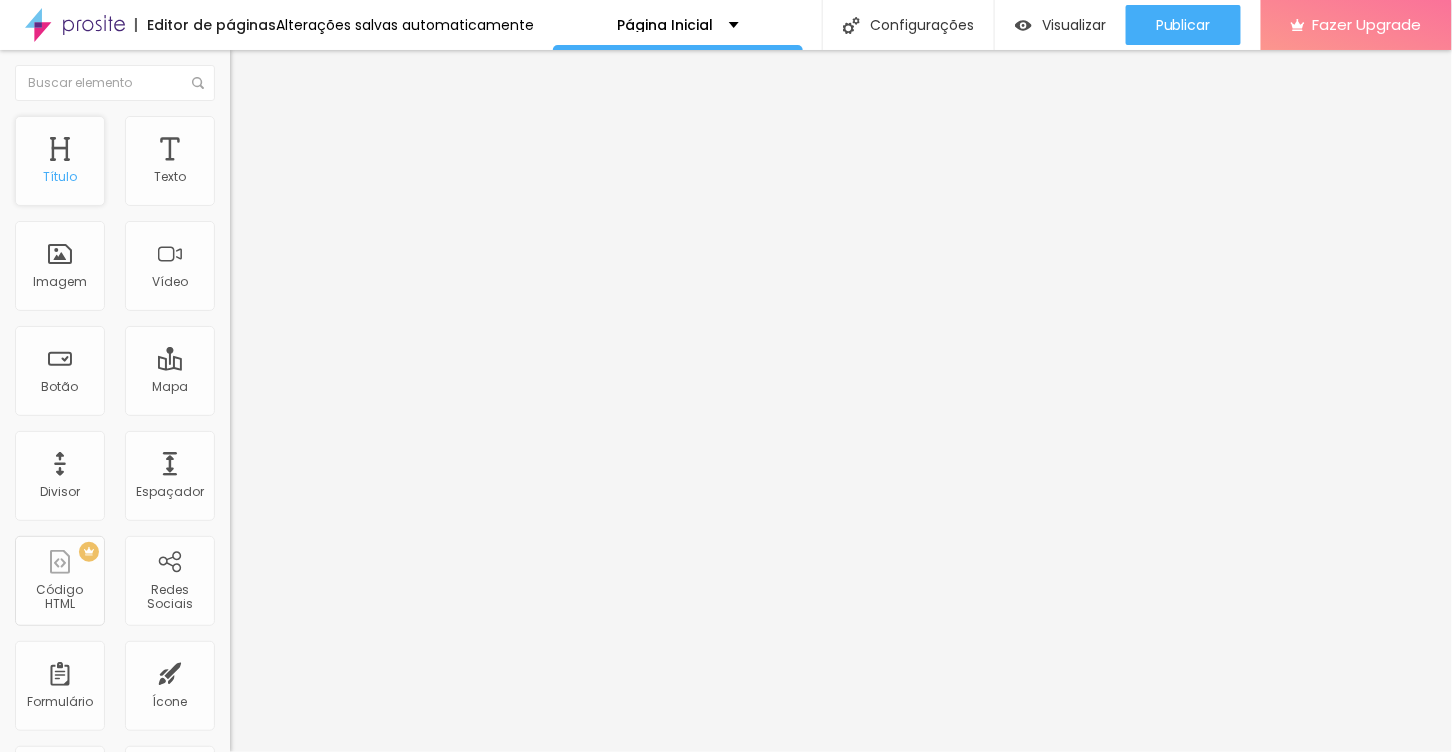 click on "Título" at bounding box center [60, 177] 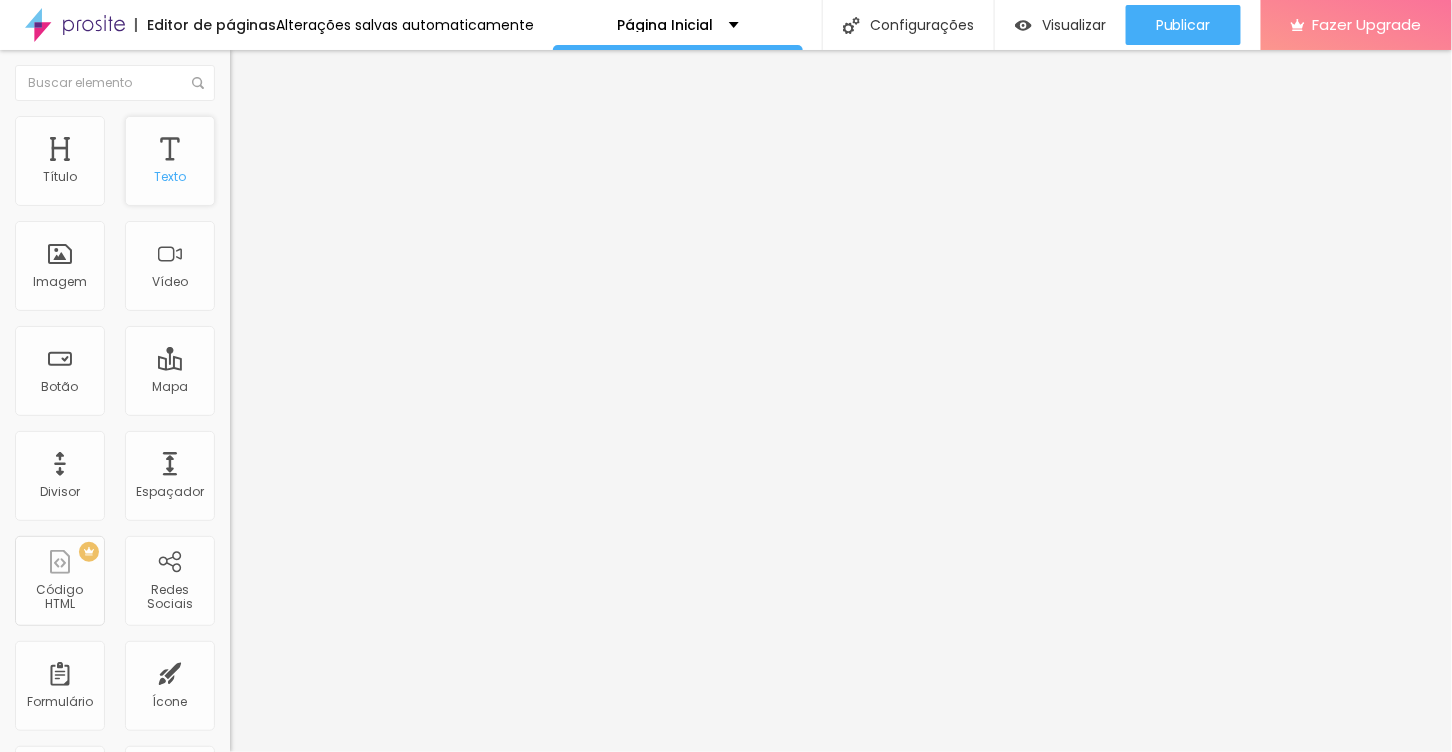 click on "Texto" at bounding box center (170, 161) 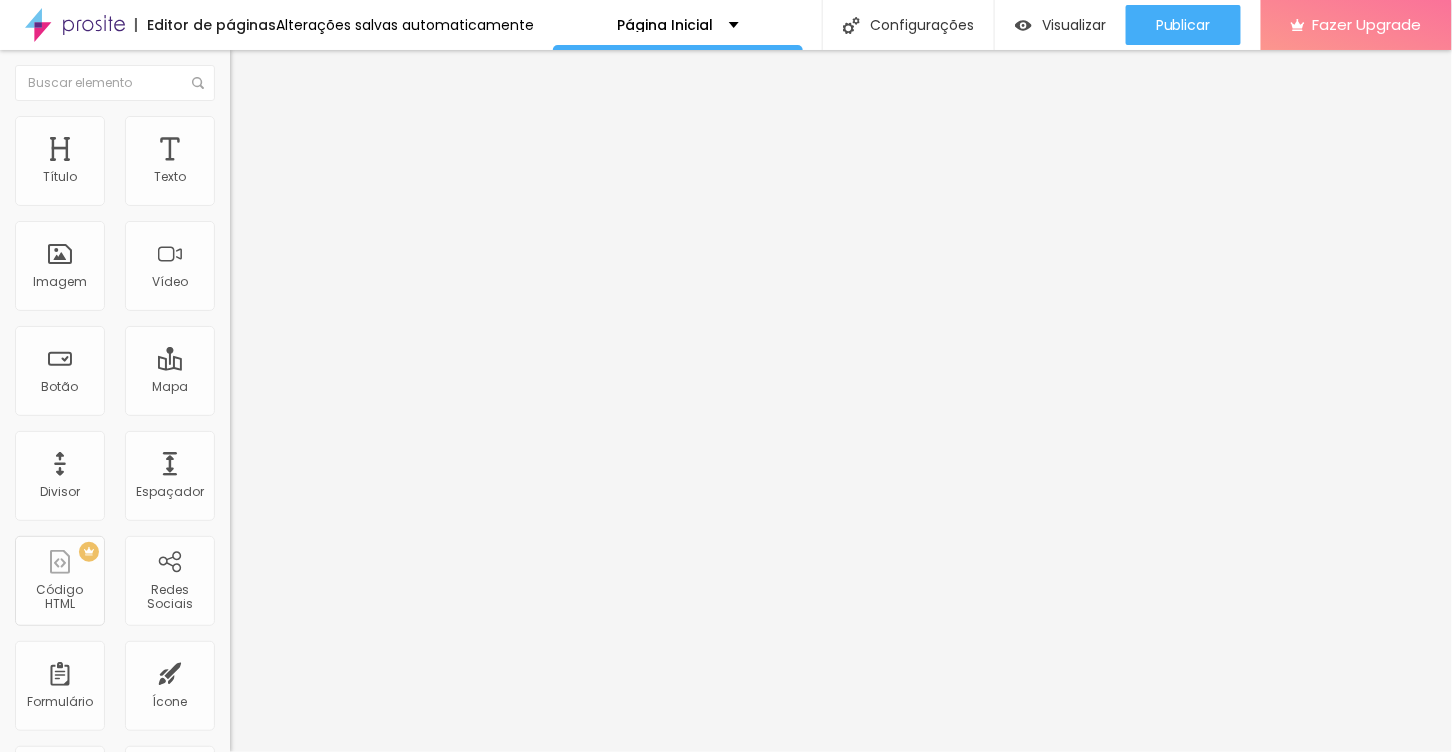 drag, startPoint x: 221, startPoint y: 169, endPoint x: 166, endPoint y: 132, distance: 66.287254 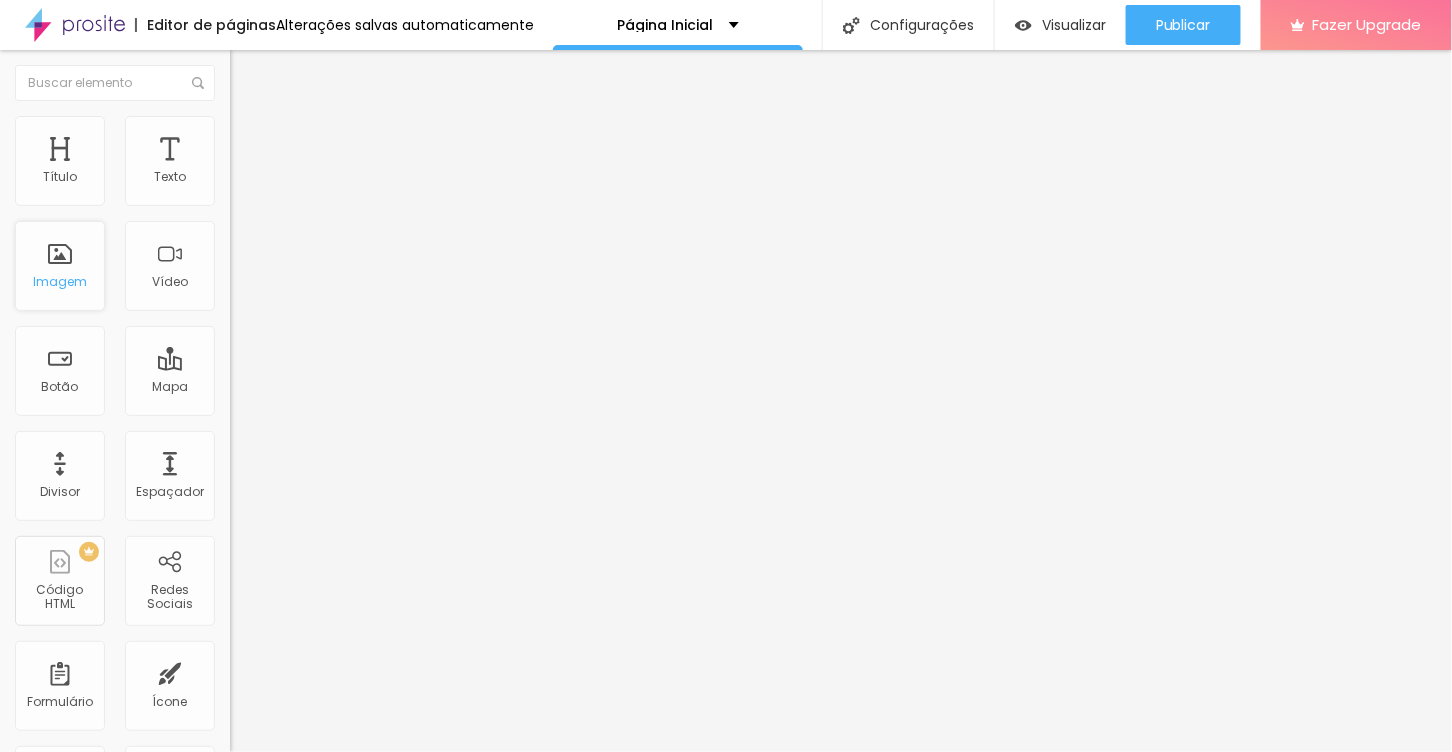 click on "Imagem" at bounding box center [60, 282] 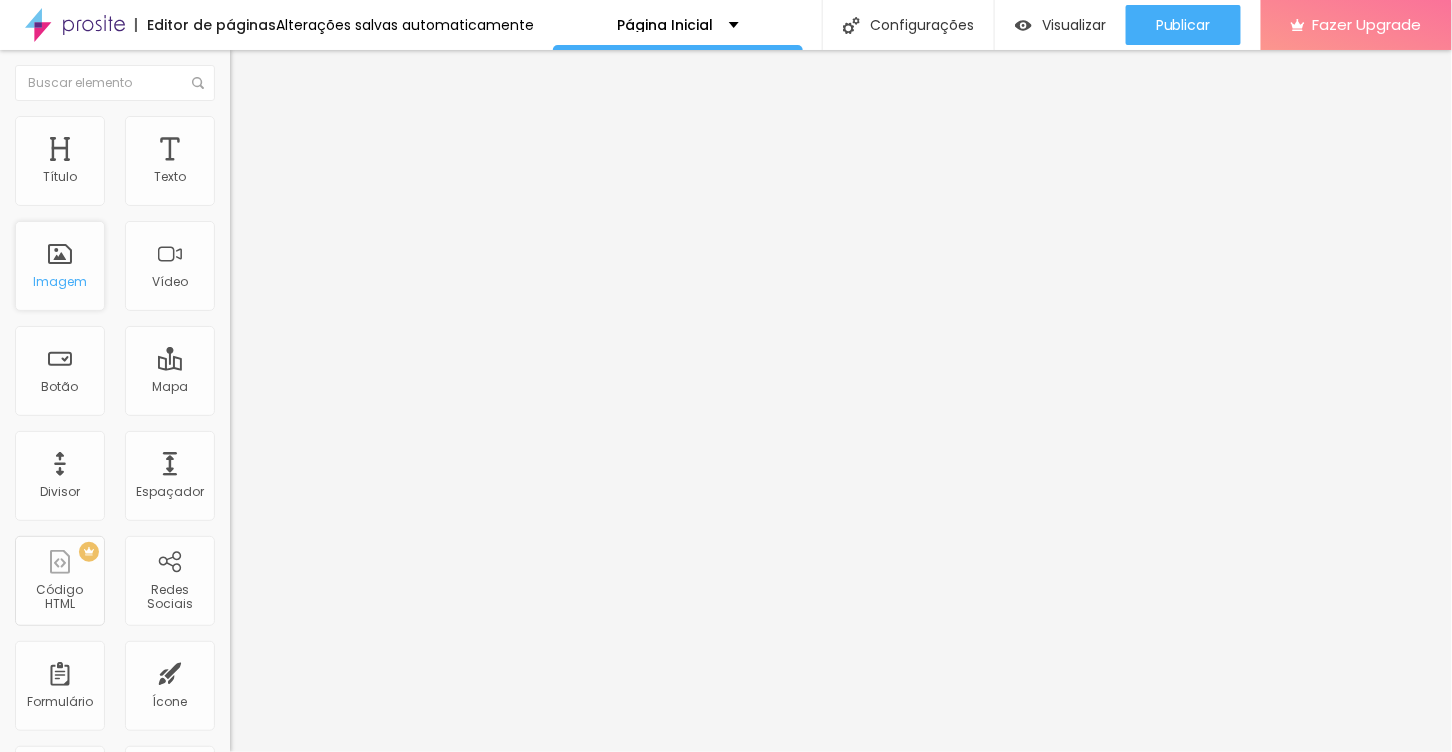 click on "Imagem" at bounding box center [60, 282] 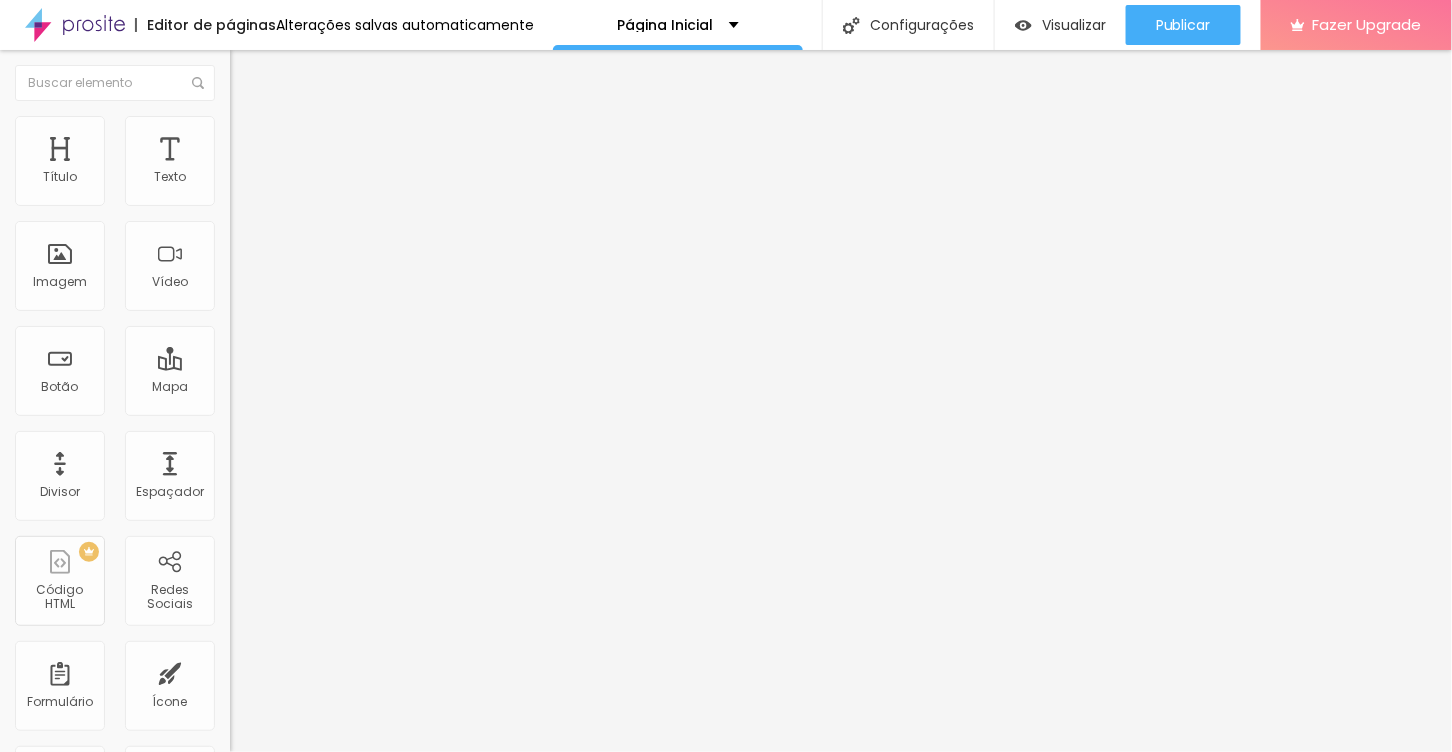 click at bounding box center (239, 125) 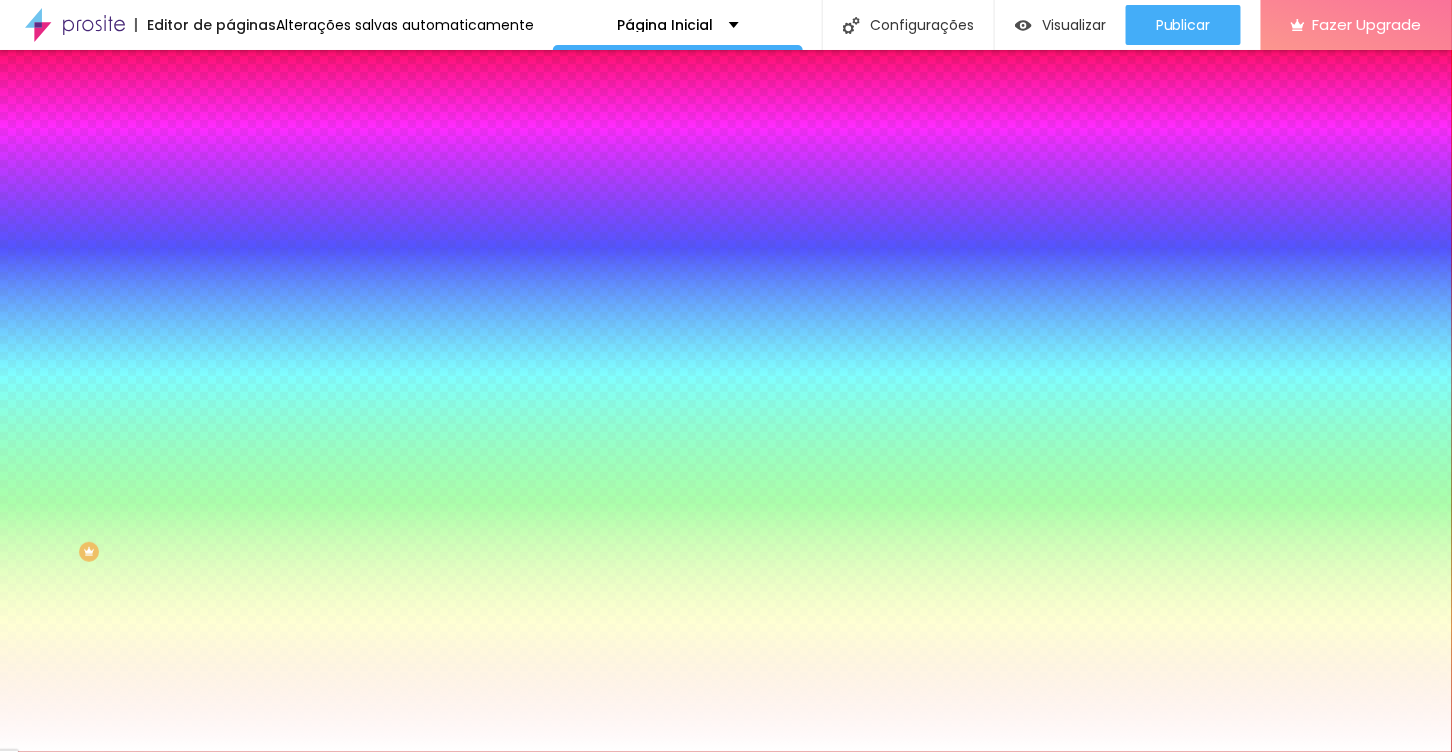 type on "158" 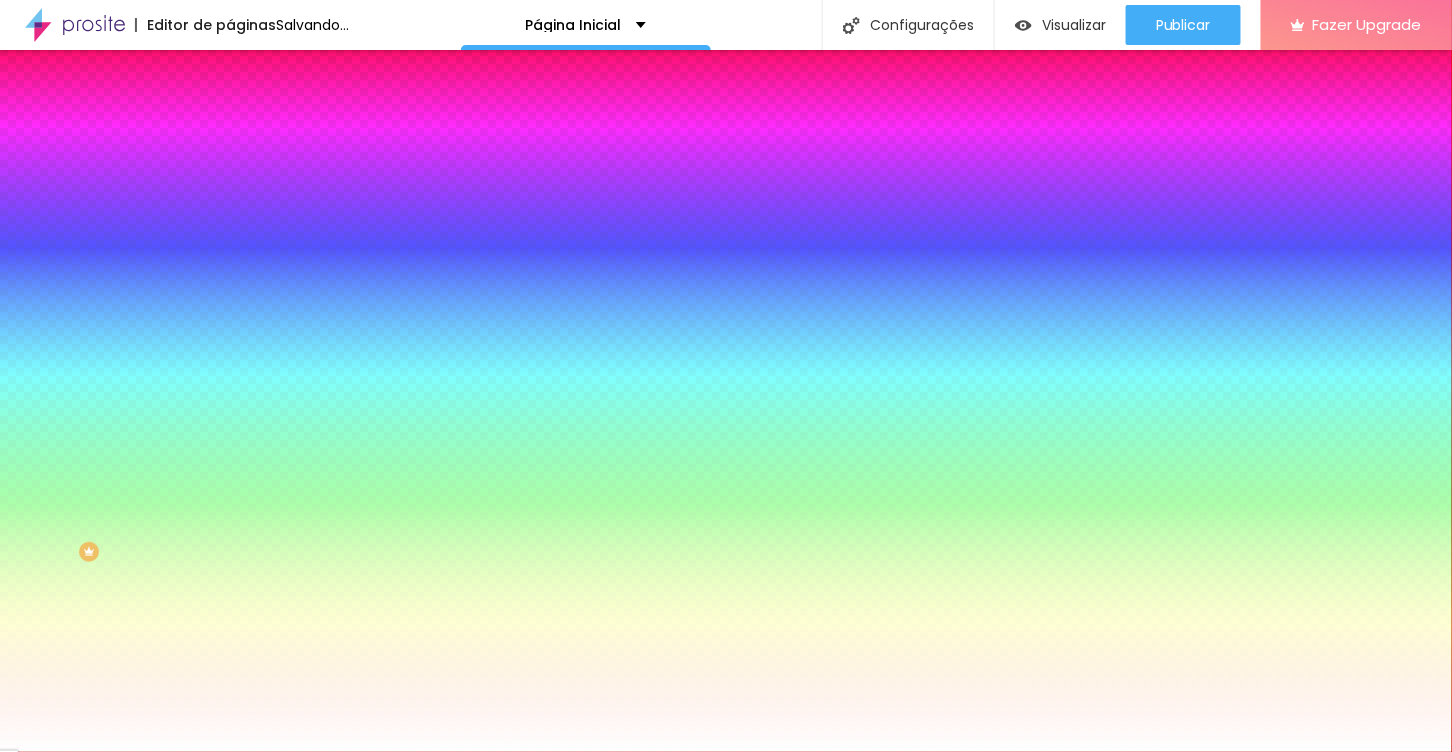 type on "55" 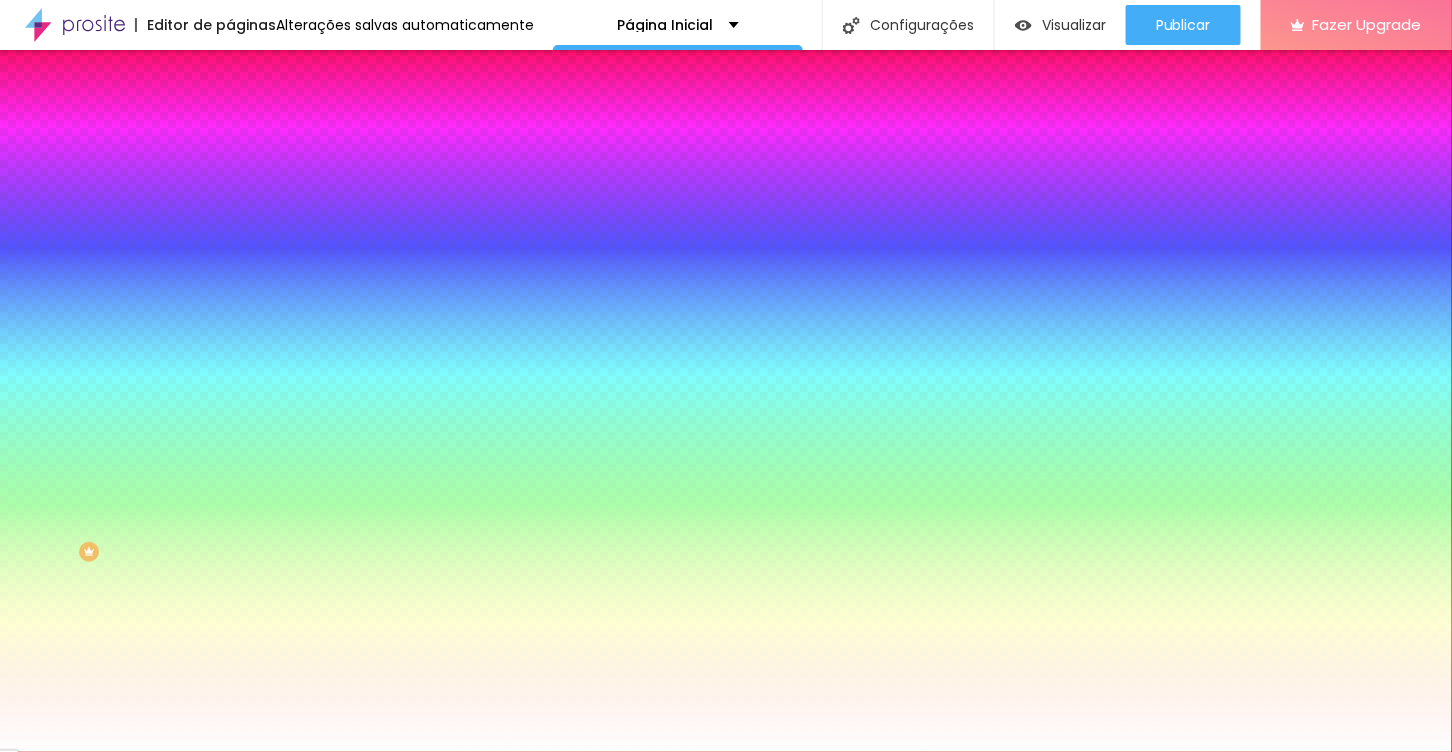 drag, startPoint x: 151, startPoint y: 264, endPoint x: 11, endPoint y: 252, distance: 140.51335 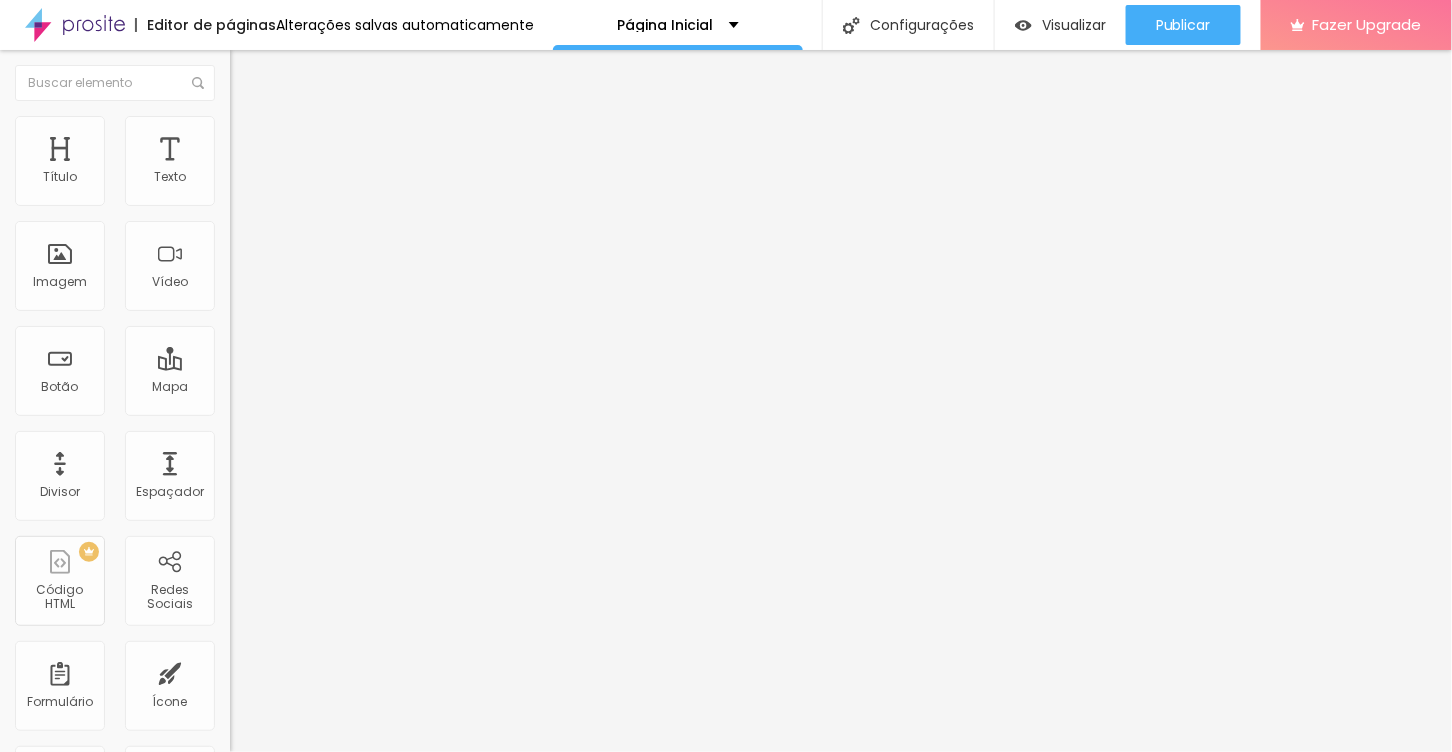 click on "Estilo" at bounding box center (263, 129) 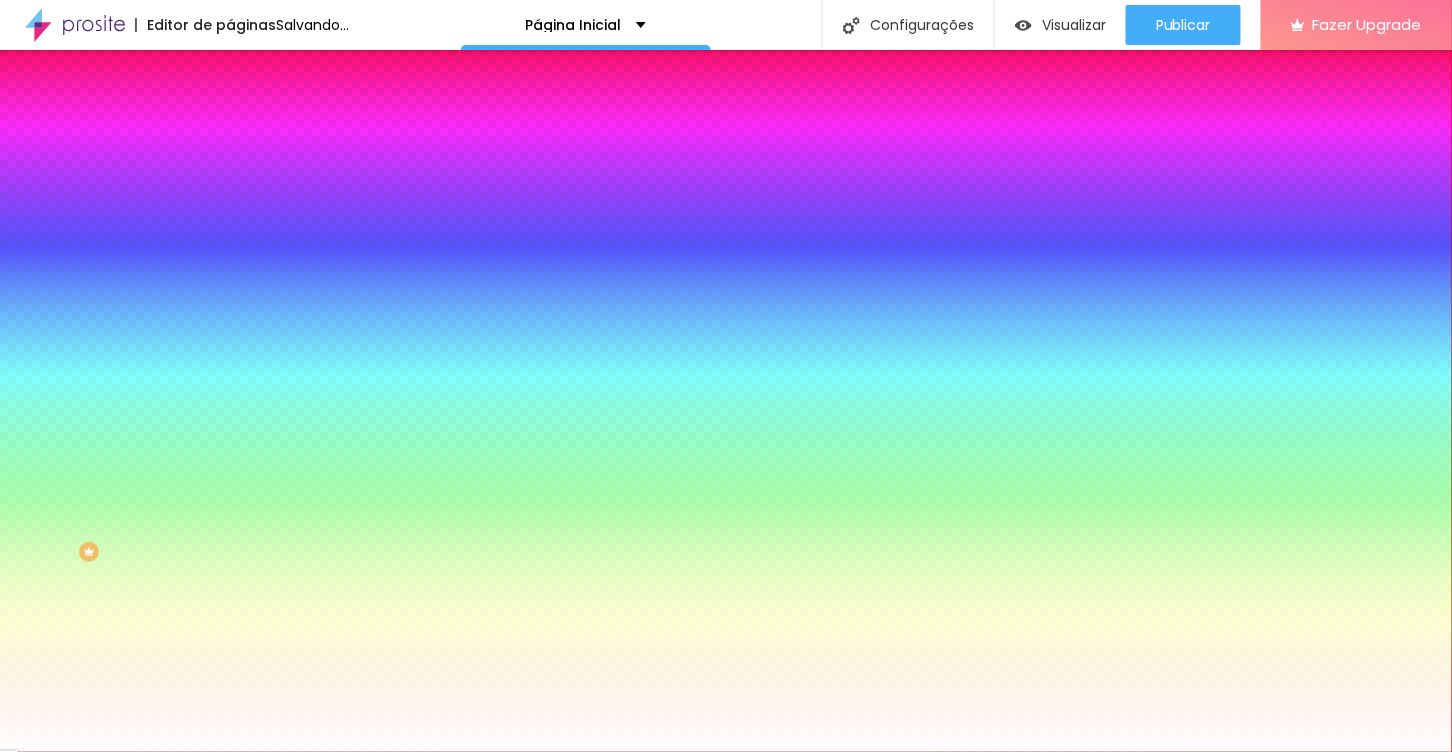click on "Conteúdo" at bounding box center (279, 109) 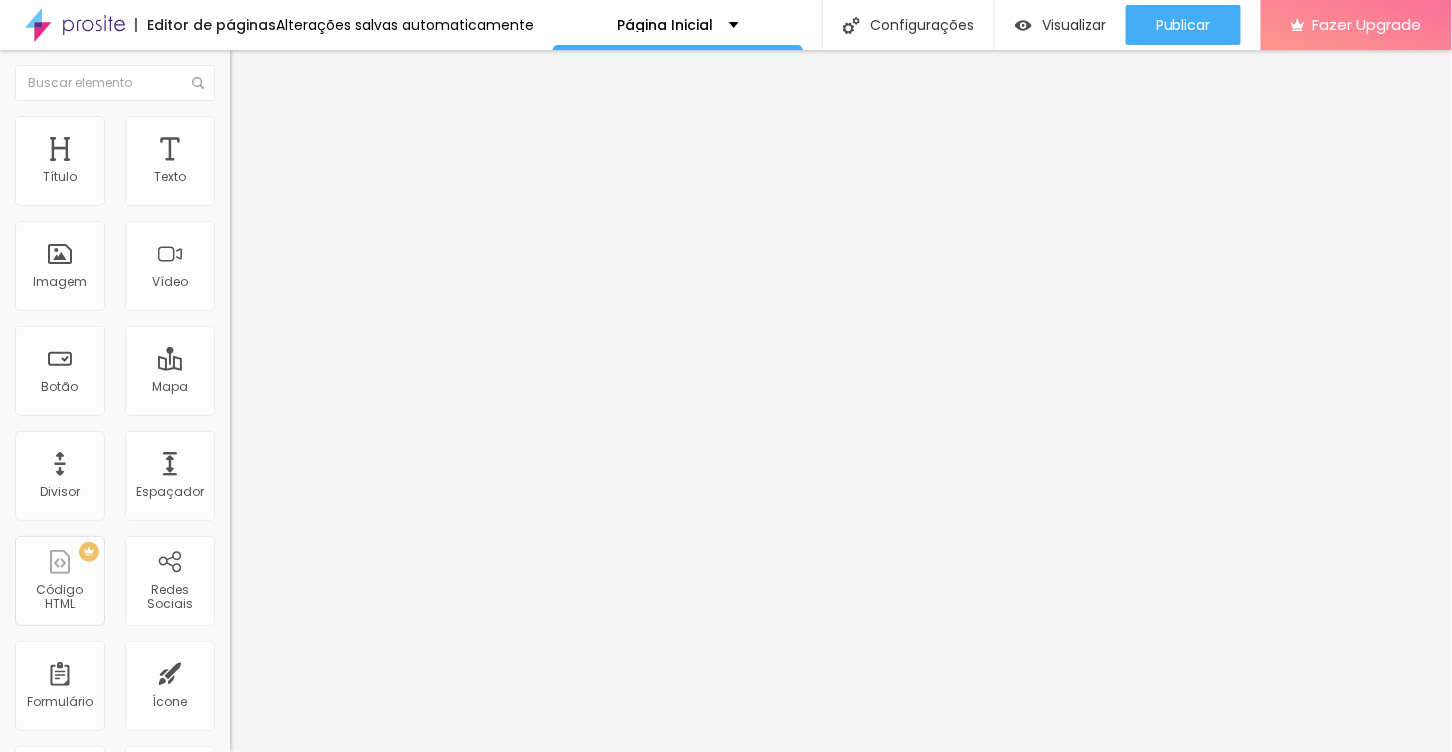 click at bounding box center [237, 191] 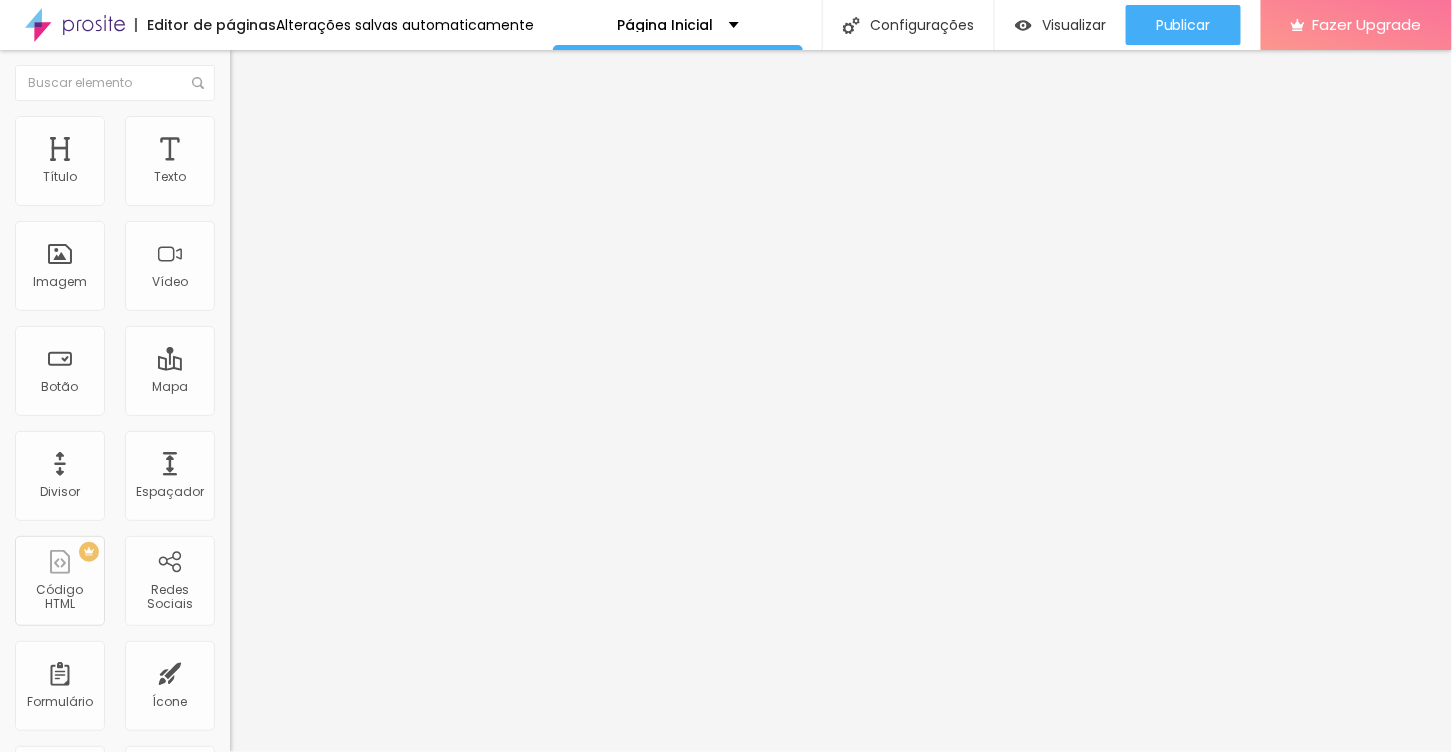 click at bounding box center [345, 208] 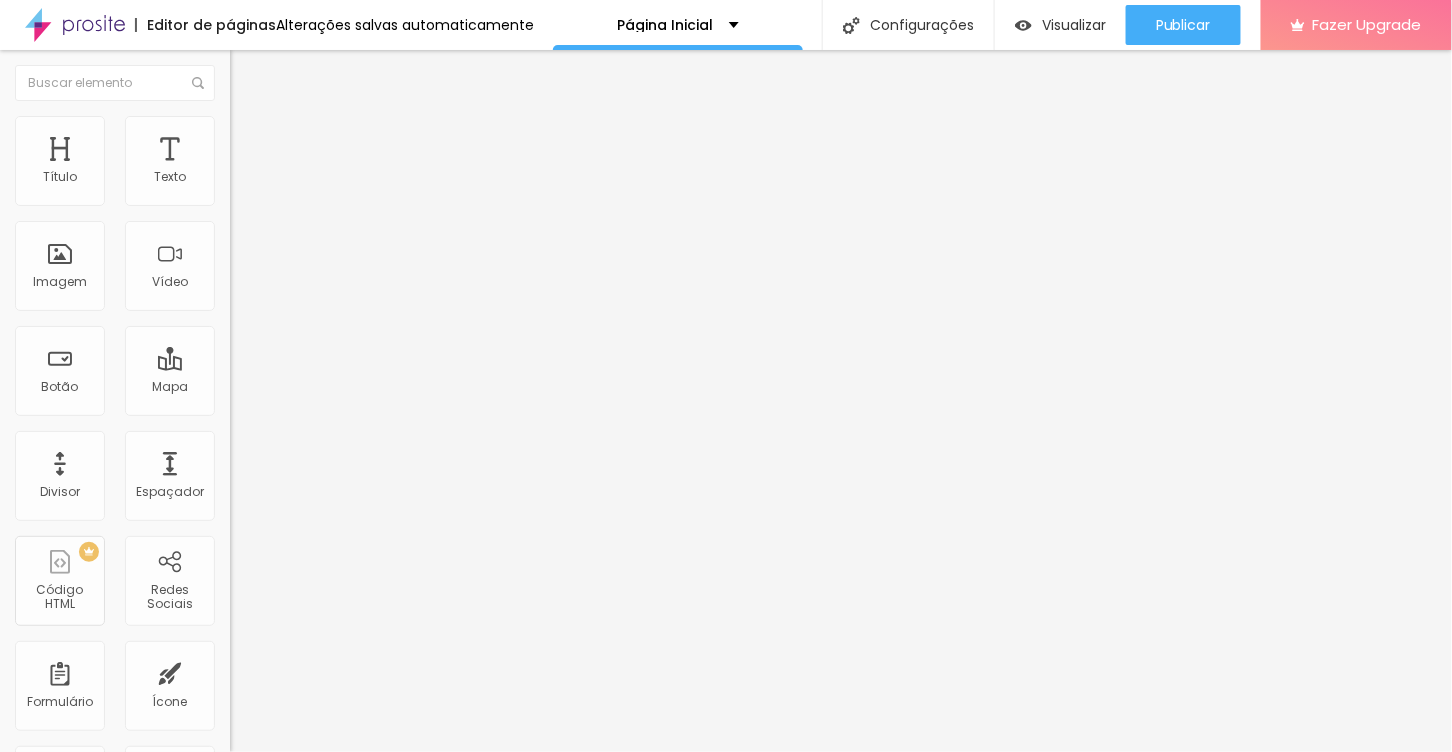 click on "Encaixotado" at bounding box center [269, 173] 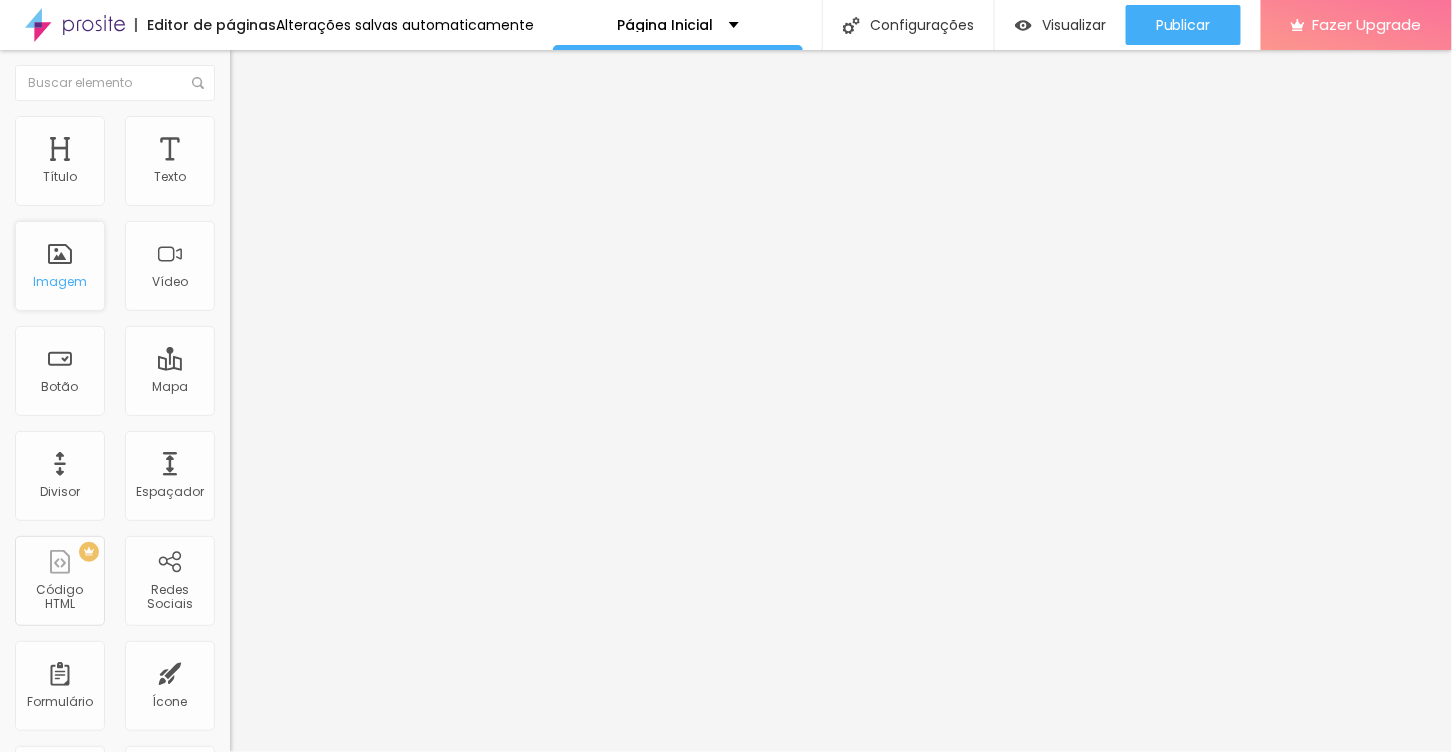 click on "Imagem" at bounding box center (60, 266) 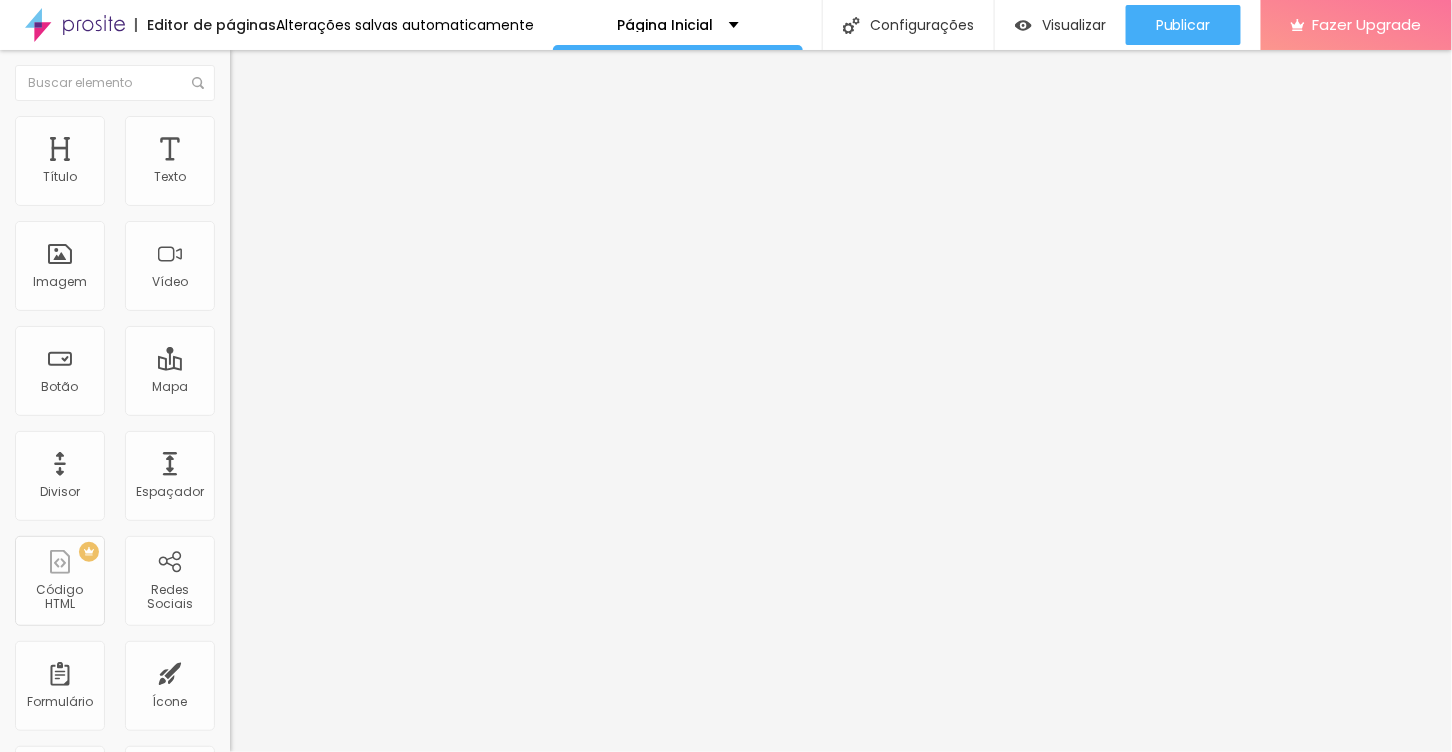 click on "Estilo" at bounding box center [263, 129] 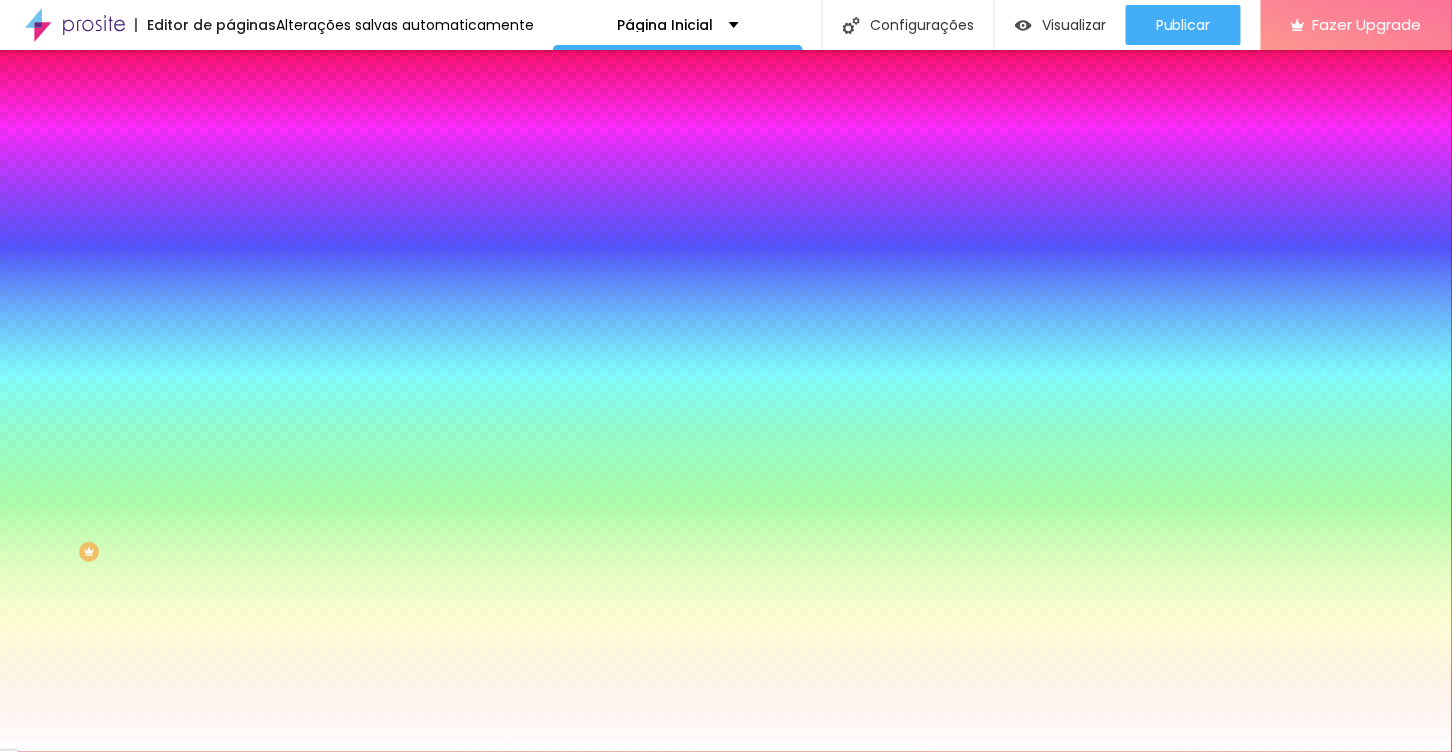 click at bounding box center (239, 145) 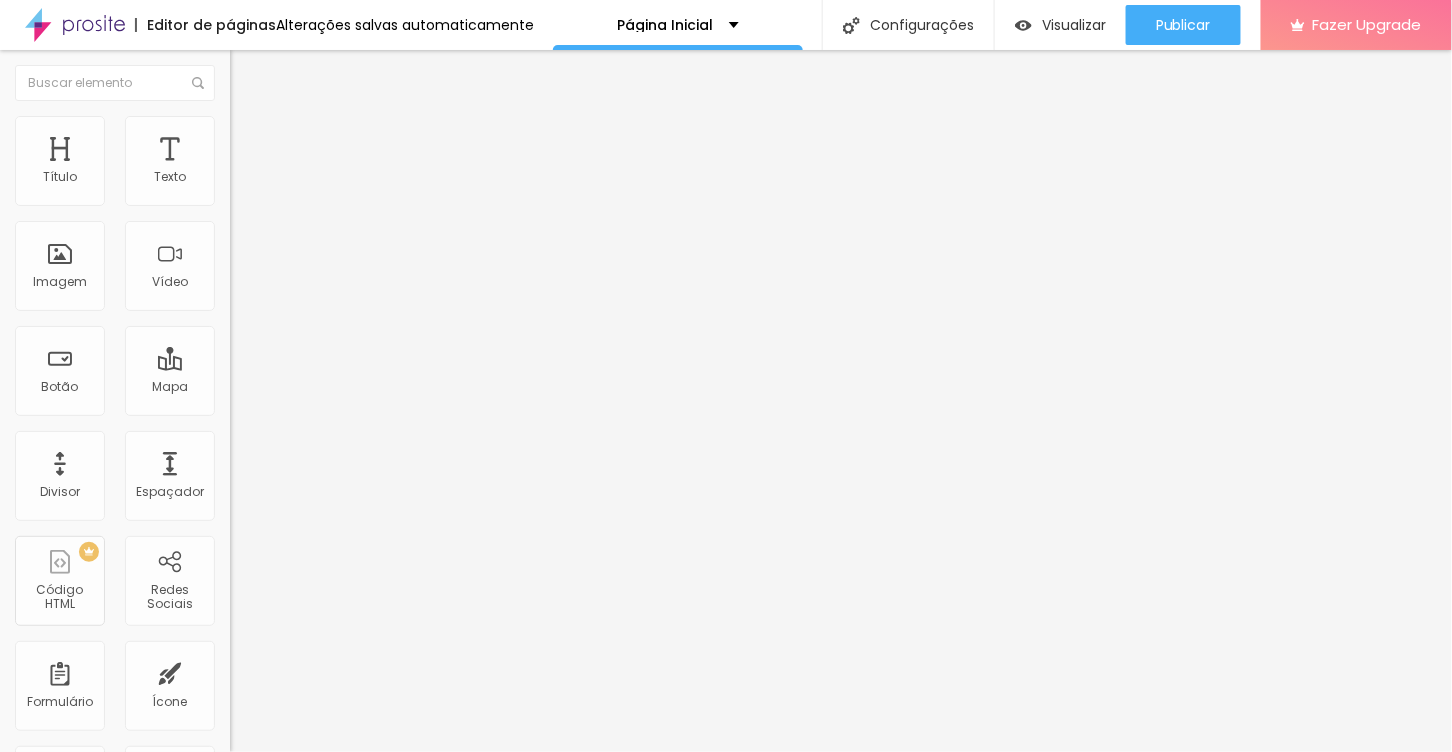 click on "Conteúdo" at bounding box center [345, 106] 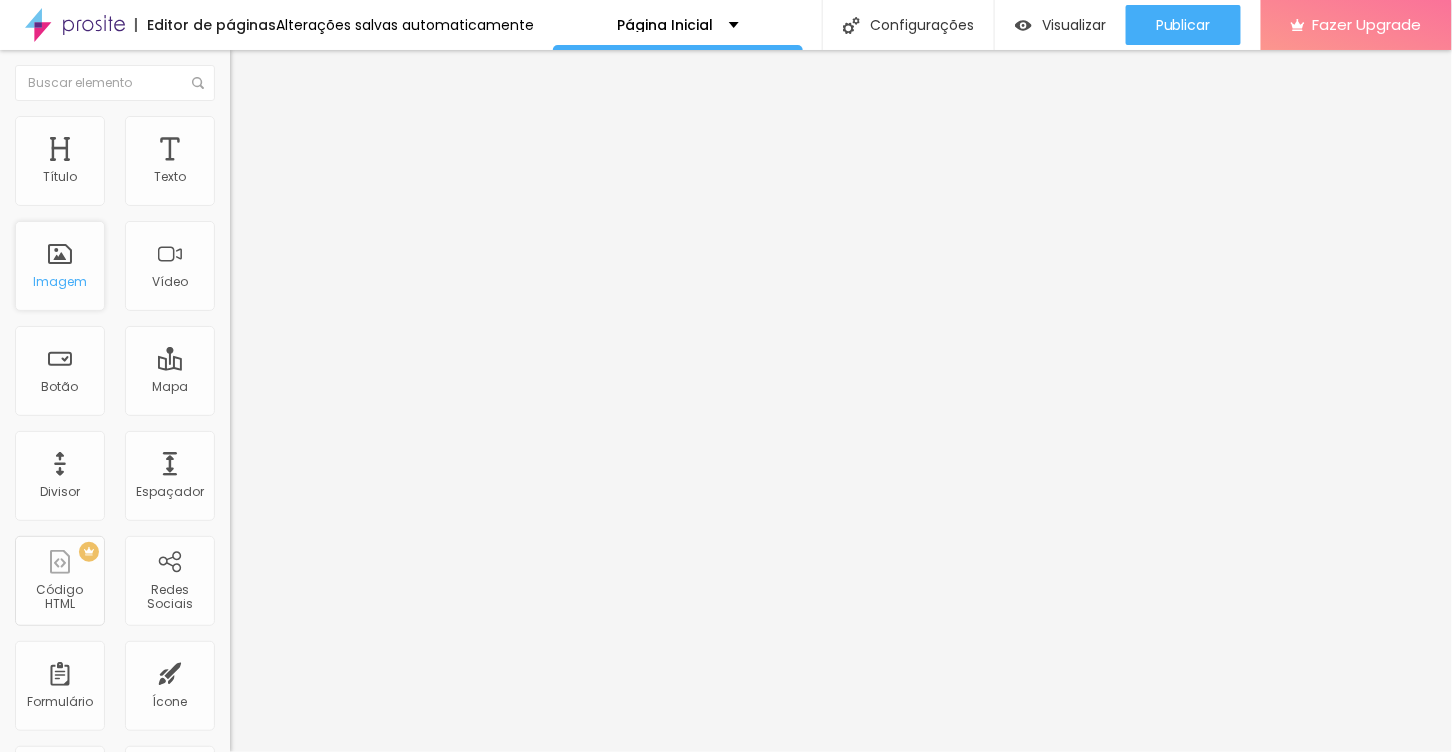 click on "Imagem" at bounding box center (60, 266) 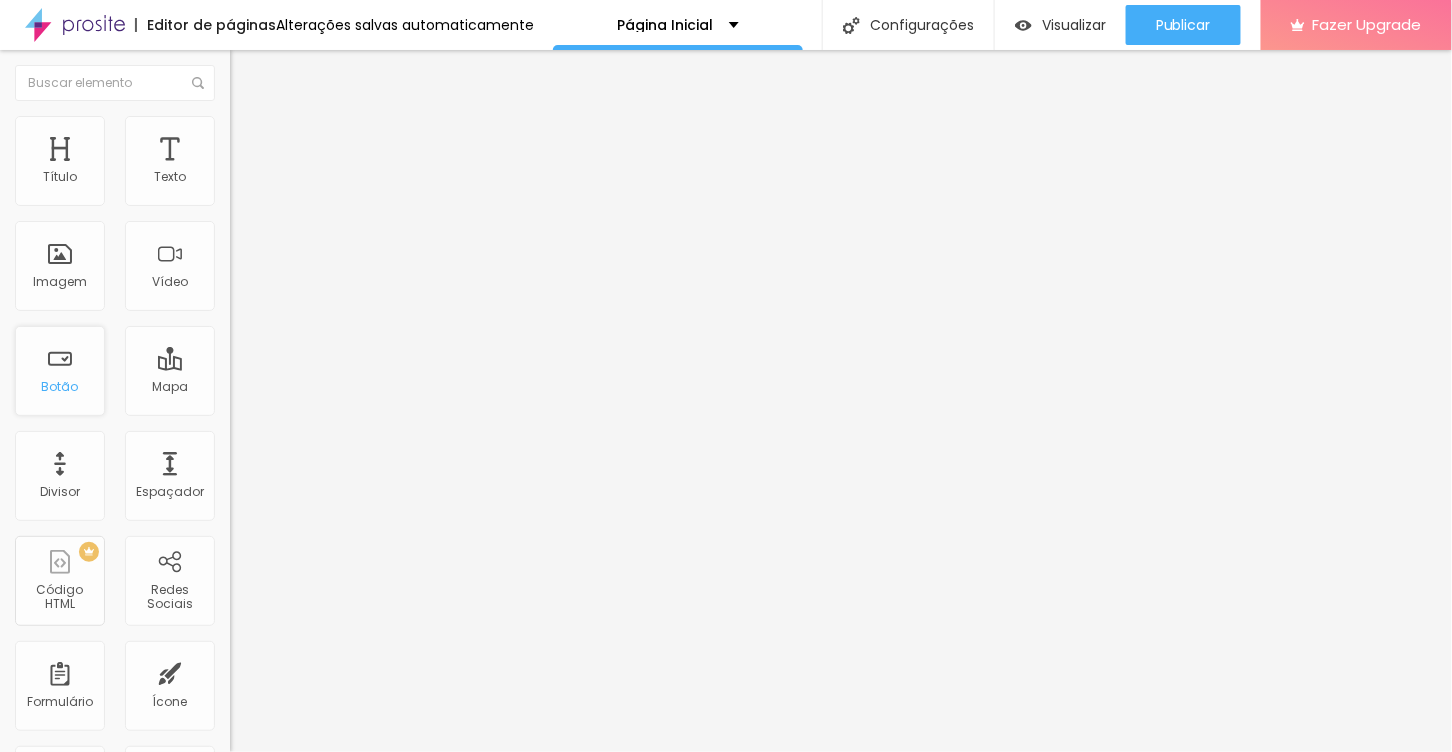 click on "Botão" at bounding box center (60, 371) 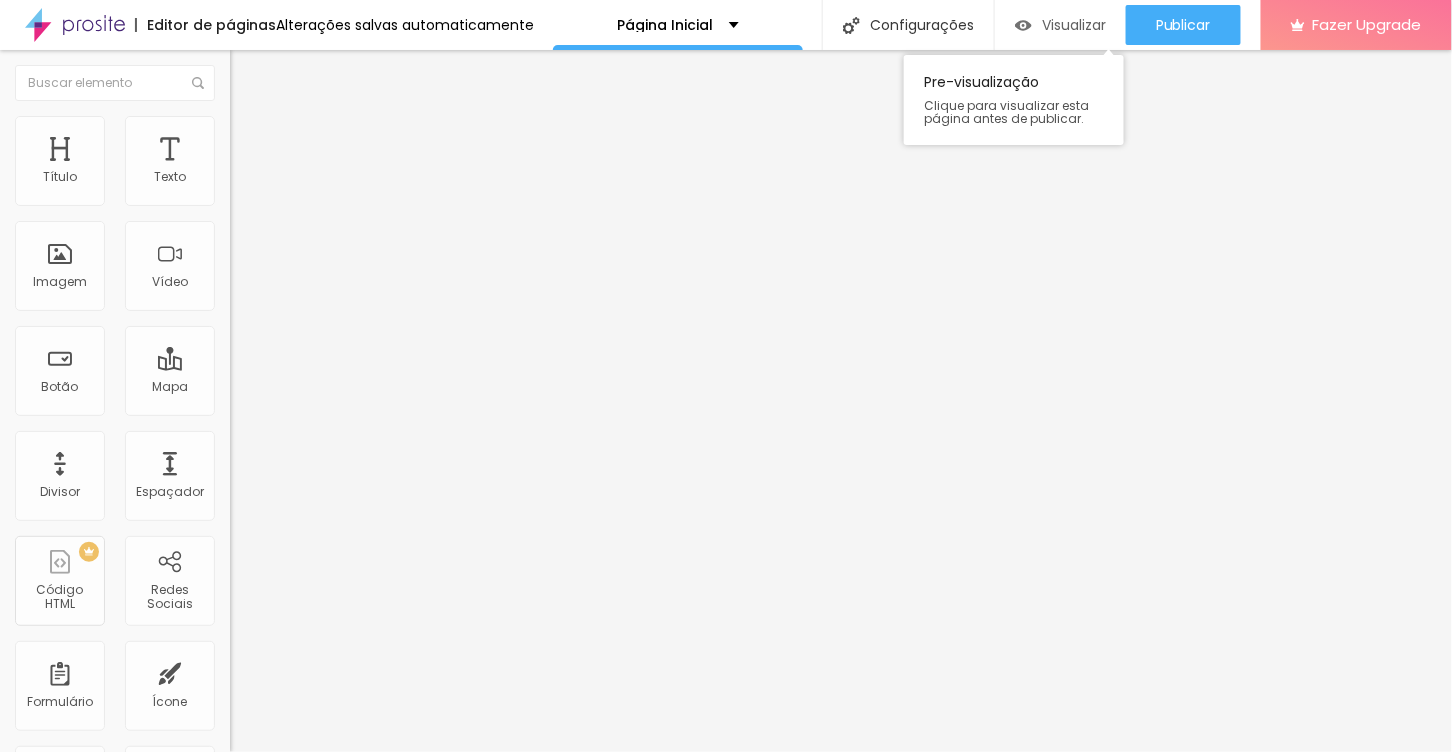 click on "Visualizar" at bounding box center (1074, 25) 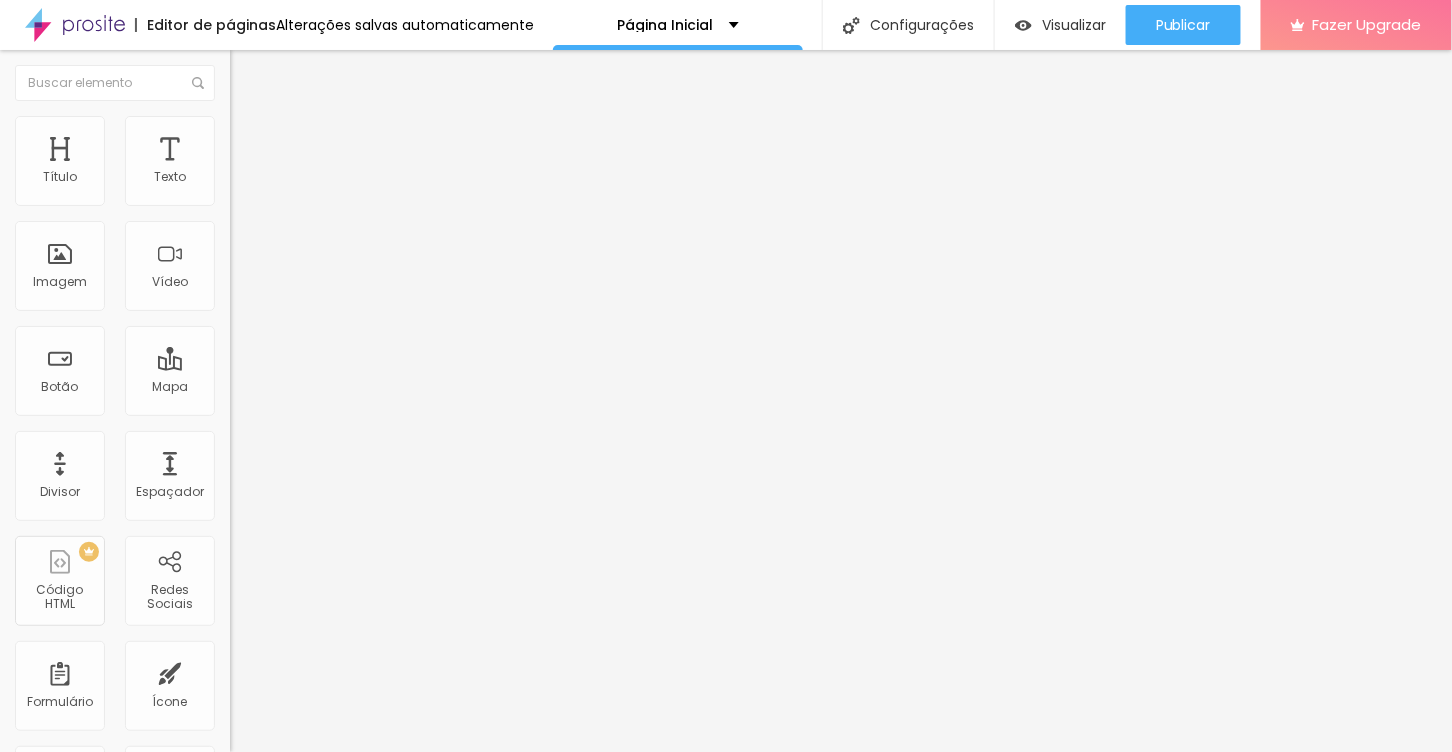 click at bounding box center (253, 73) 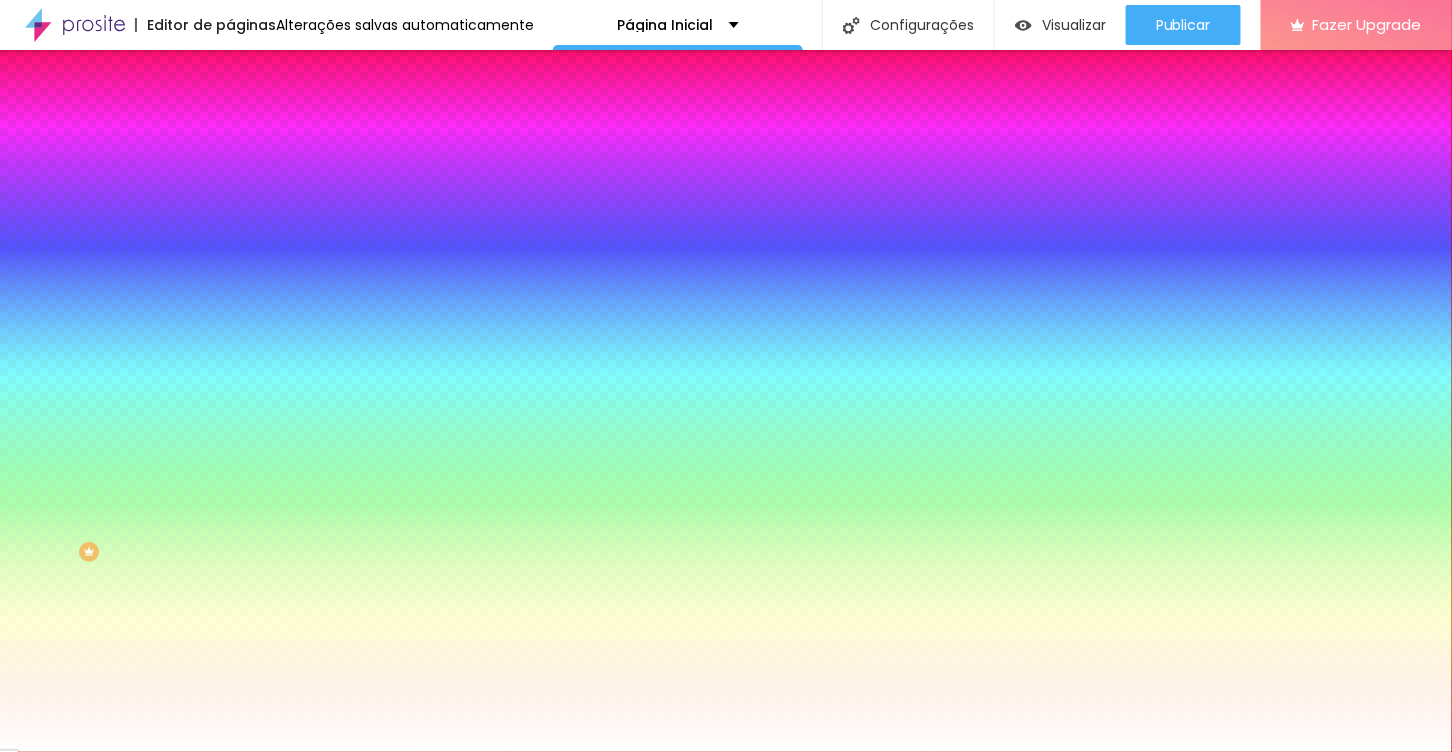 drag, startPoint x: 55, startPoint y: 123, endPoint x: 33, endPoint y: 89, distance: 40.496914 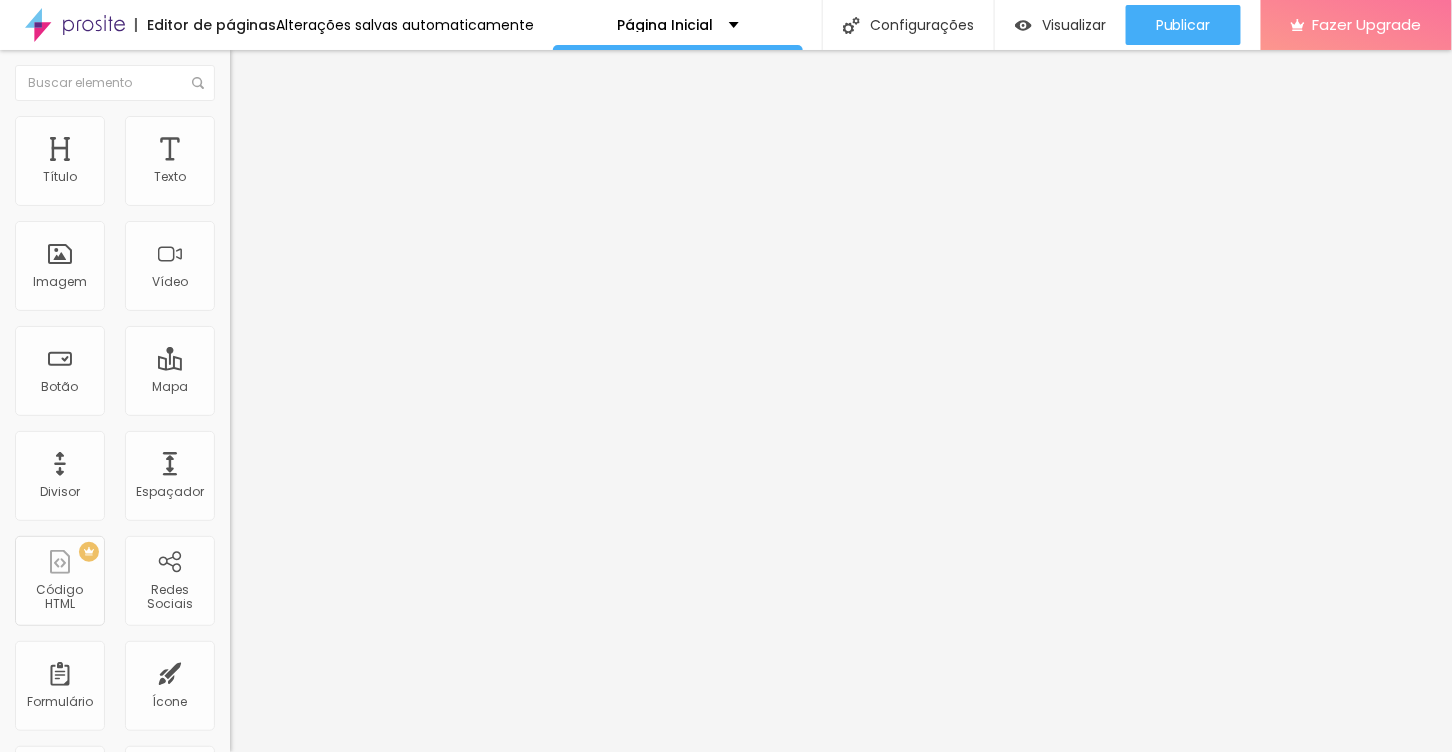 click at bounding box center [253, 73] 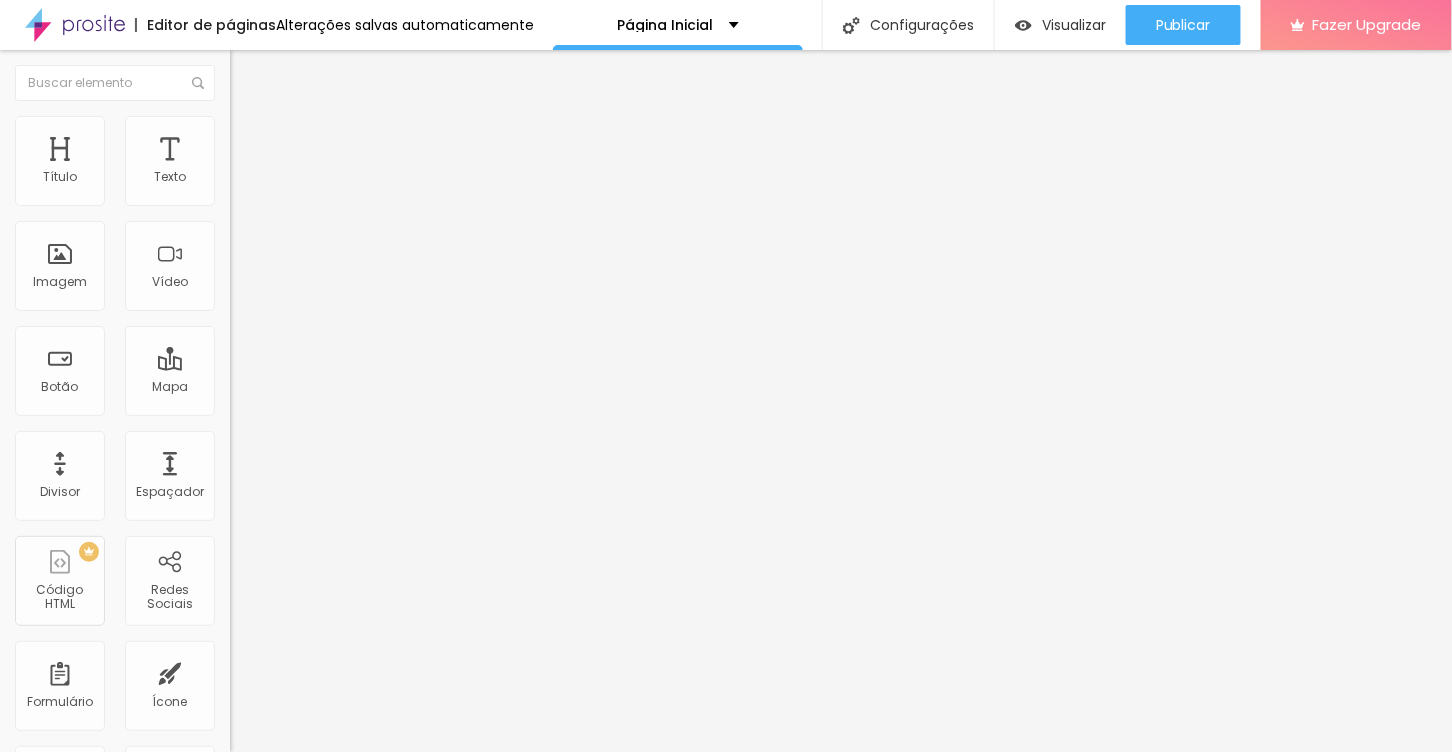 click on "Subindo 1/1 arquivos" at bounding box center [726, 758] 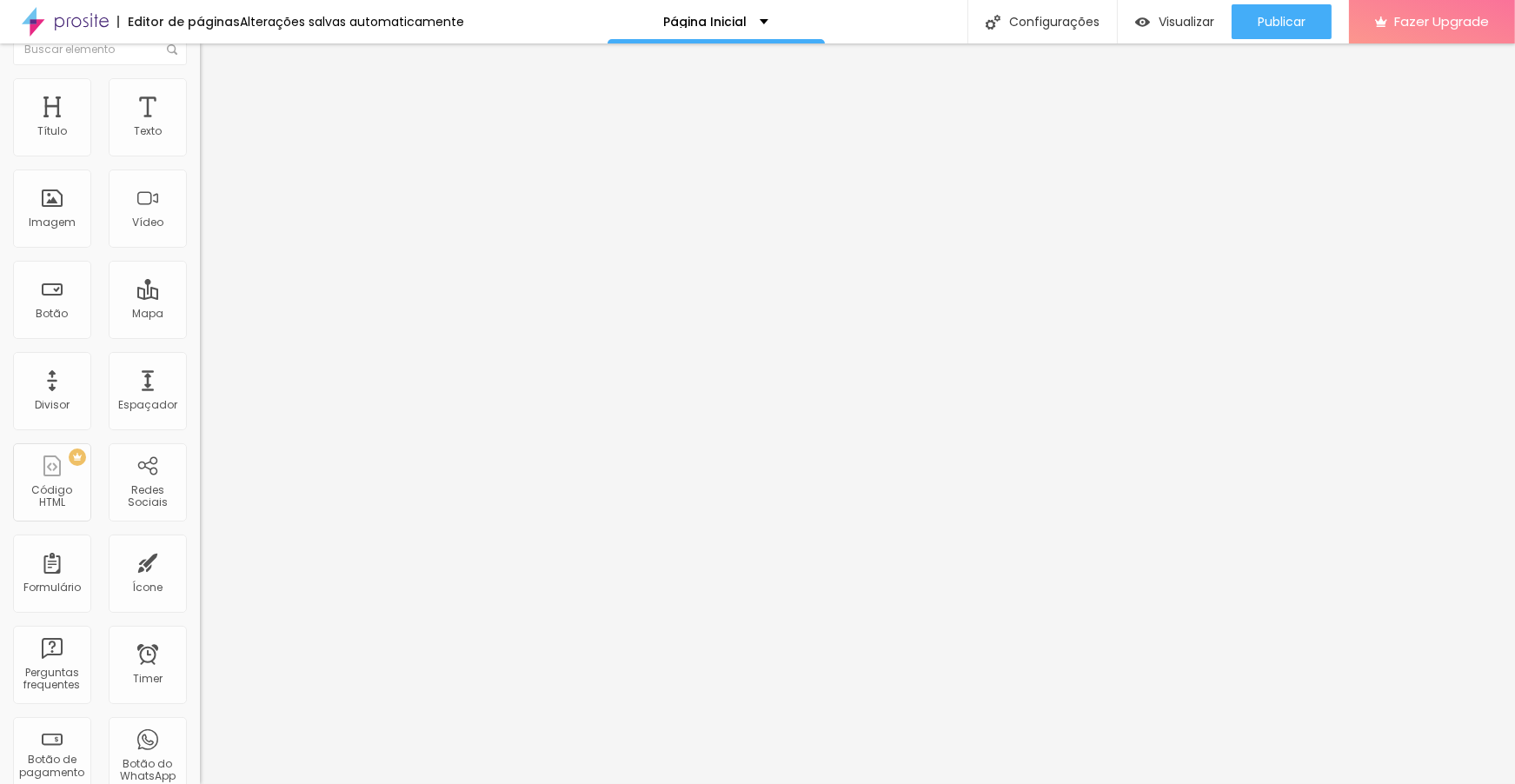 scroll, scrollTop: 0, scrollLeft: 0, axis: both 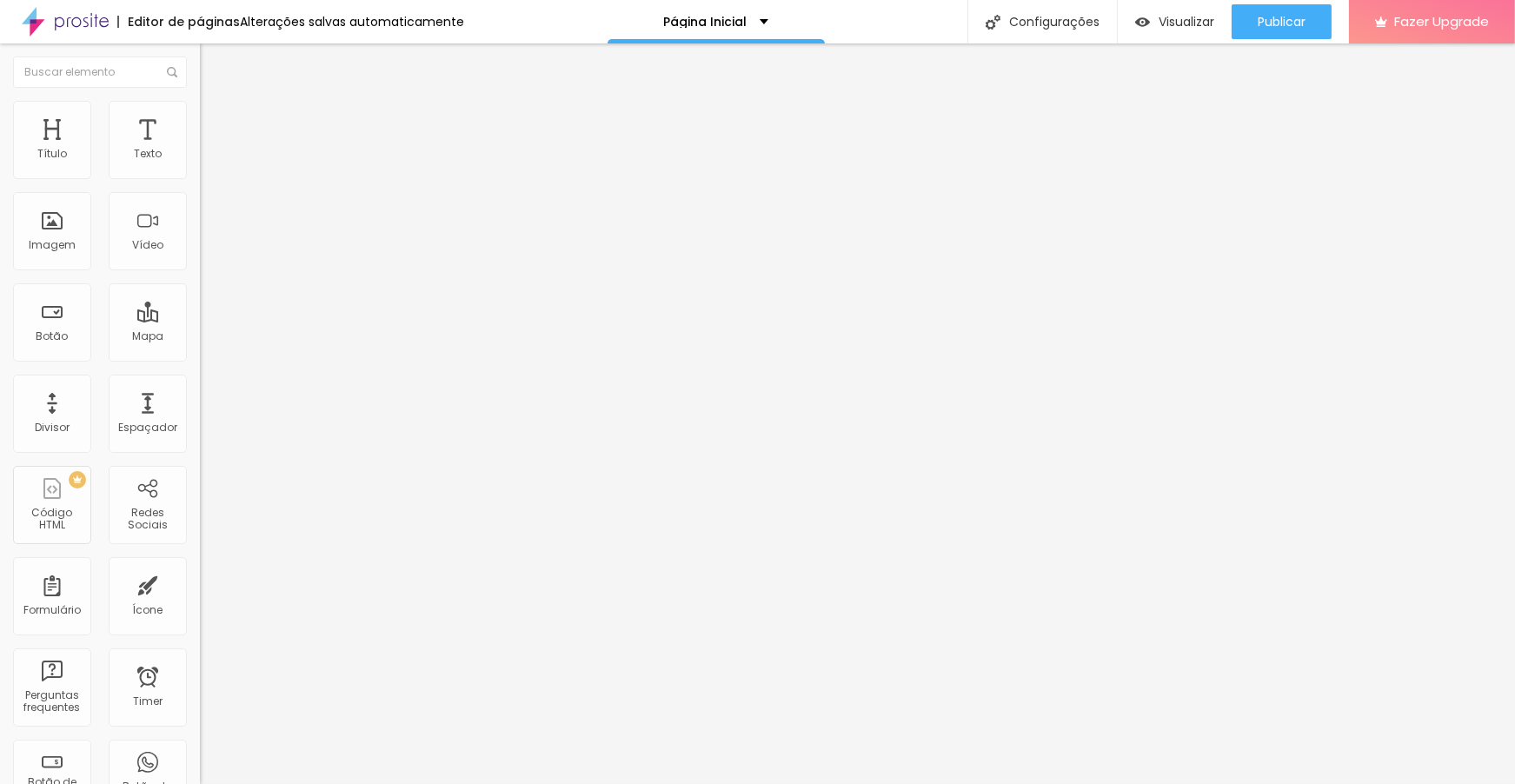 click on "Encaixotado" at bounding box center [234, 150] 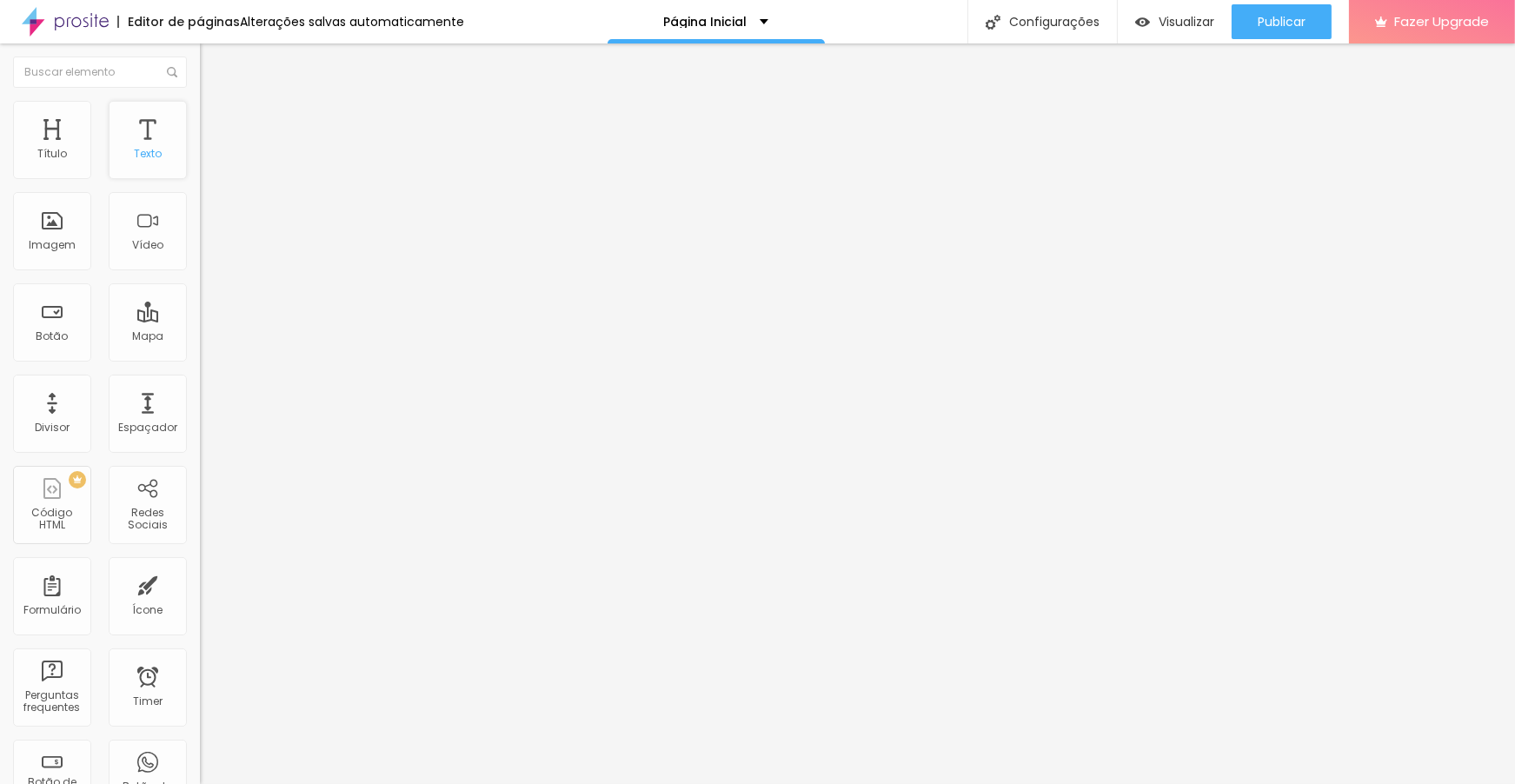 drag, startPoint x: 59, startPoint y: 218, endPoint x: 61, endPoint y: 227, distance: 9.219544 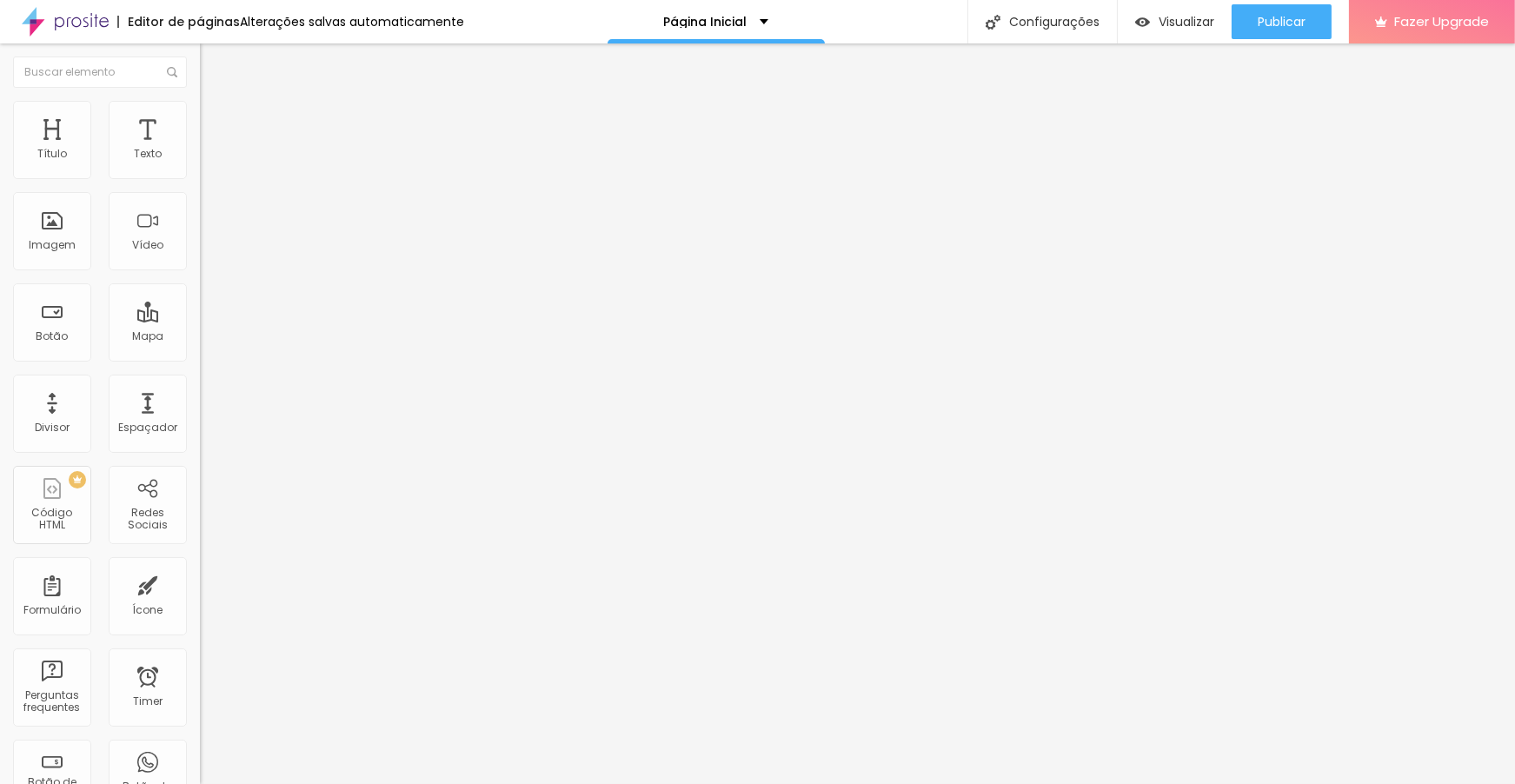 click at bounding box center [208, 109] 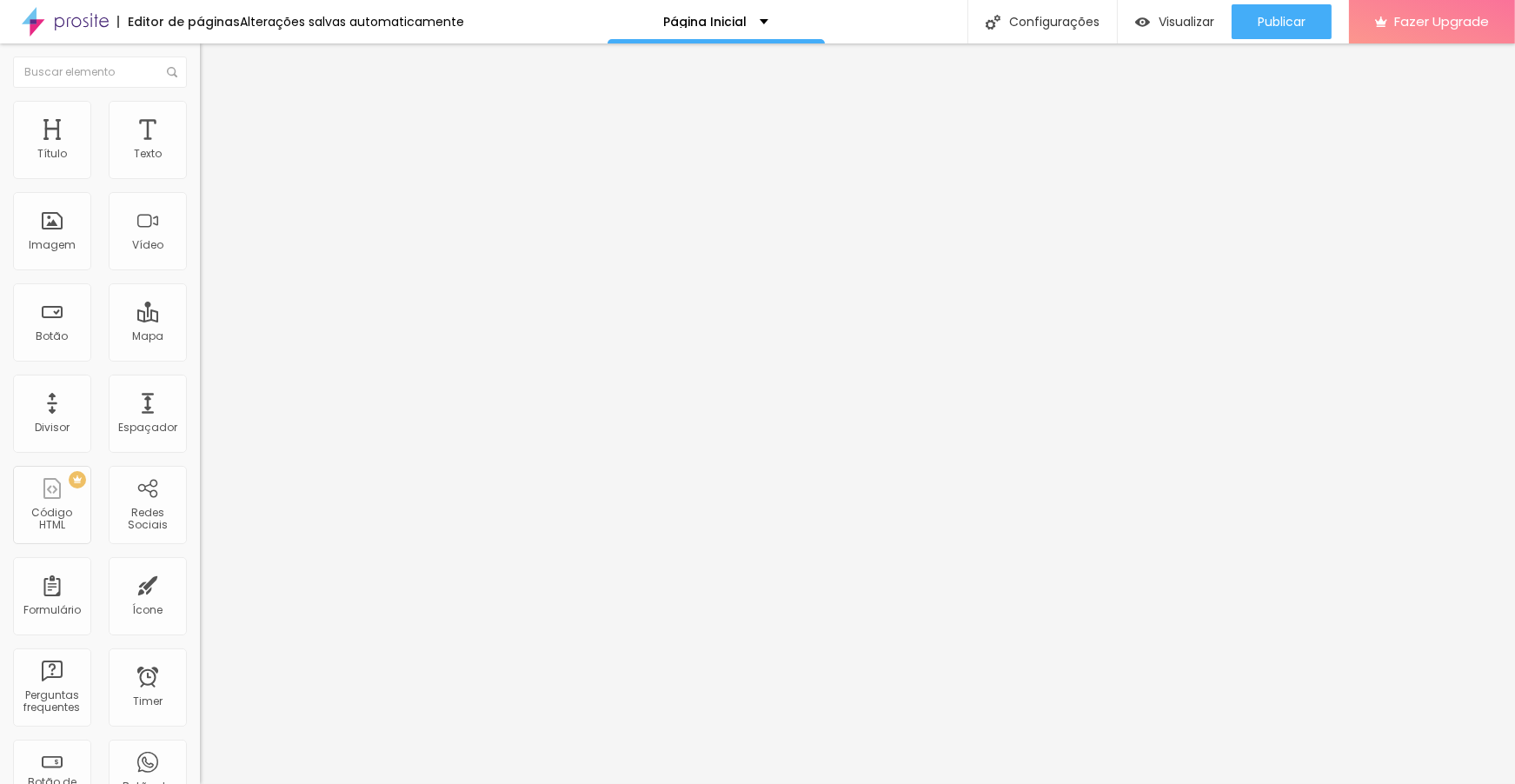 click on "Conteúdo" at bounding box center [300, 92] 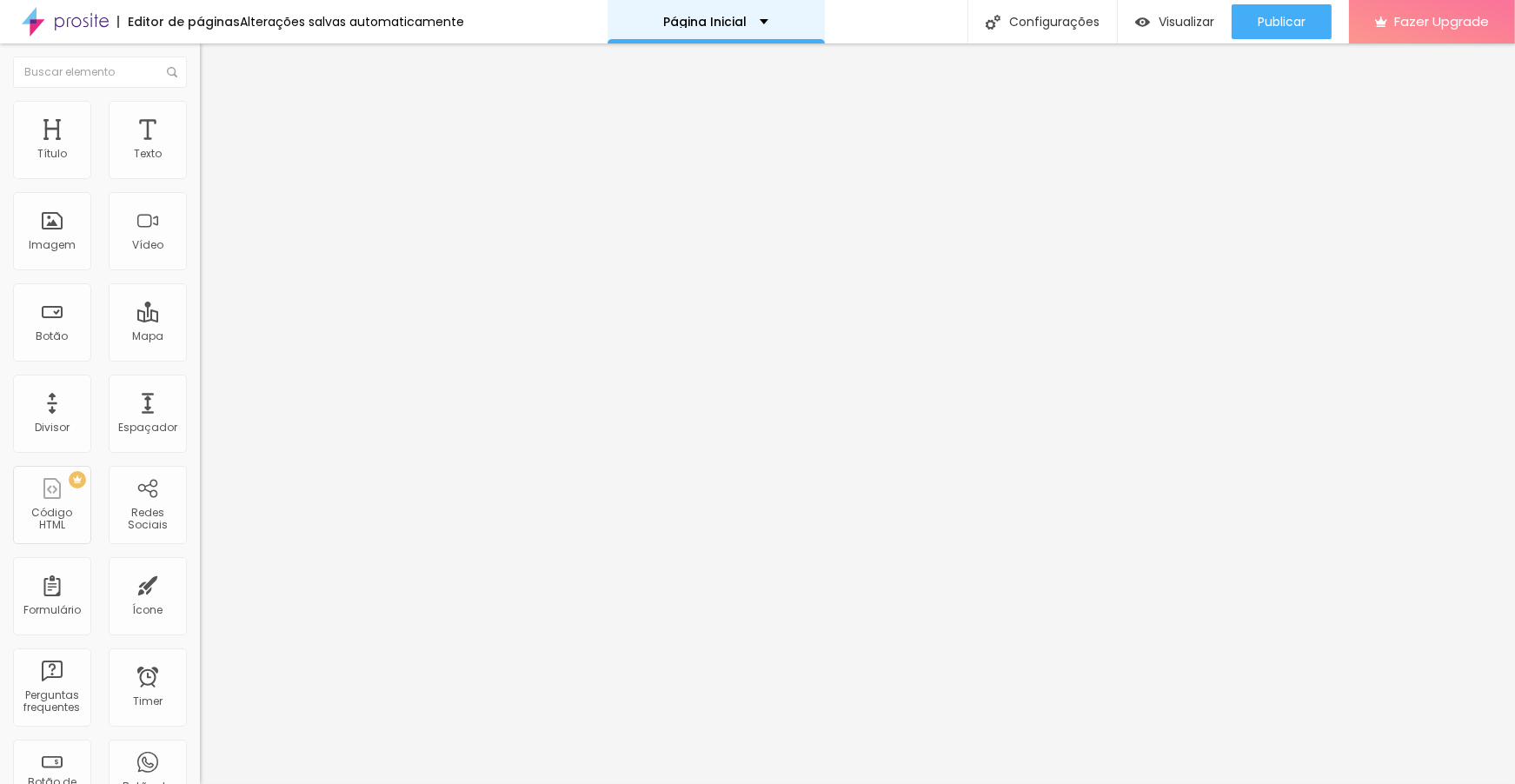 click on "Página Inicial" at bounding box center (716, 22) 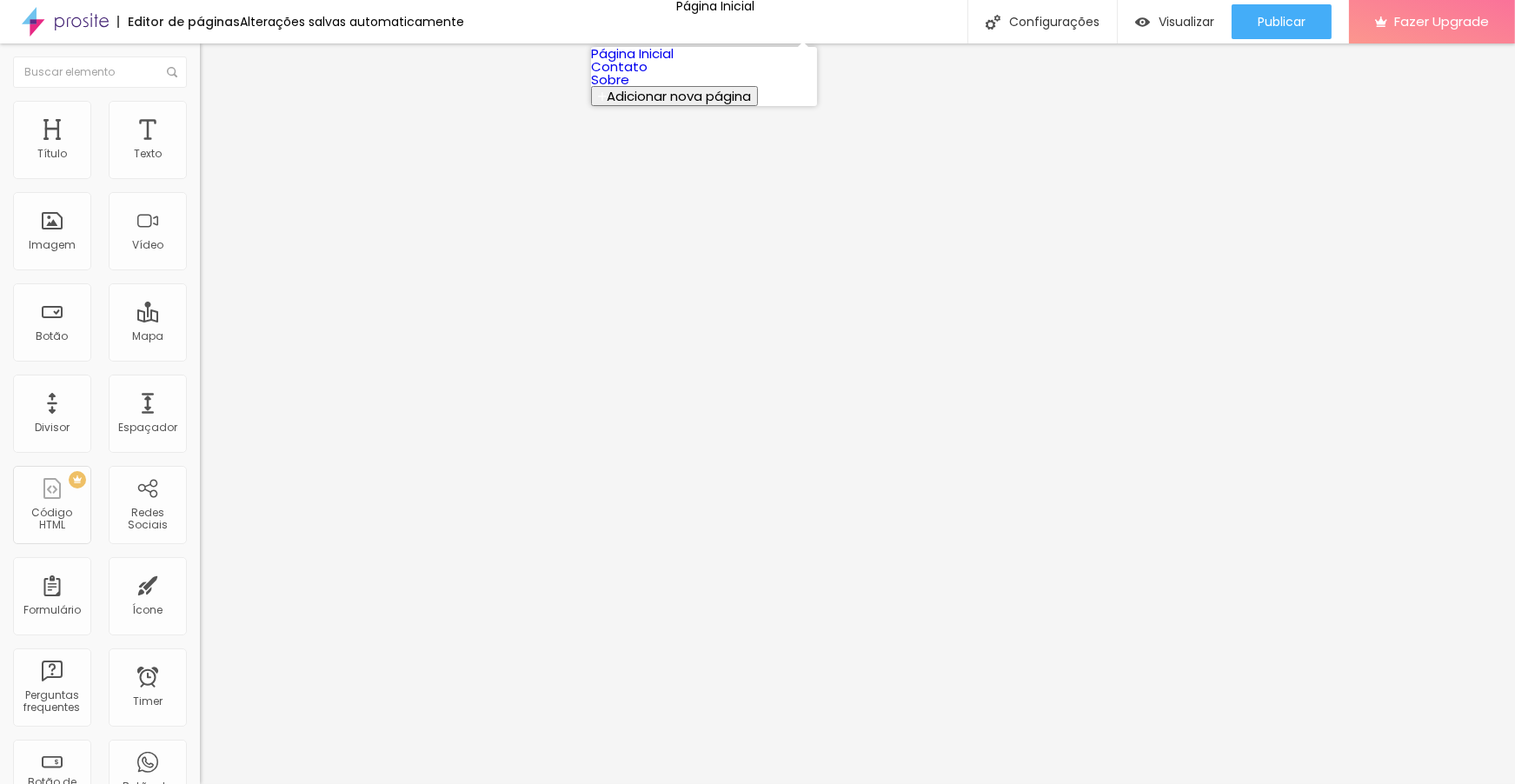 click on "Sobre" at bounding box center [610, 79] 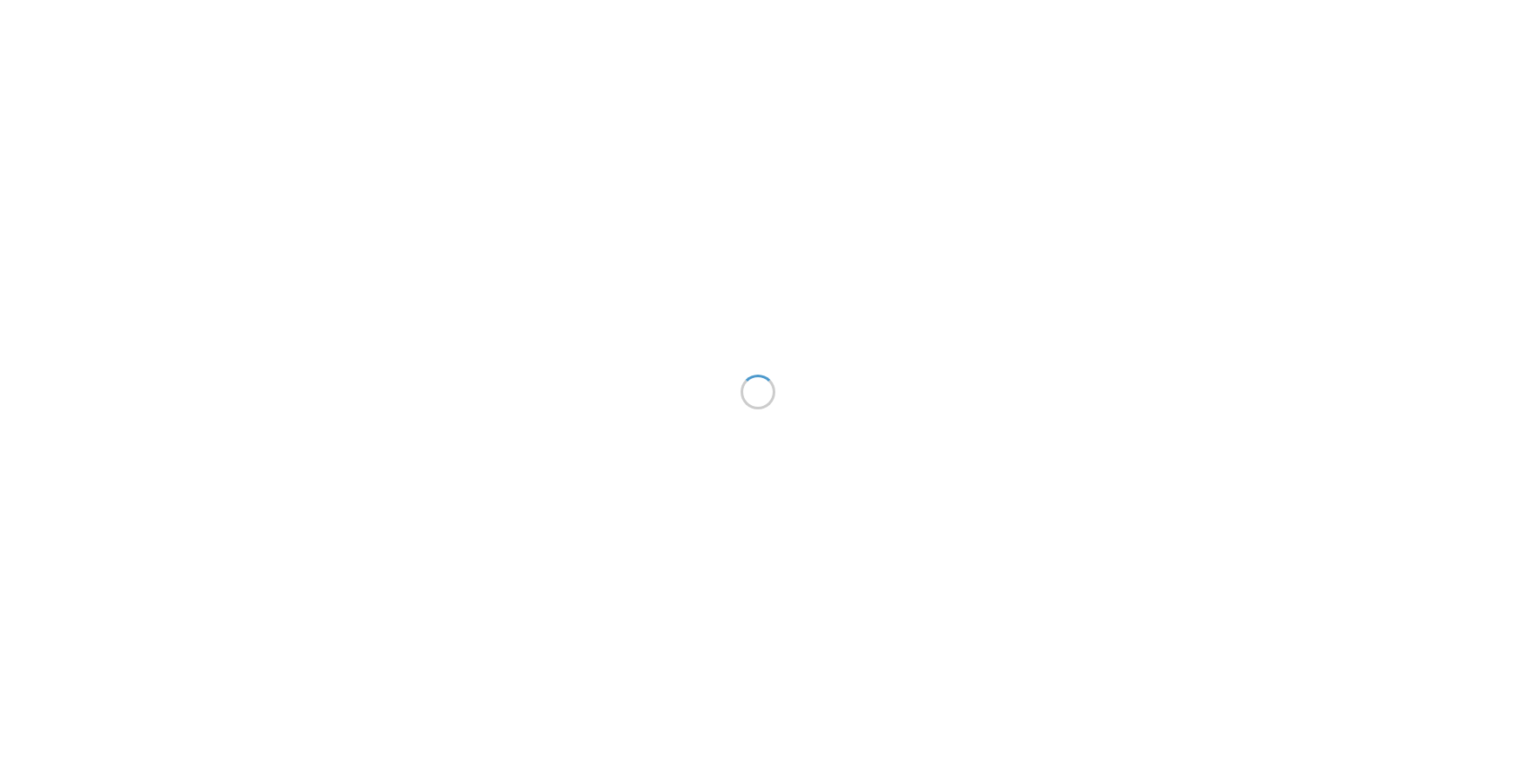 scroll, scrollTop: 0, scrollLeft: 0, axis: both 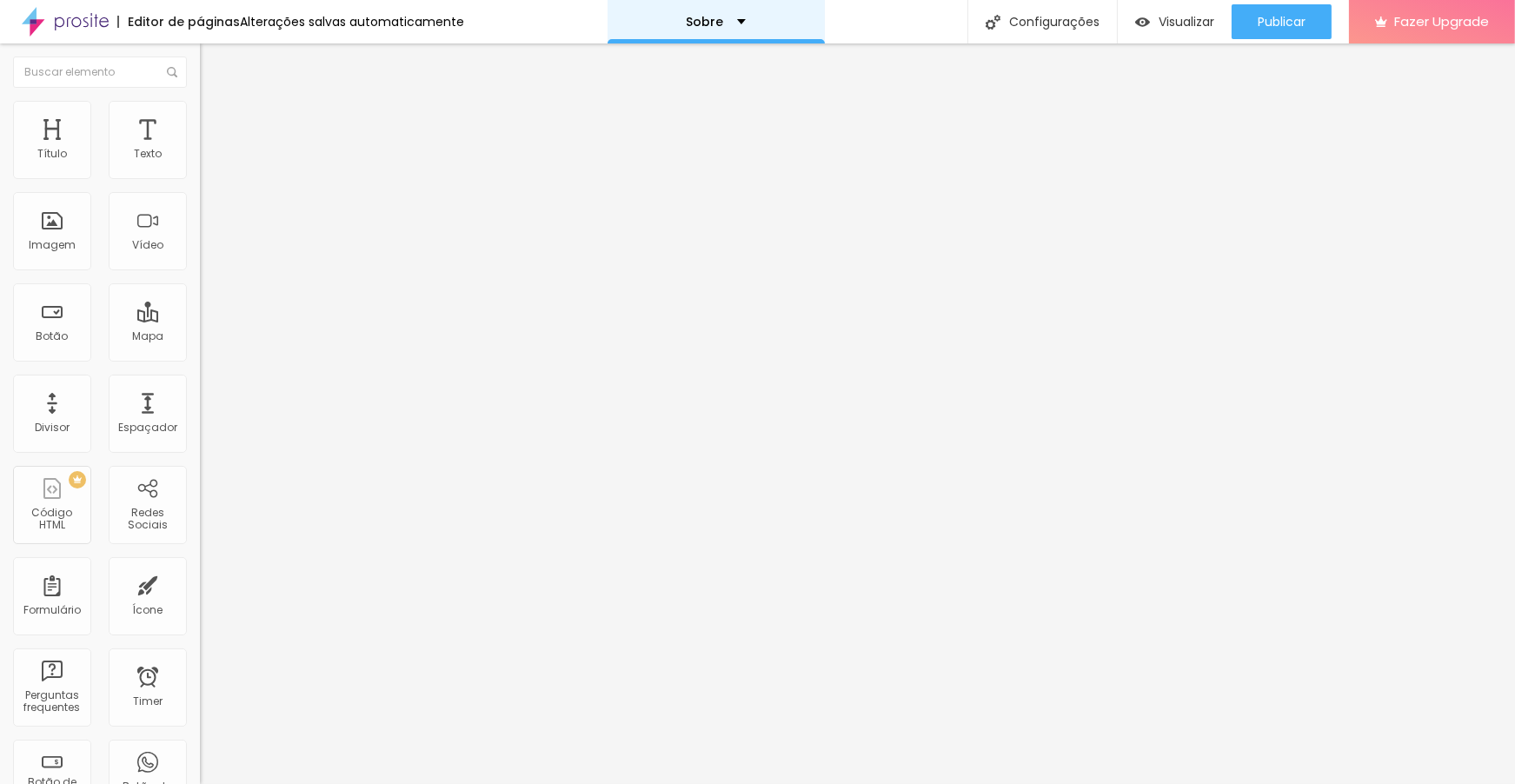 click on "Sobre" at bounding box center [716, 22] 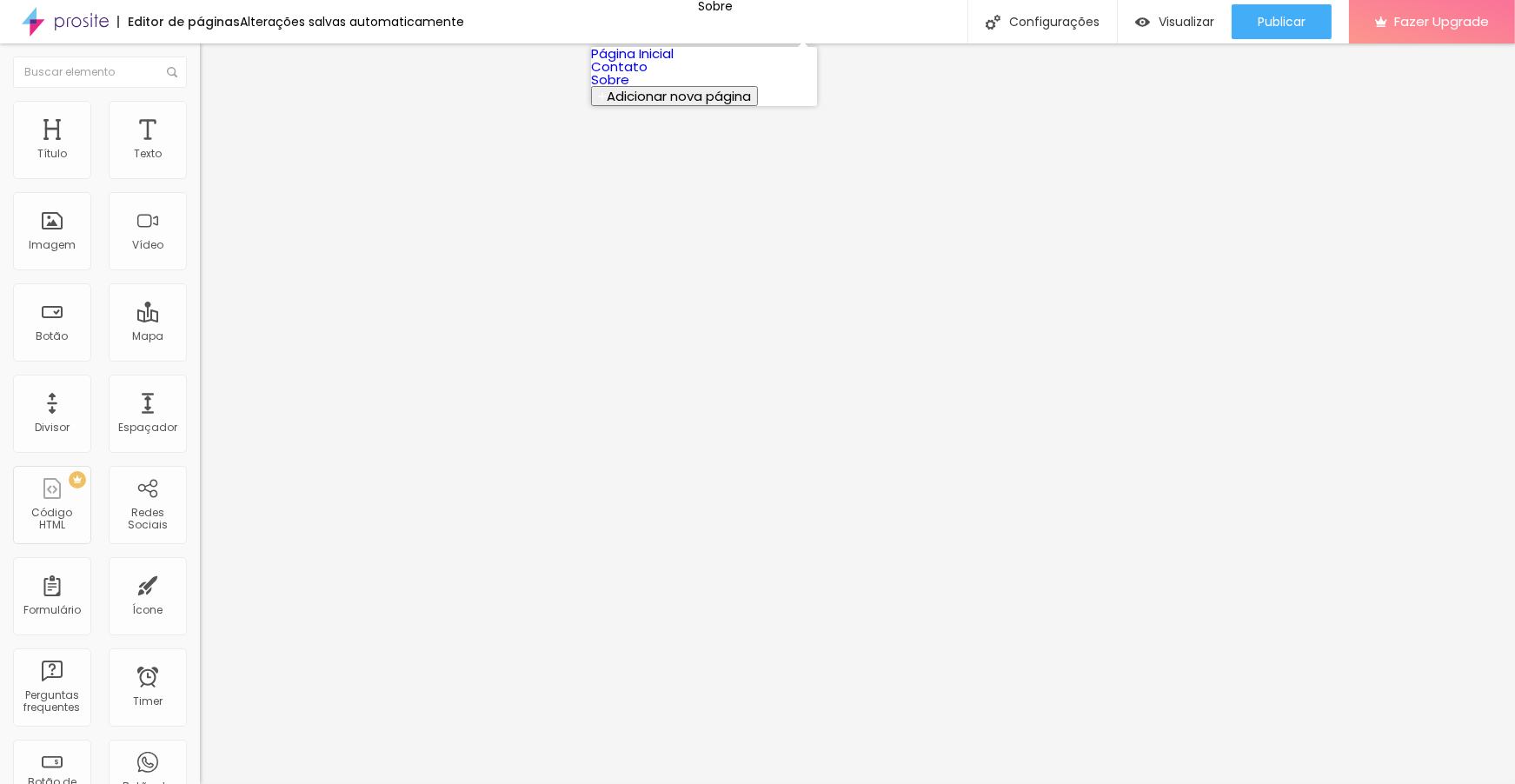 click on "Página Inicial" at bounding box center [632, 53] 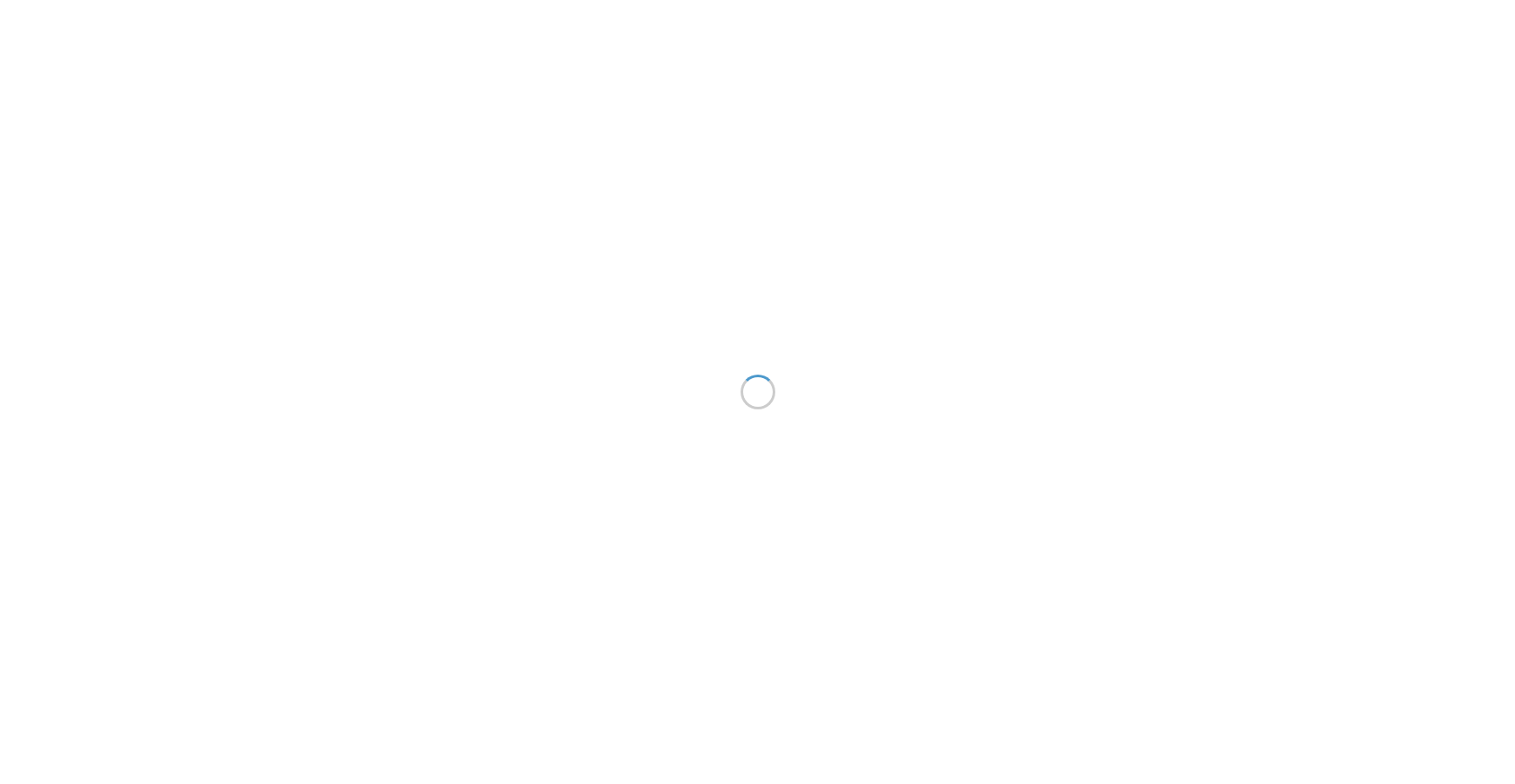 scroll, scrollTop: 0, scrollLeft: 0, axis: both 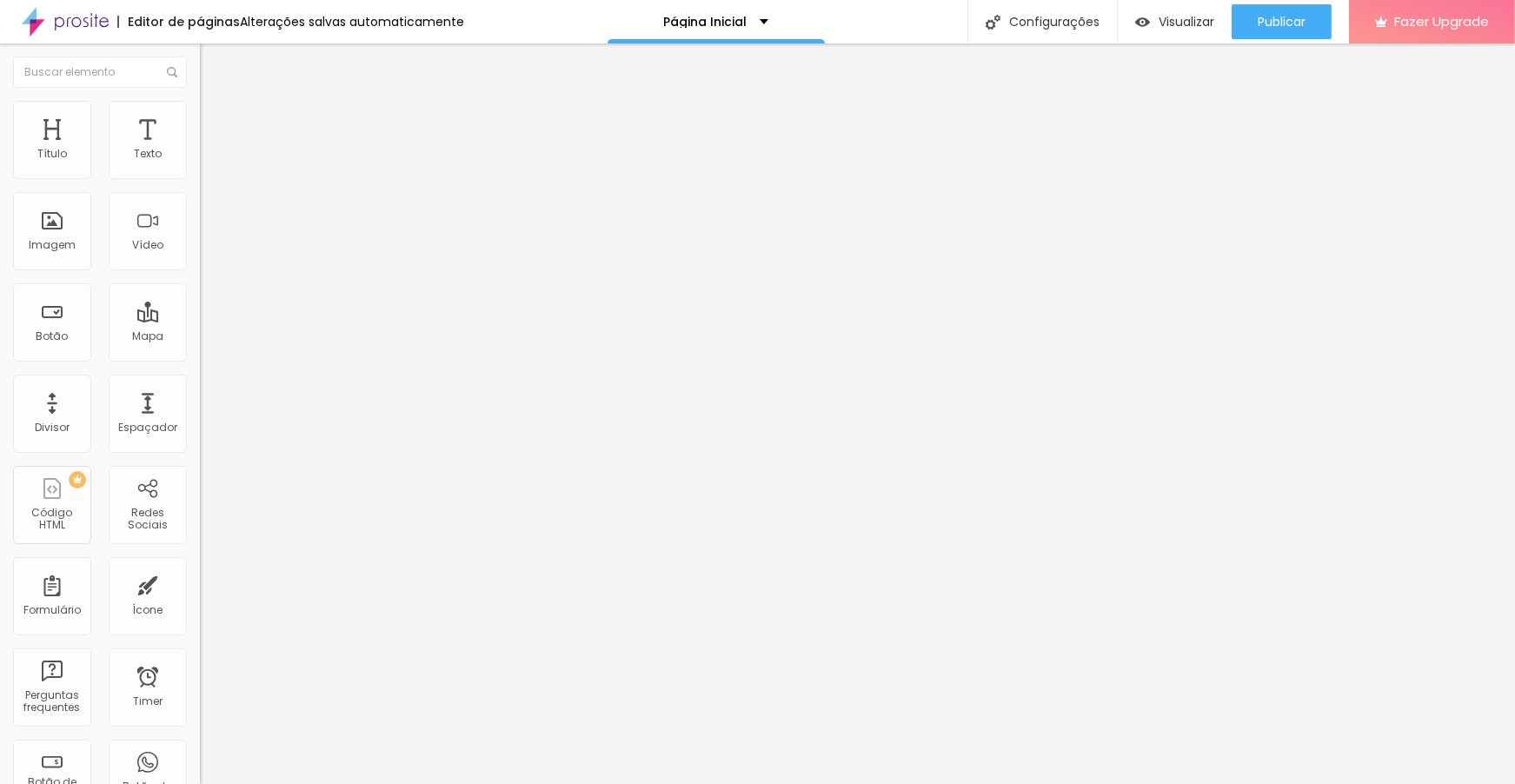 click at bounding box center [304, 167] 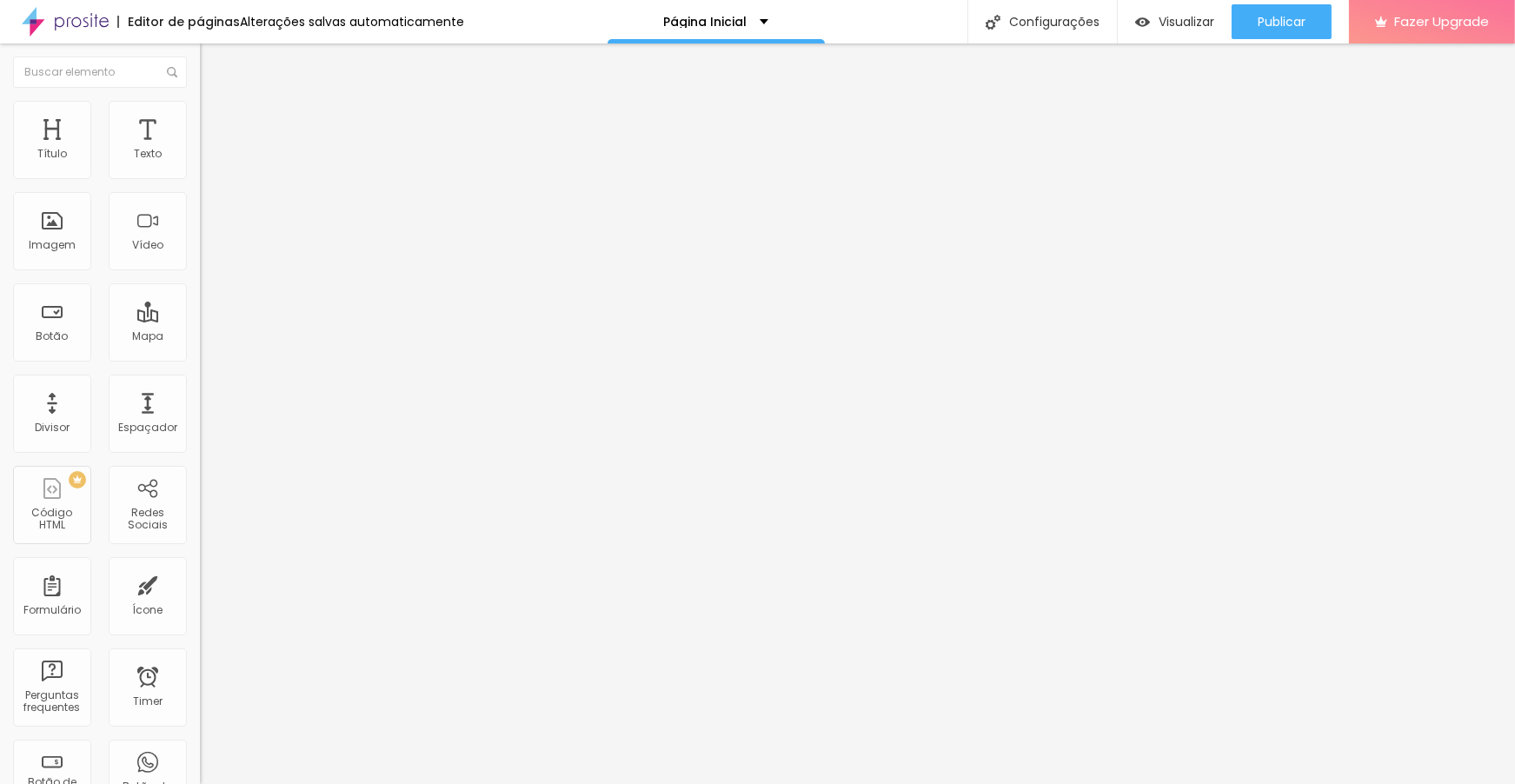 scroll, scrollTop: 0, scrollLeft: 260, axis: horizontal 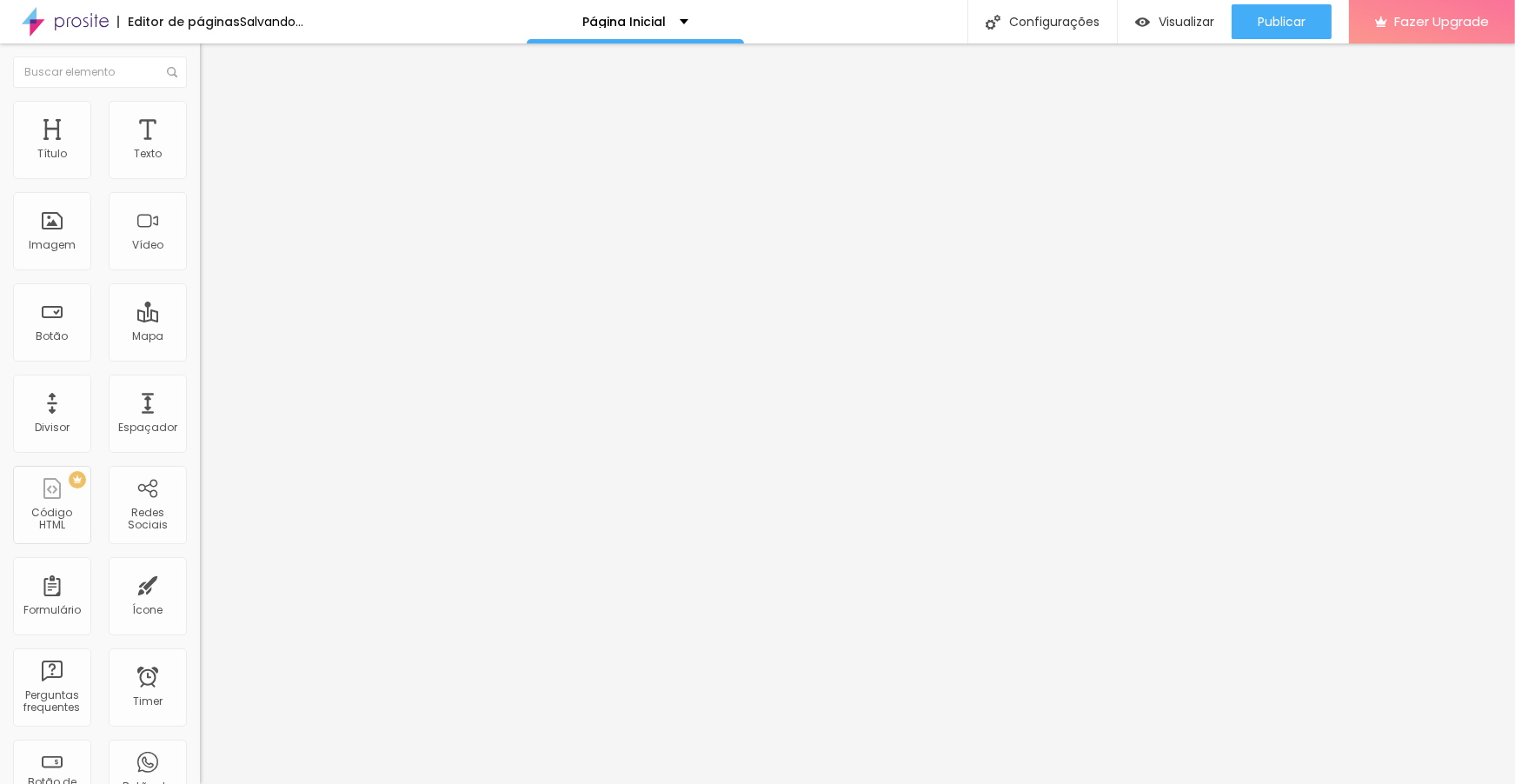 click on "Foto-pré-wedding-varginha-são tomé das letras-casamento-Lemy-fotografia" at bounding box center (304, 167) 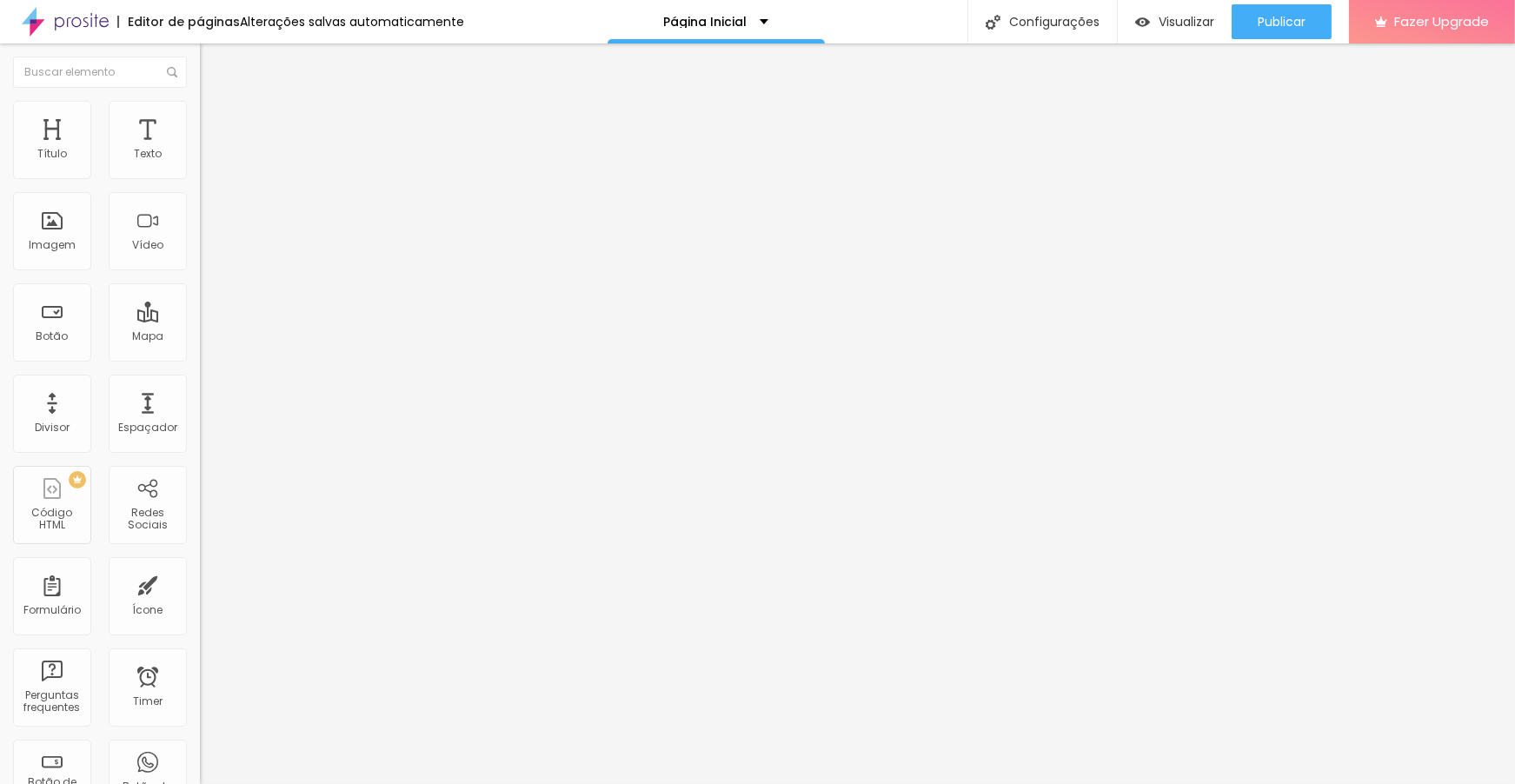 click on "Foto-pré-wedding-varginha-são tomé das letras-casamento-Lemy-fotografia" at bounding box center (304, 167) 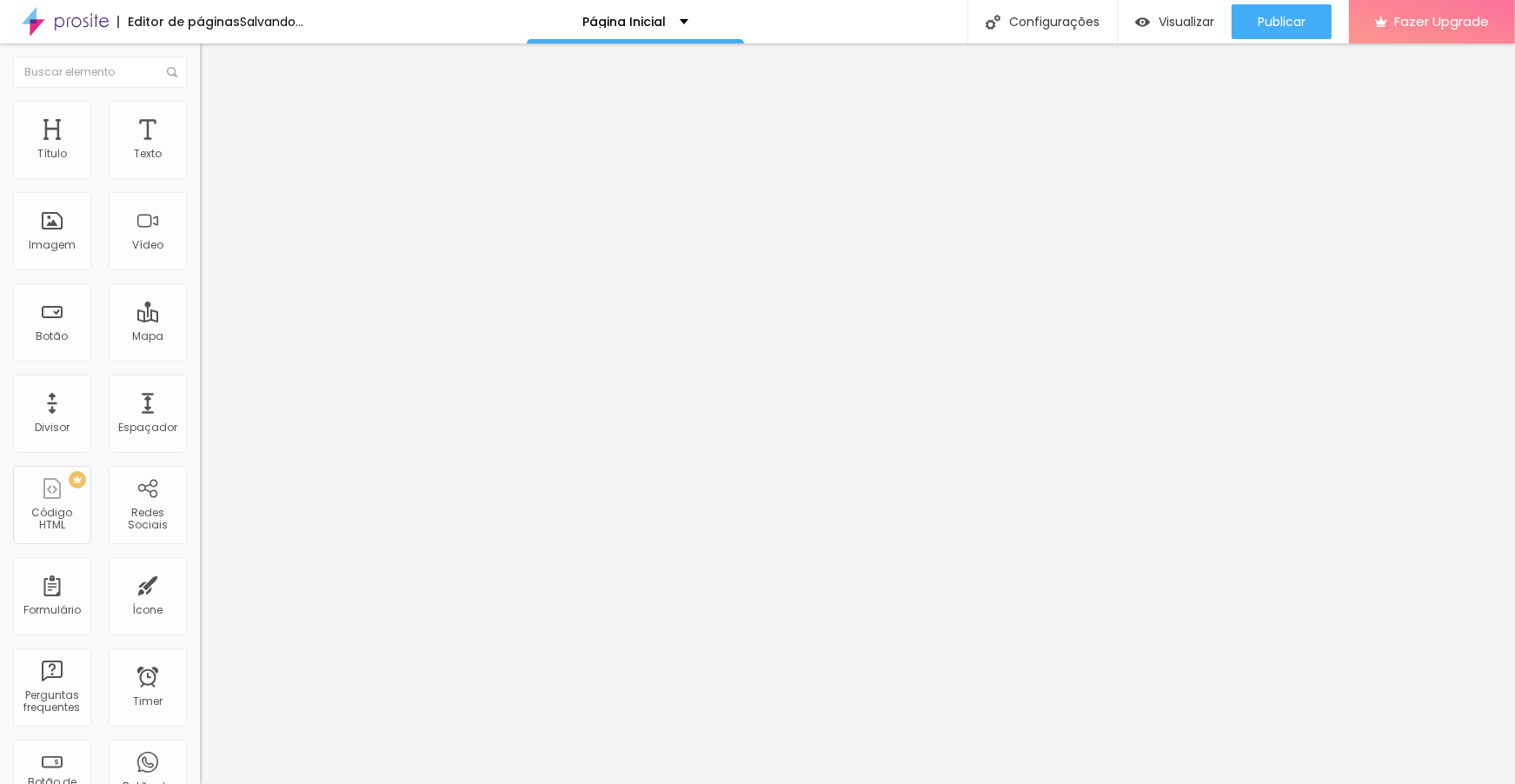 click on "Foto pré-wedding-varginha-são tomé das letras-casamento-Lemy-fotografia" at bounding box center (304, 167) 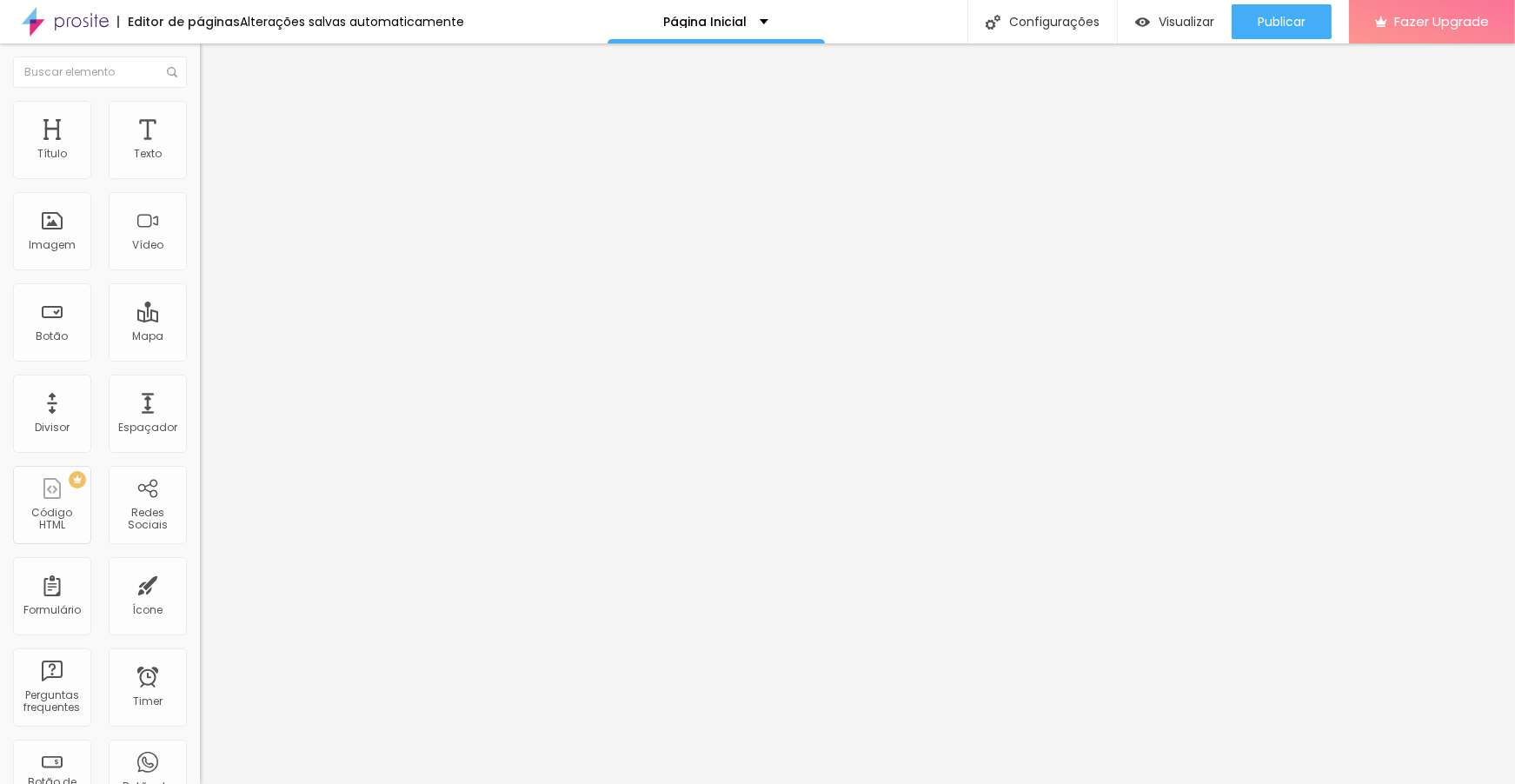 drag, startPoint x: 117, startPoint y: 301, endPoint x: 127, endPoint y: 321, distance: 22.36068 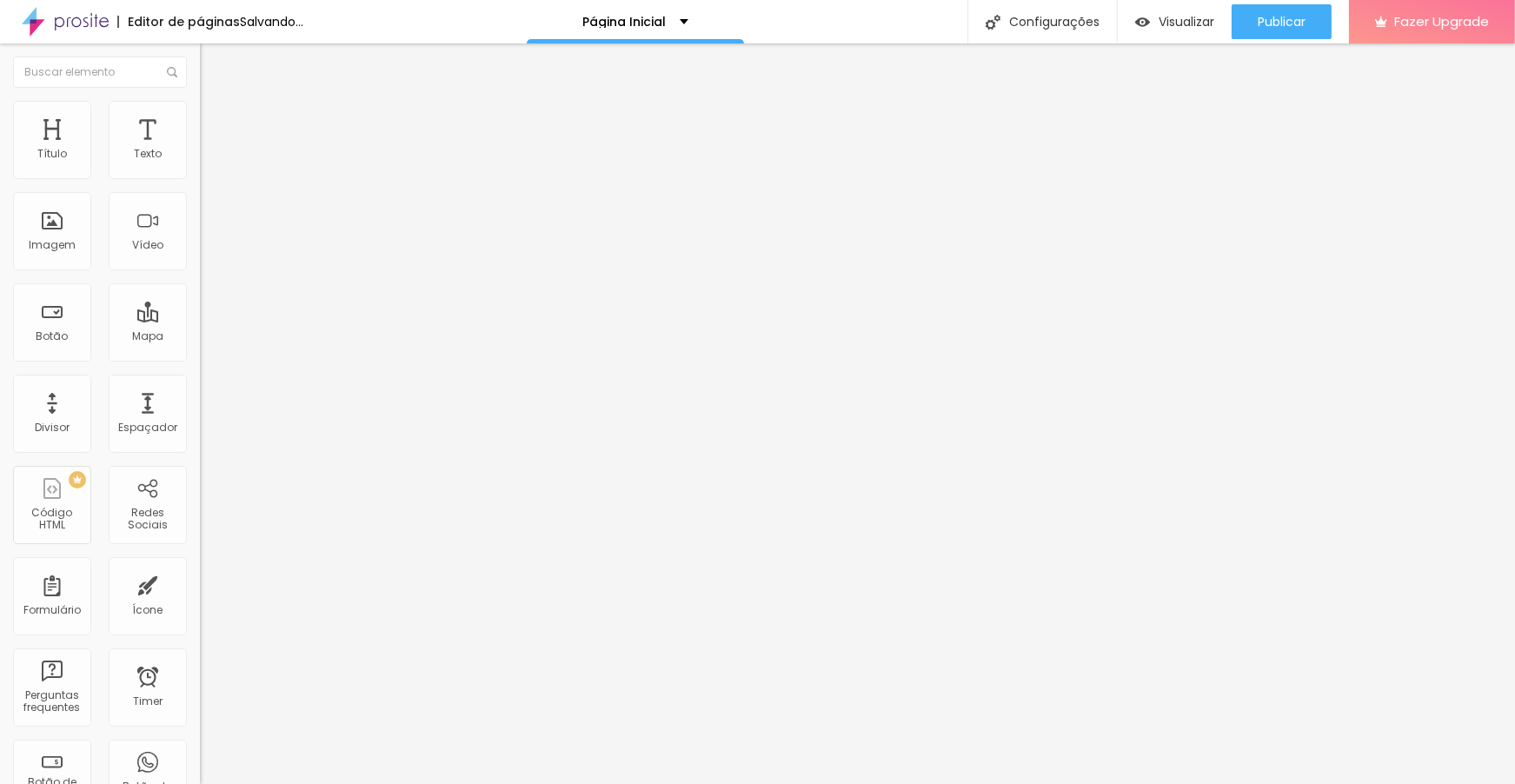 drag, startPoint x: 96, startPoint y: 309, endPoint x: 107, endPoint y: 316, distance: 13.038405 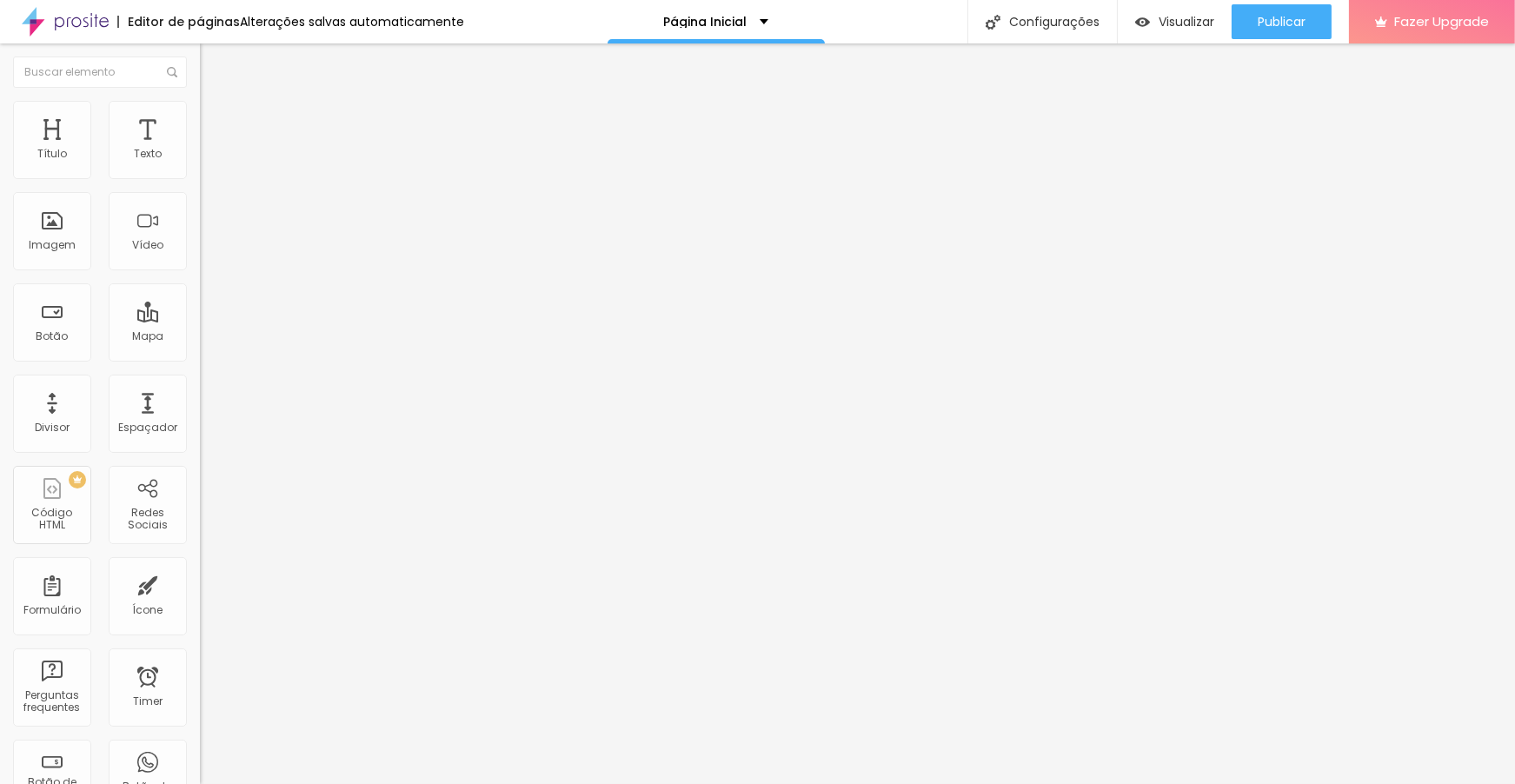 scroll, scrollTop: 0, scrollLeft: 42, axis: horizontal 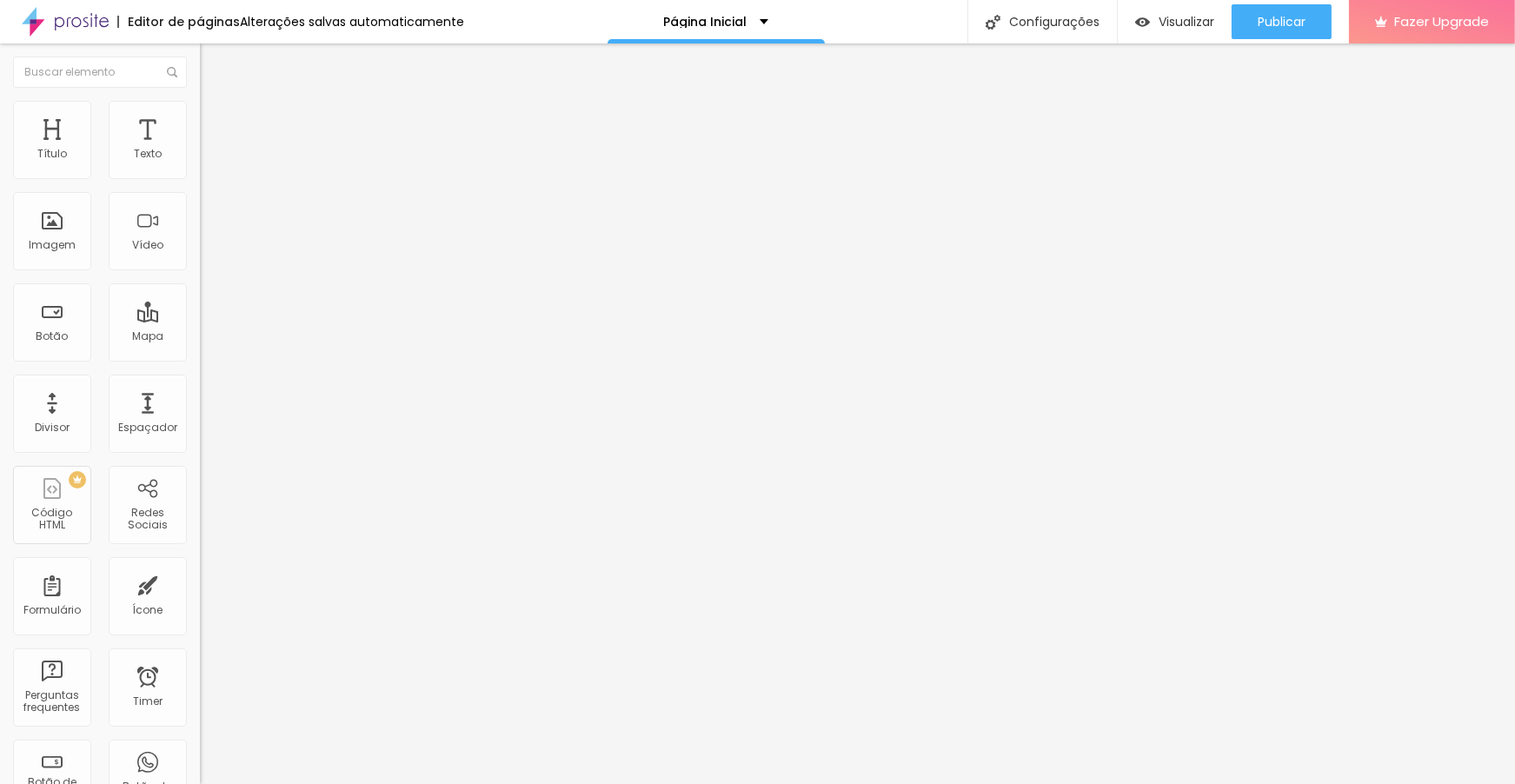click on "Foto pré wedding varginha são tomé das letras-casamento Lemy fotografia" at bounding box center (304, 167) 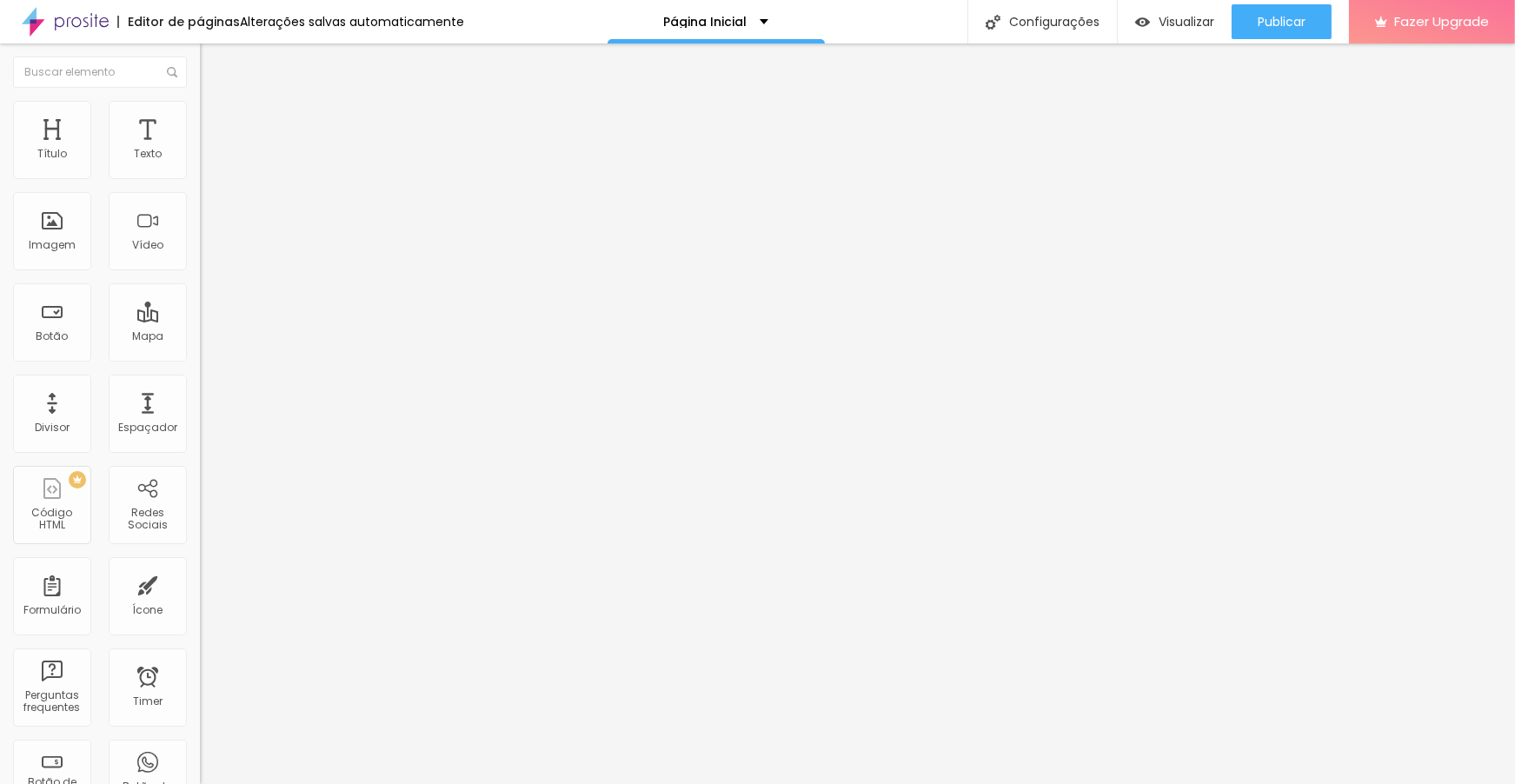 scroll, scrollTop: 0, scrollLeft: 237, axis: horizontal 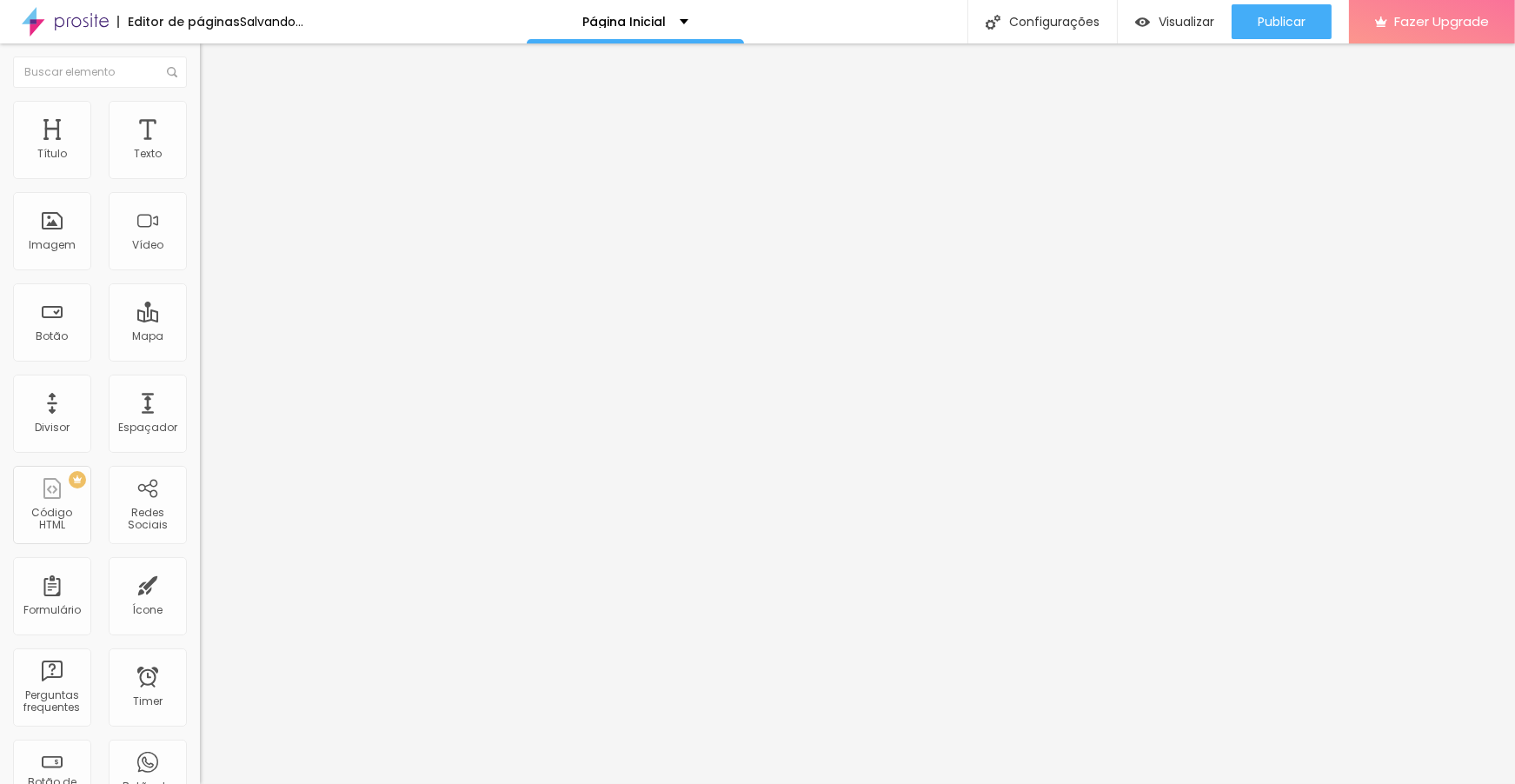click on "Foto pré wedding varginha são tomé das letras casamento Lemy fotografia" at bounding box center (304, 167) 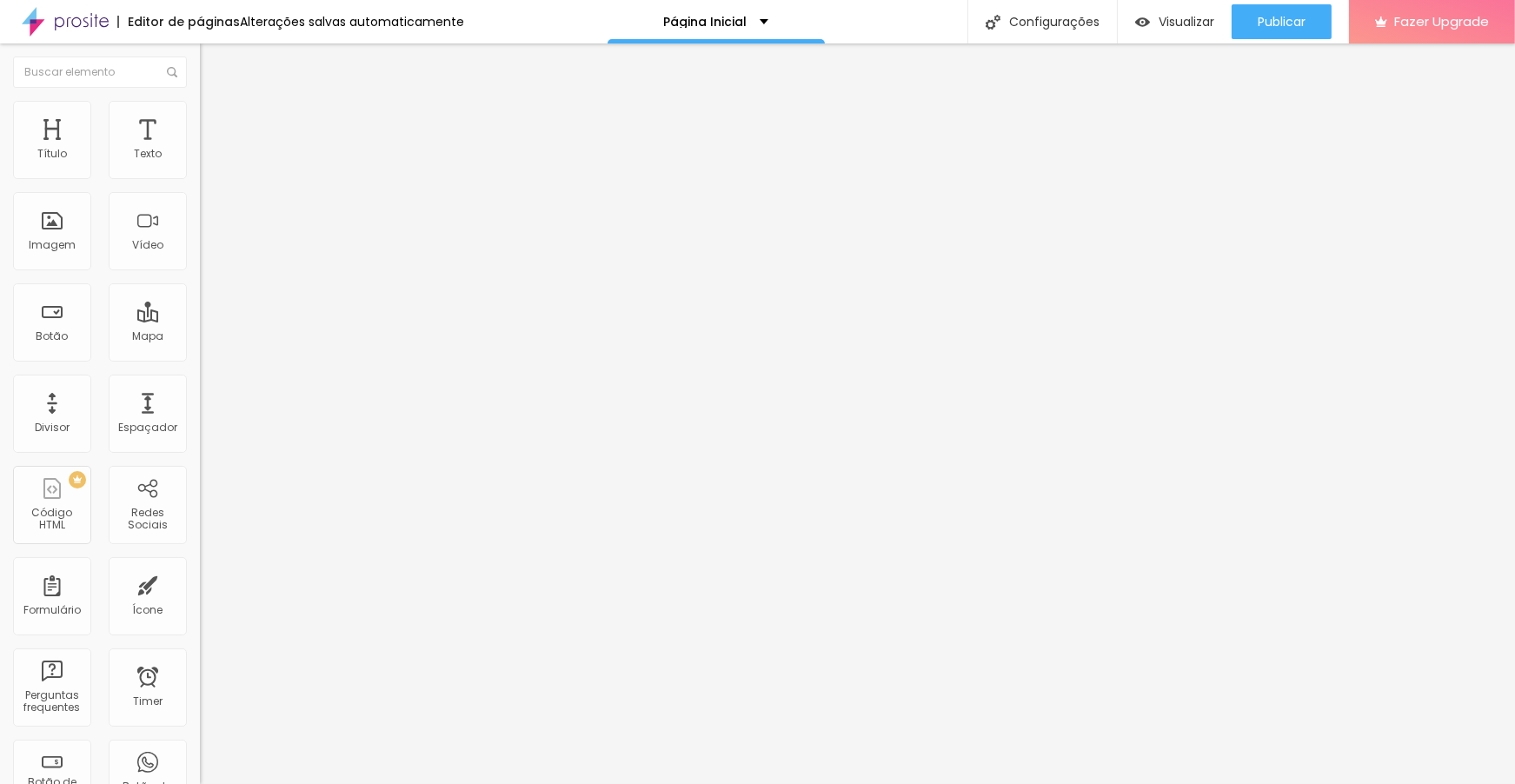 click on "Foto pré wedding varginha são tomé das letras casamento Lemy fotografia" at bounding box center [304, 167] 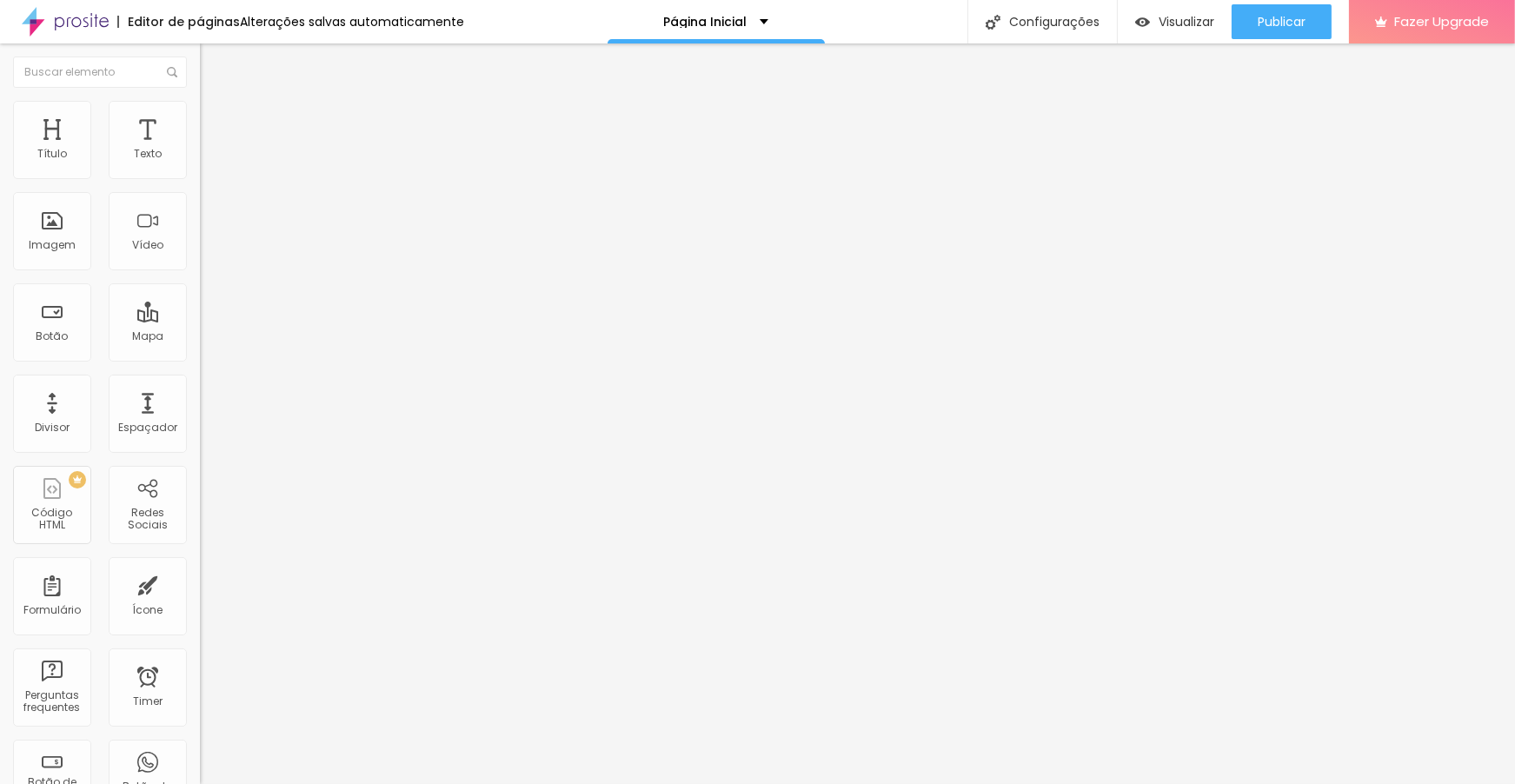 type on "Foto pré wedding varginha são tomé das letras casamento Lemy fotografia" 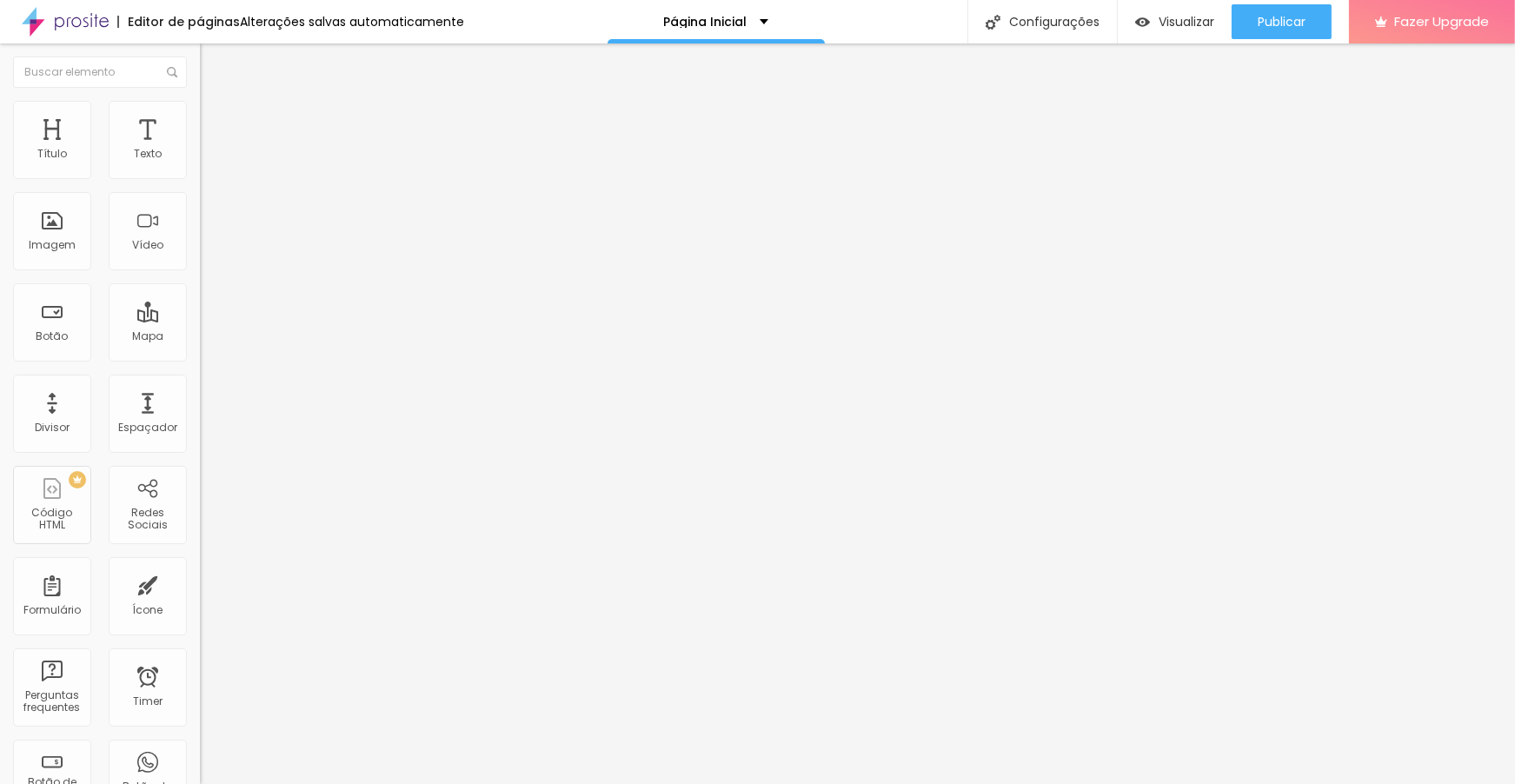 click on "Editar Imagem Conteúdo Estilo Avançado Trocar imagem Descrição da imagem (Alt) Foto pré wedding varginha são tomé das letras casamento Lemy fotografia Alinhamento Proporção  Original Cinema 16:9 Padrão 4:3 Quadrado 1:1 Original Link URL https:// Abrir em uma nova aba" at bounding box center (300, 414) 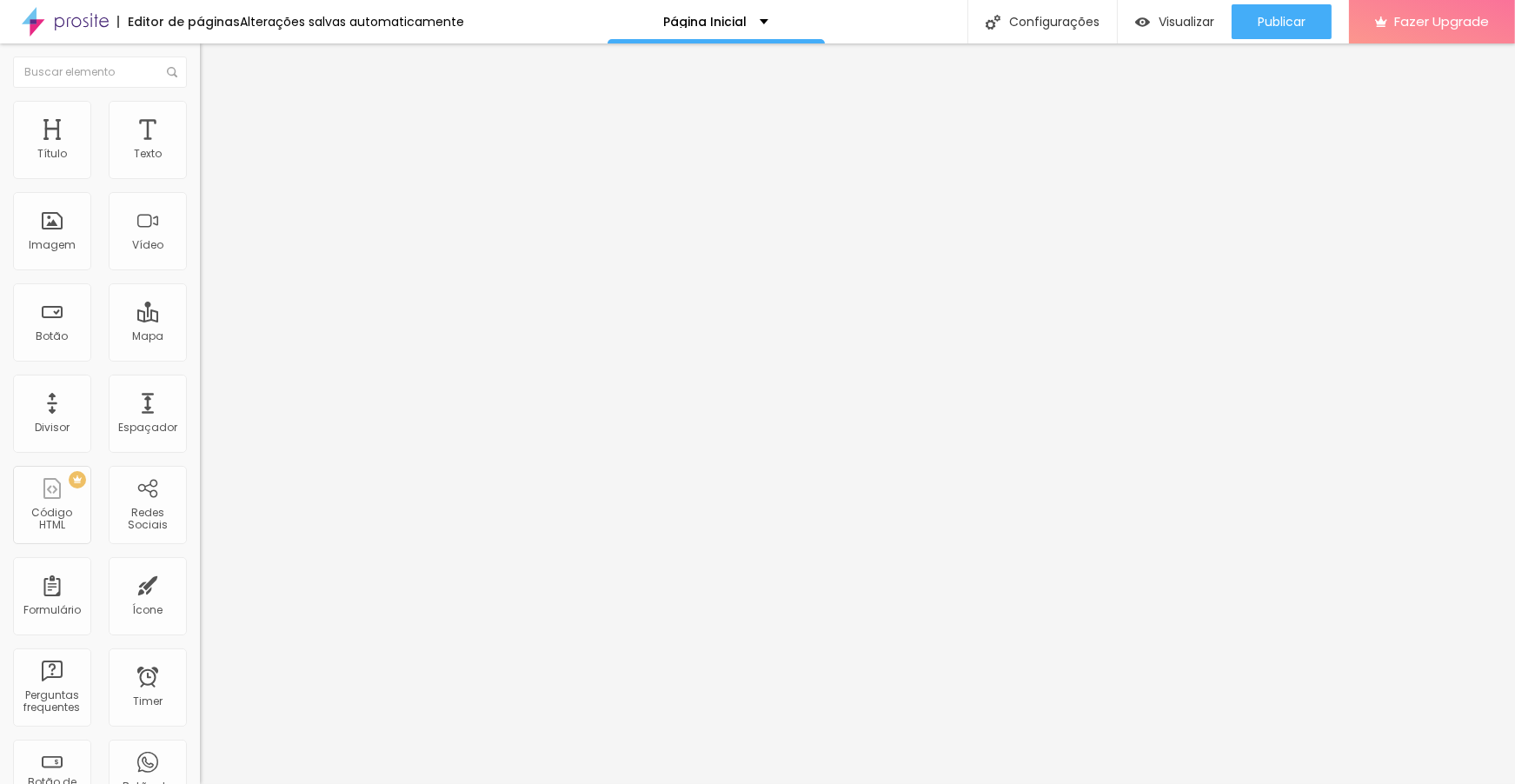 click on "Estilo" at bounding box center [300, 110] 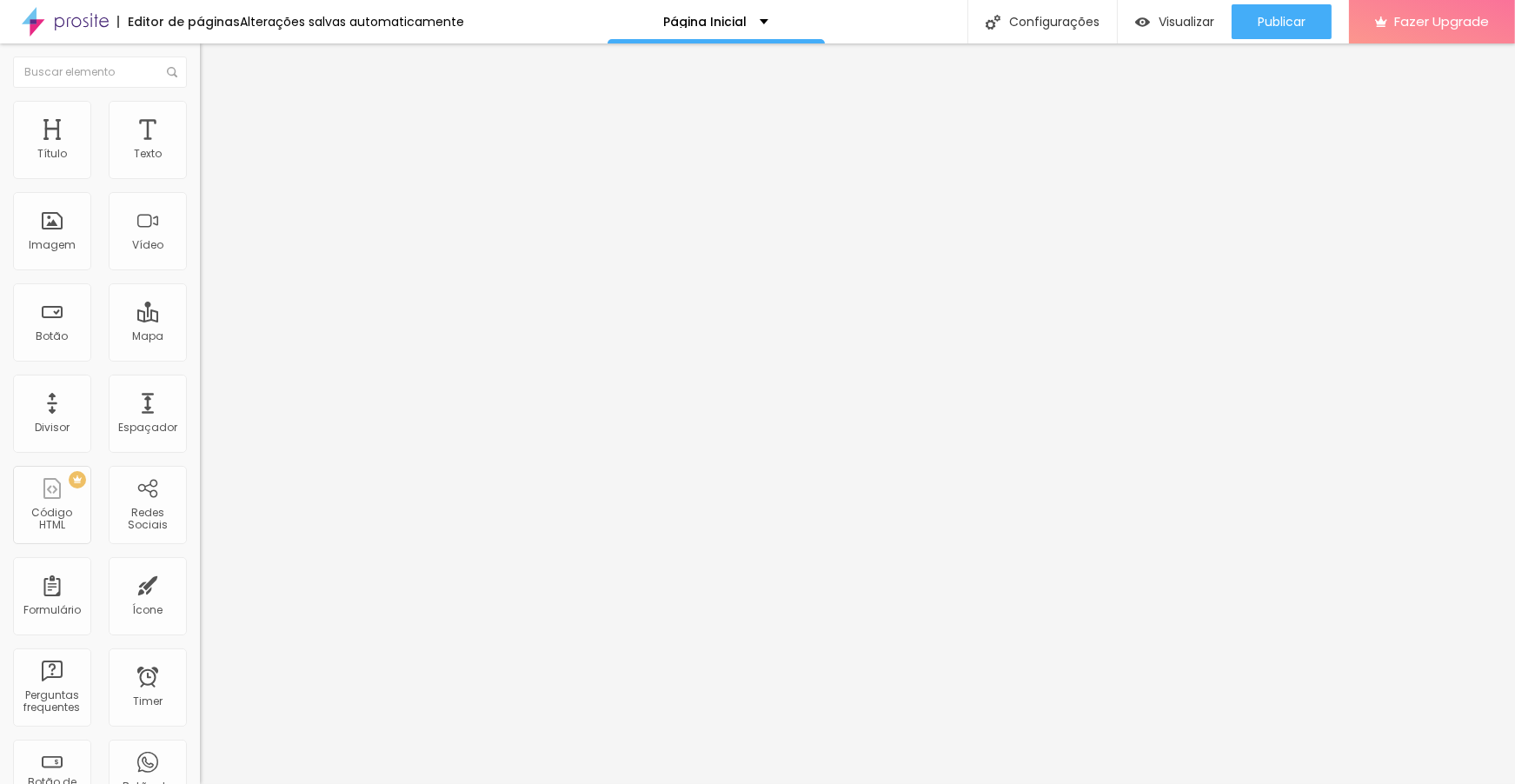 click on "Editar Imagem" at bounding box center [300, 63] 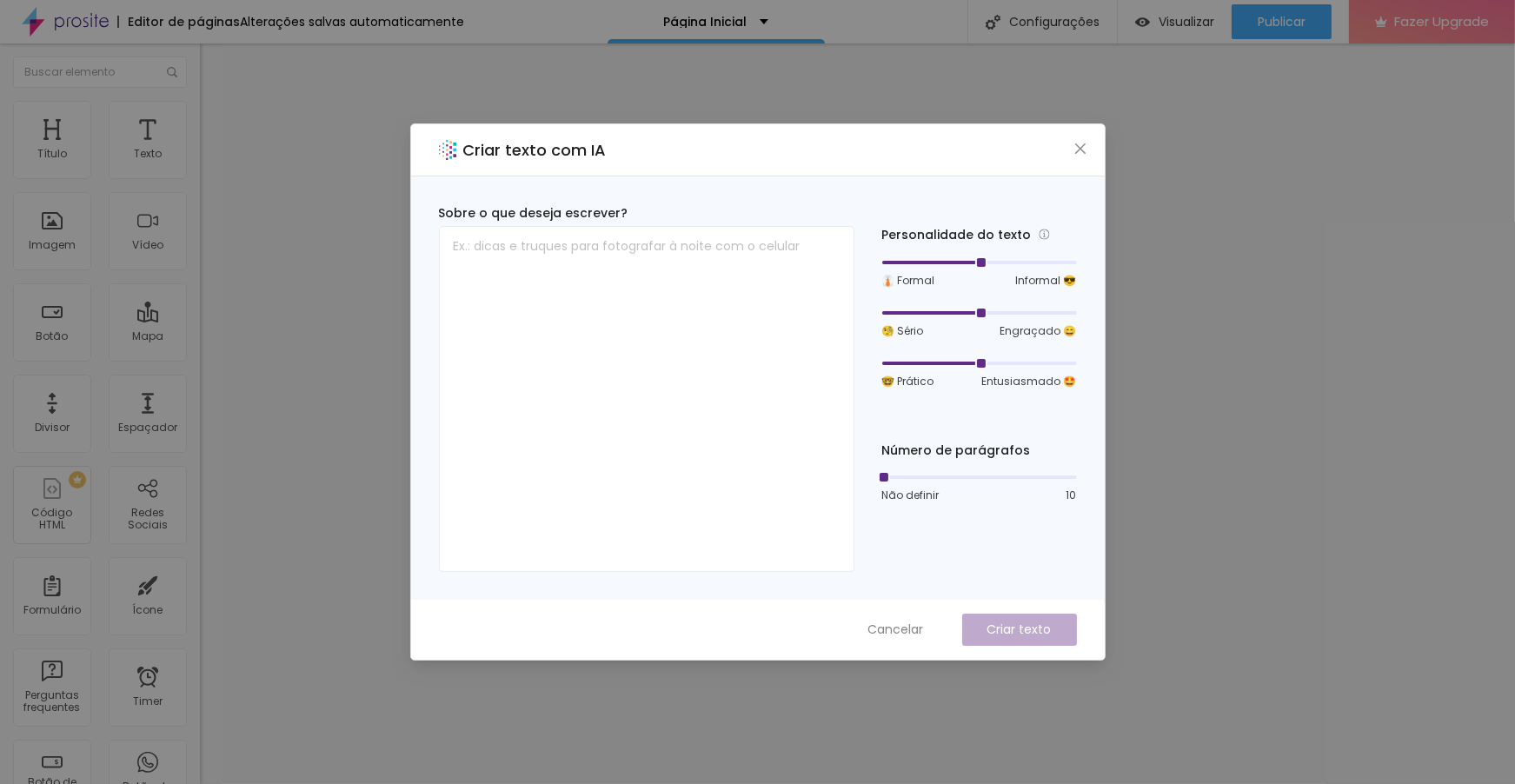 drag, startPoint x: 987, startPoint y: 257, endPoint x: 1013, endPoint y: 262, distance: 26.476405 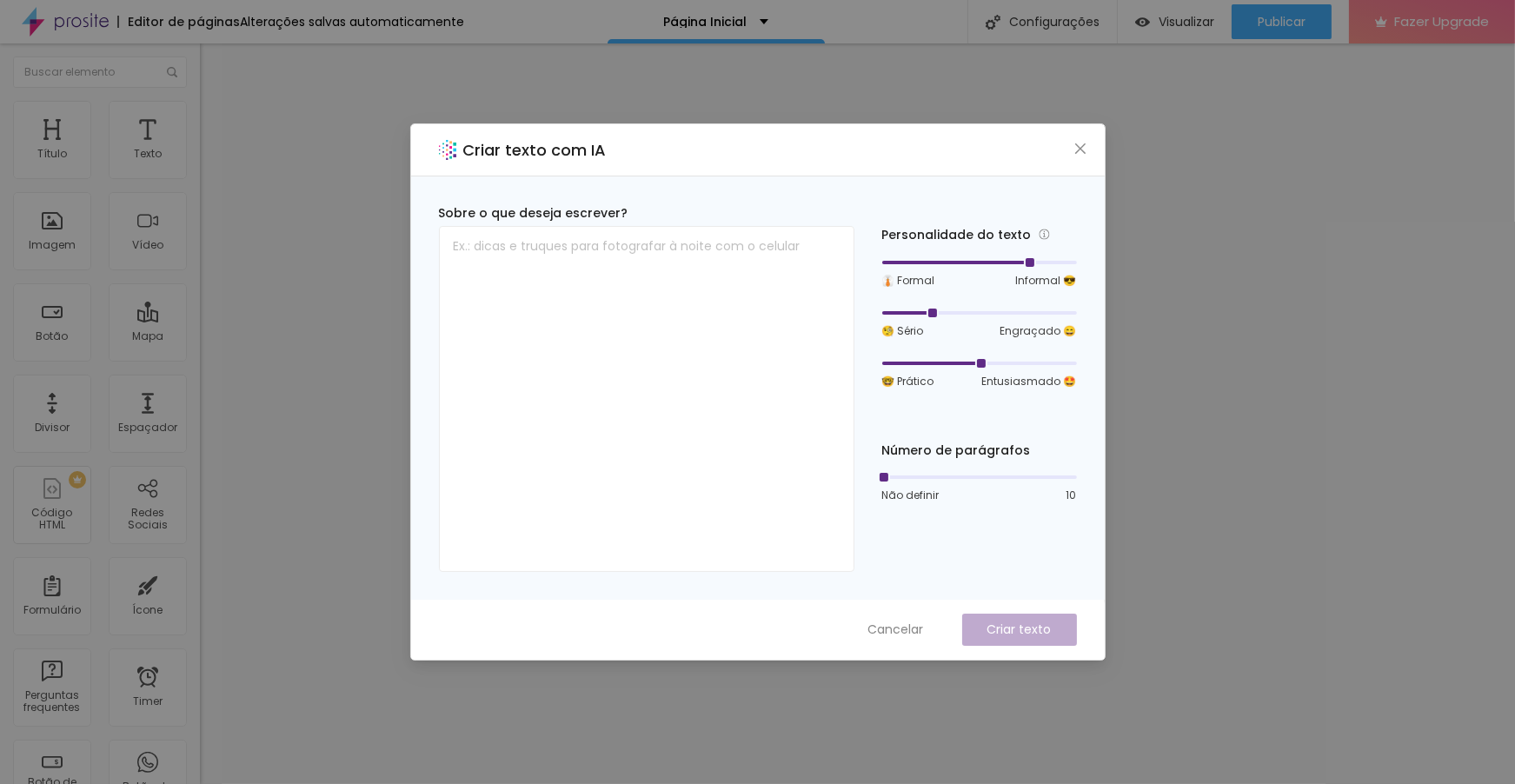 click at bounding box center [980, 313] 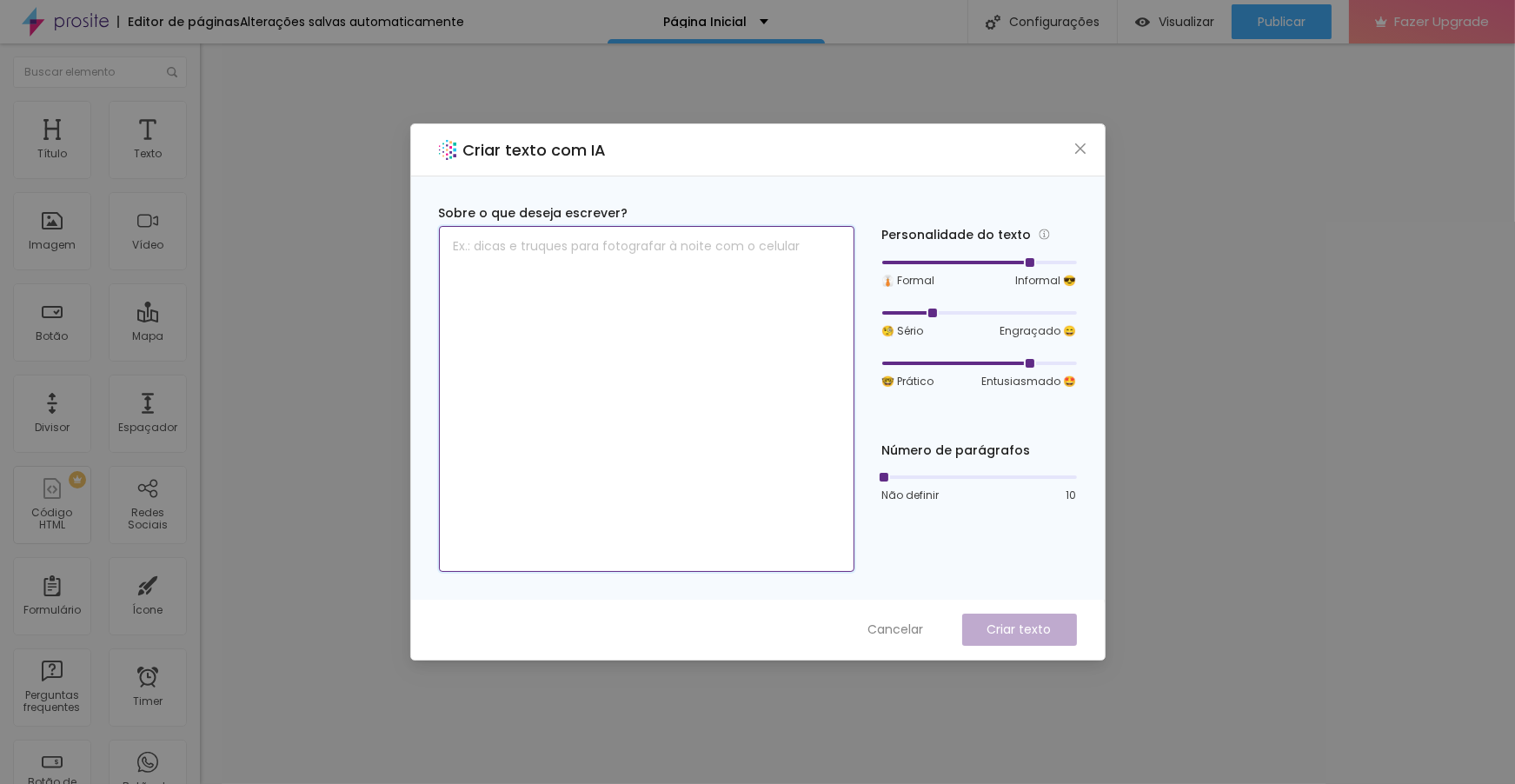click at bounding box center [647, 399] 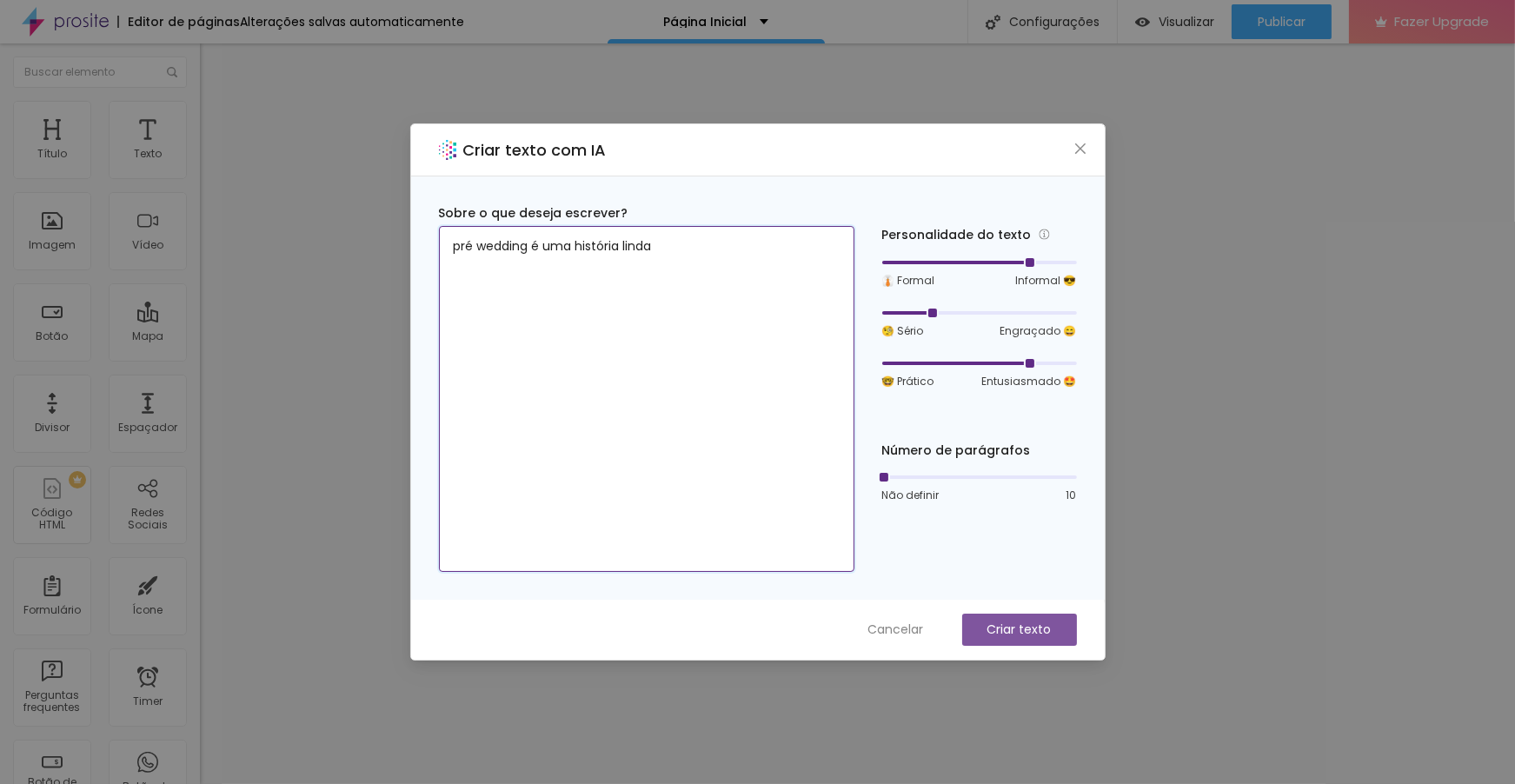 type on "pré wedding é uma história linda" 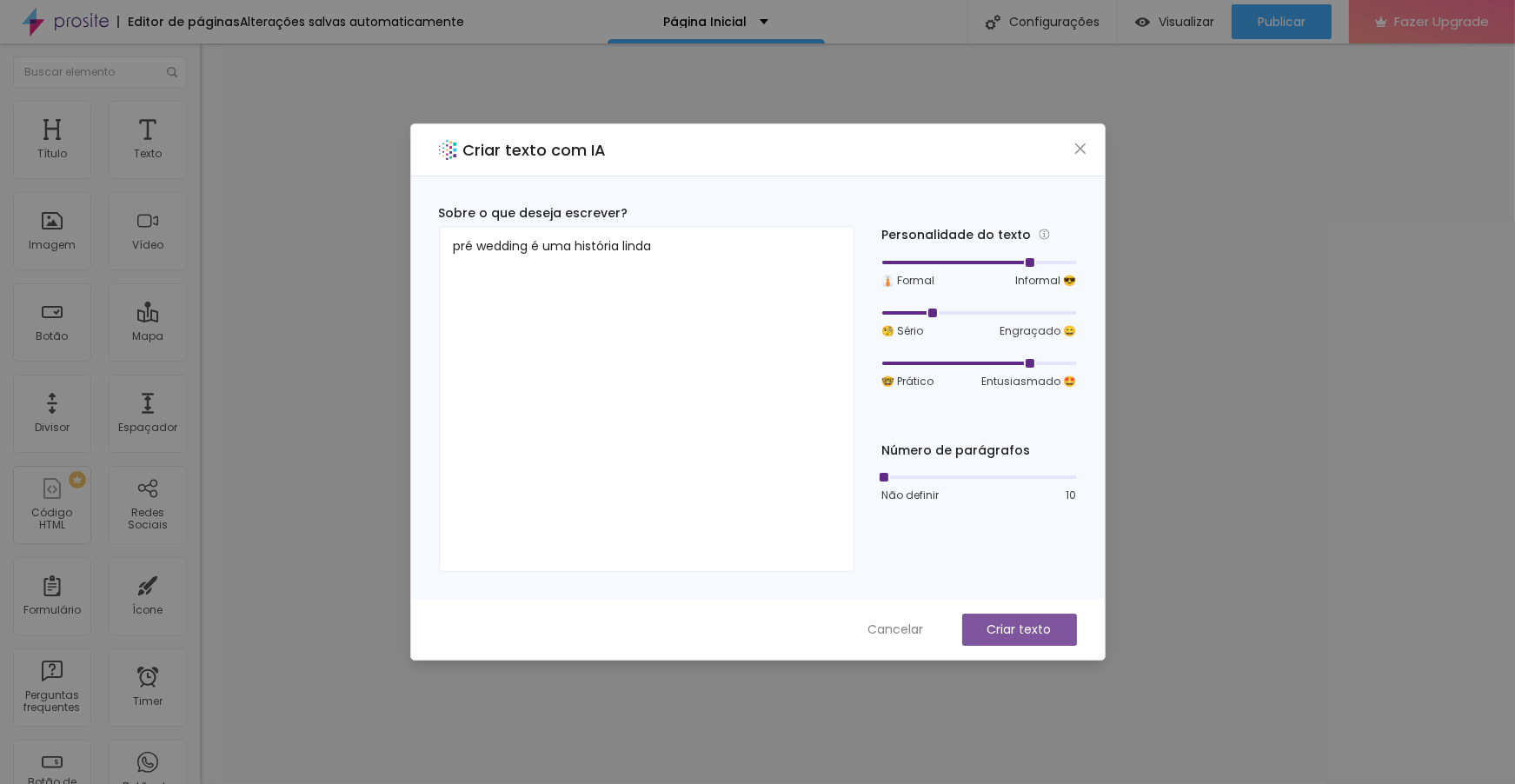 click on "Criar texto" at bounding box center (1020, 629) 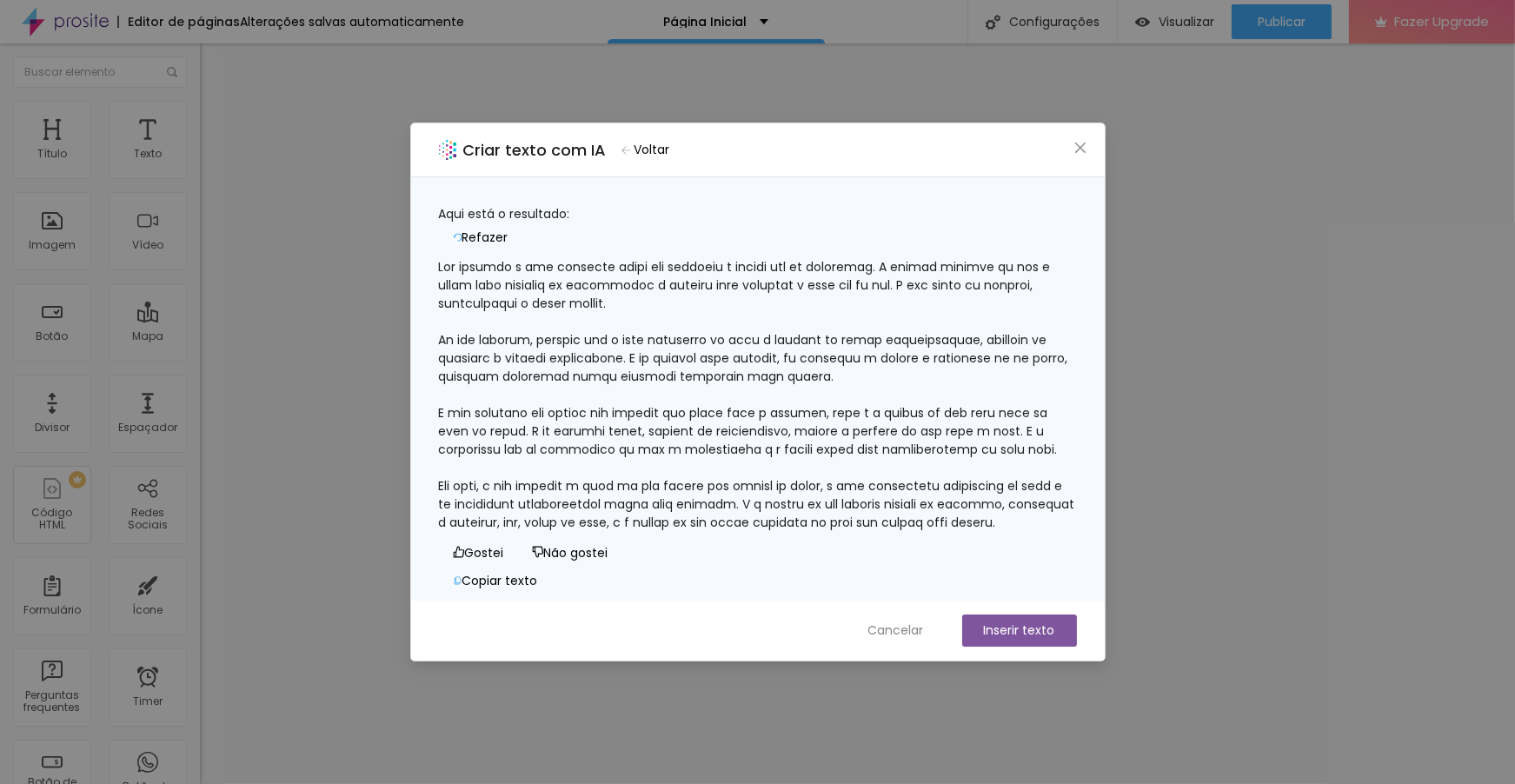 scroll, scrollTop: 0, scrollLeft: 0, axis: both 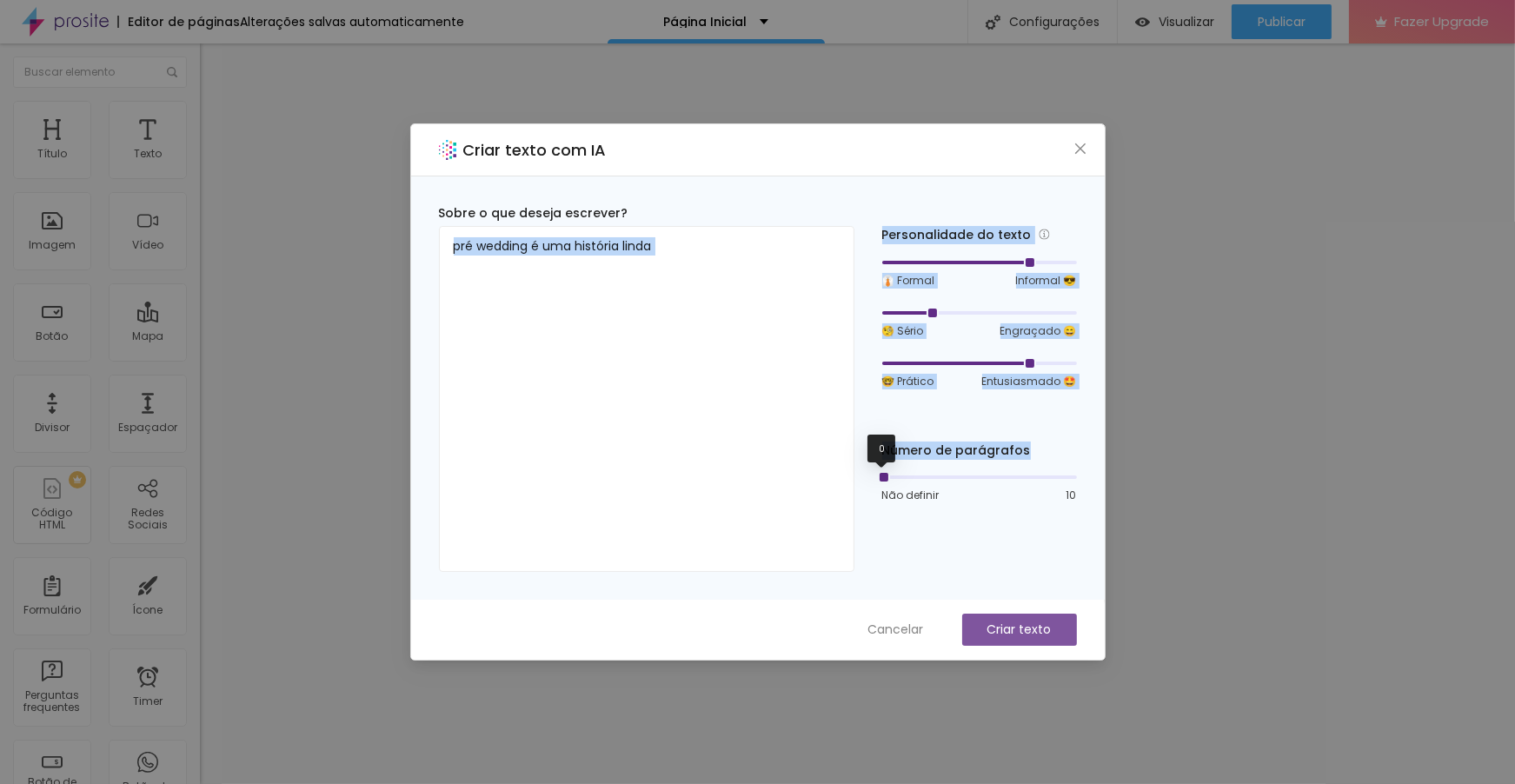 drag, startPoint x: 880, startPoint y: 476, endPoint x: 859, endPoint y: 477, distance: 21.023796 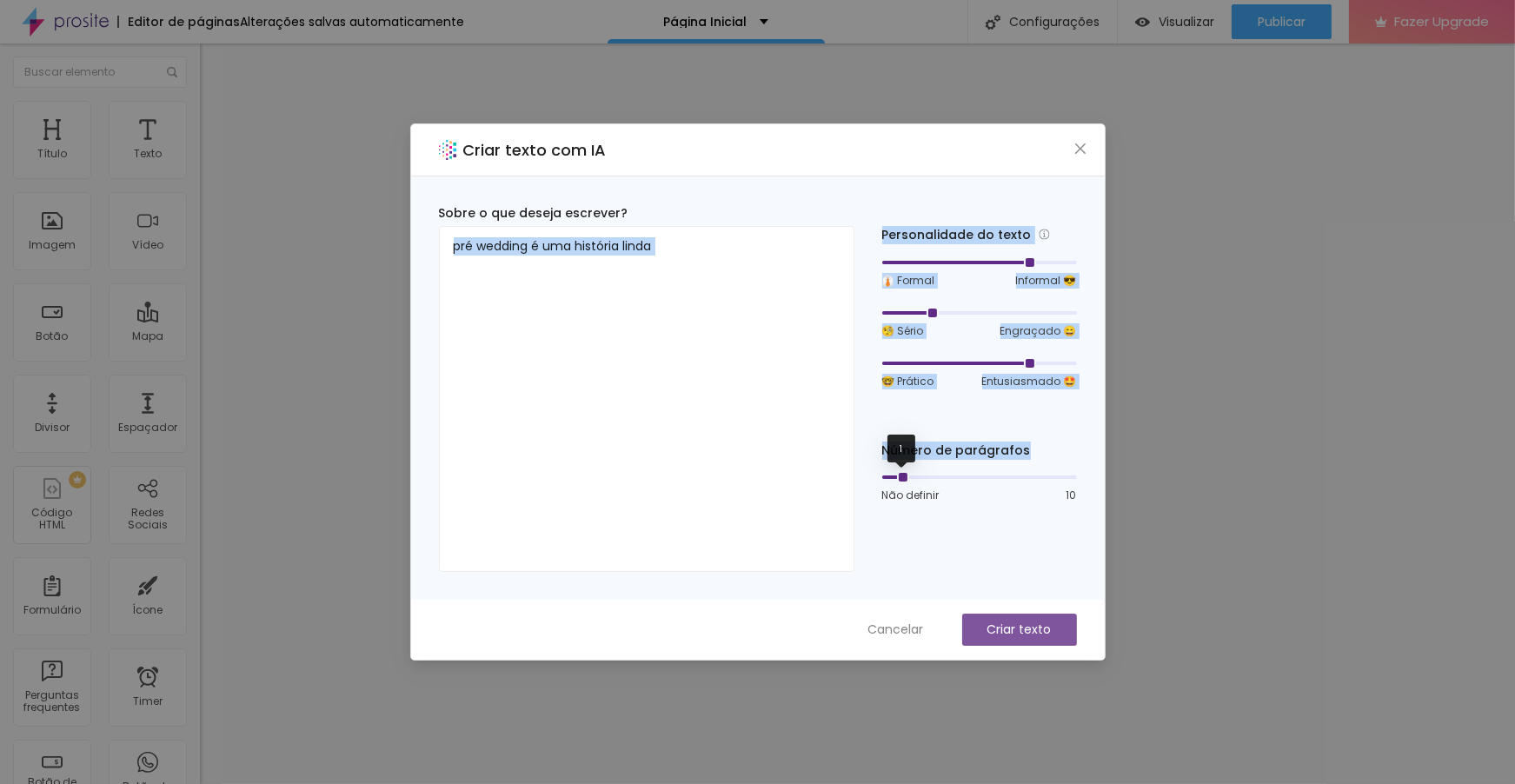 click at bounding box center (980, 477) 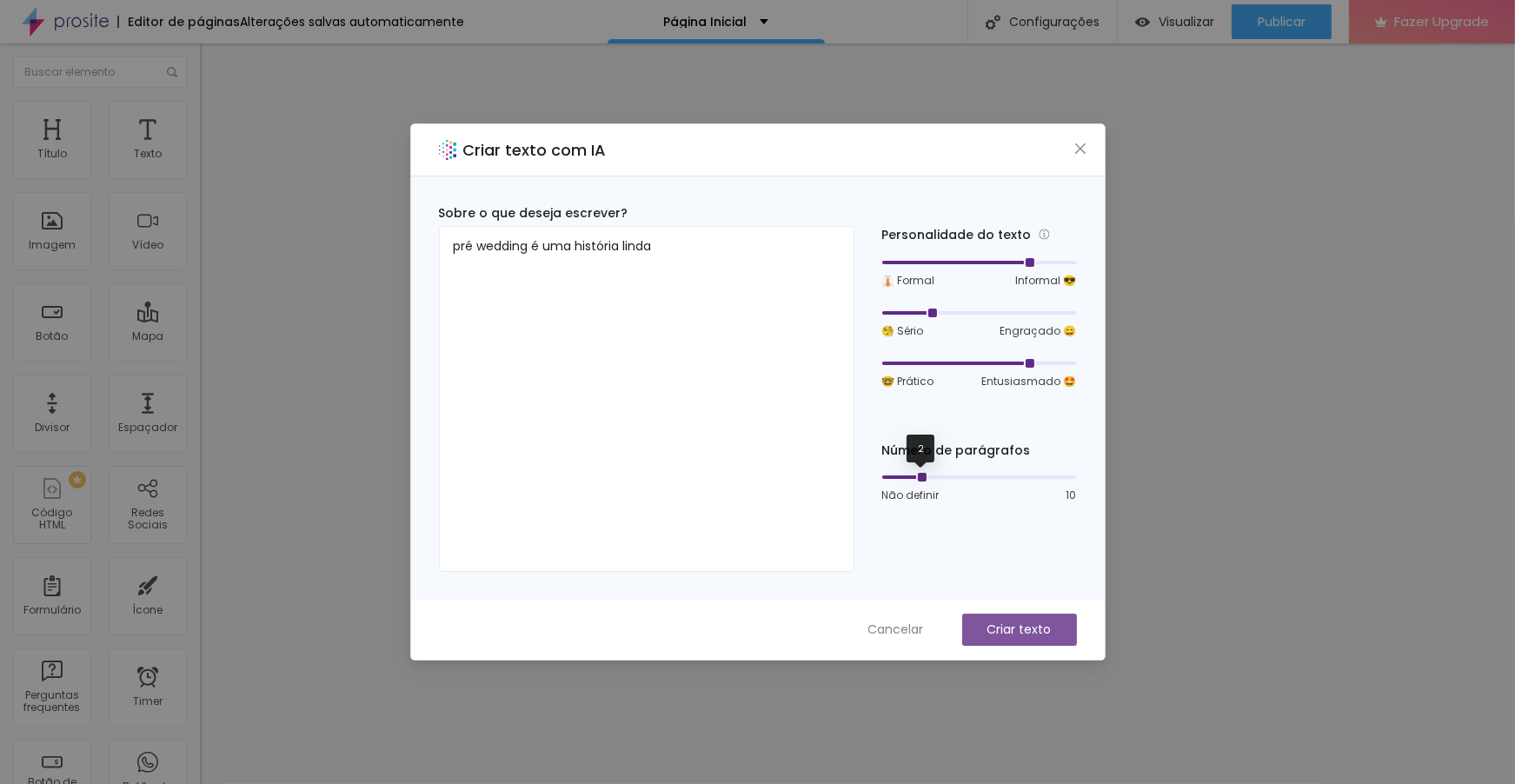 click on "Não definir" at bounding box center [911, 495] 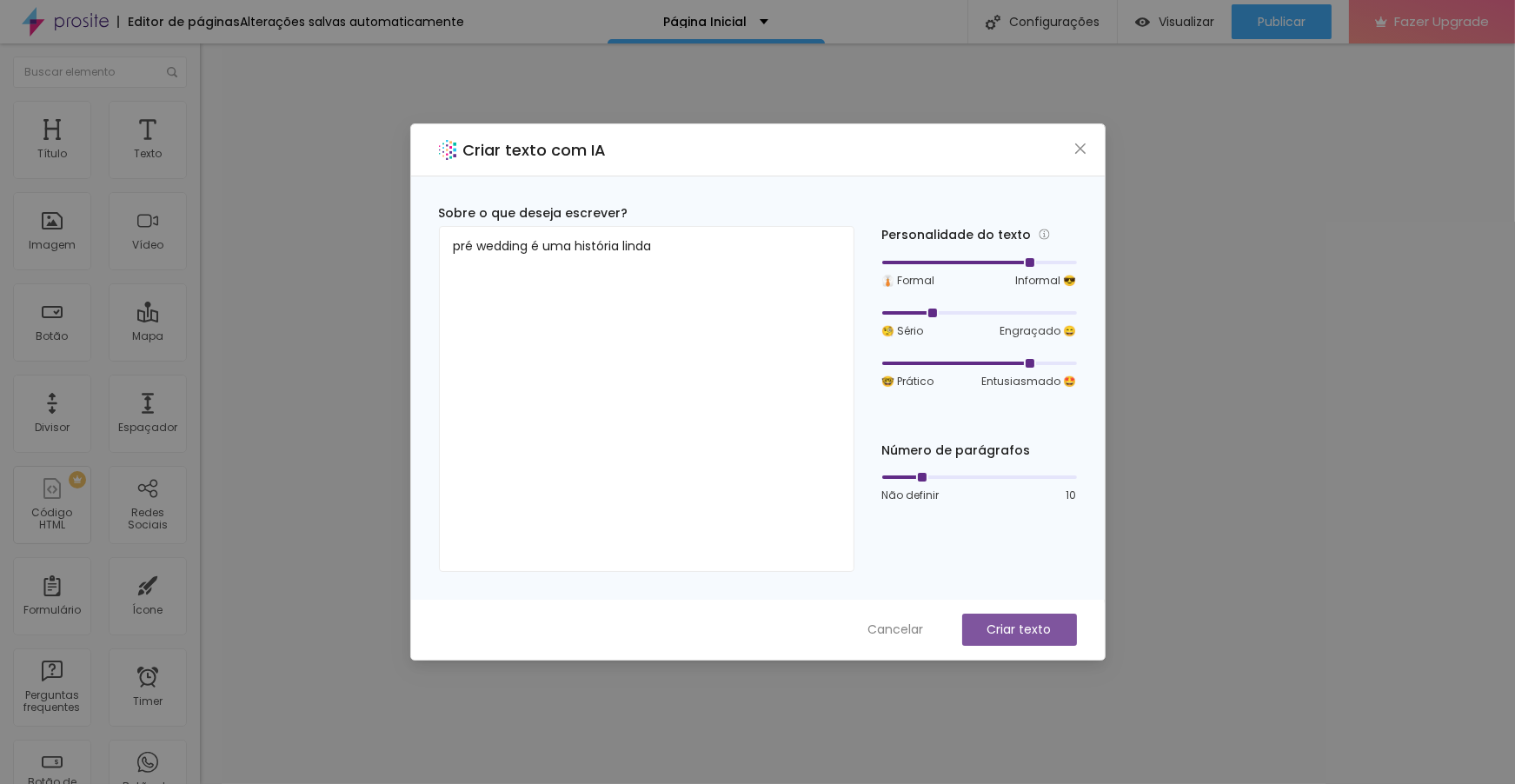 click at bounding box center [980, 477] 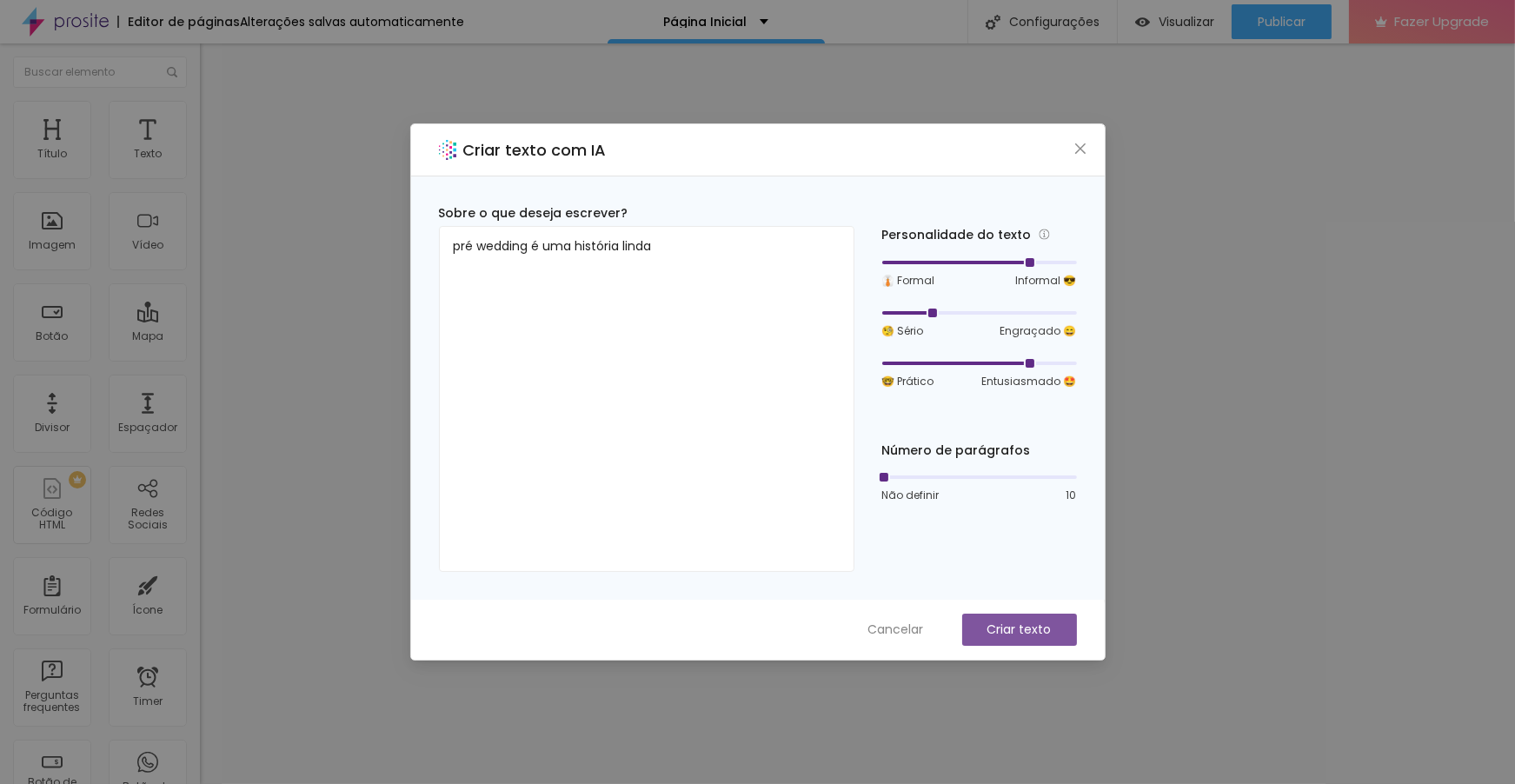 click on "Não definir 10" at bounding box center [980, 487] 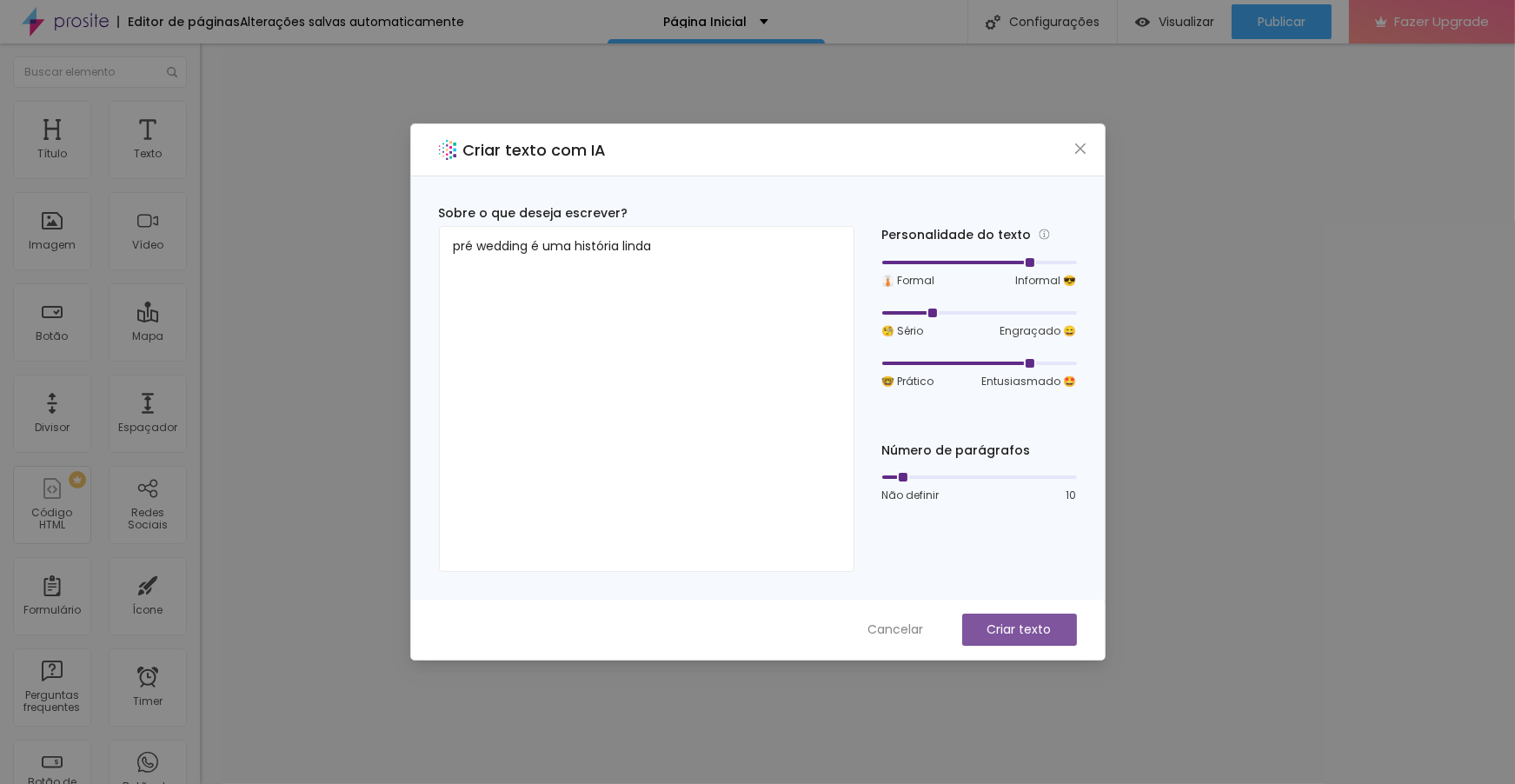 click on "Criar texto" at bounding box center (1020, 629) 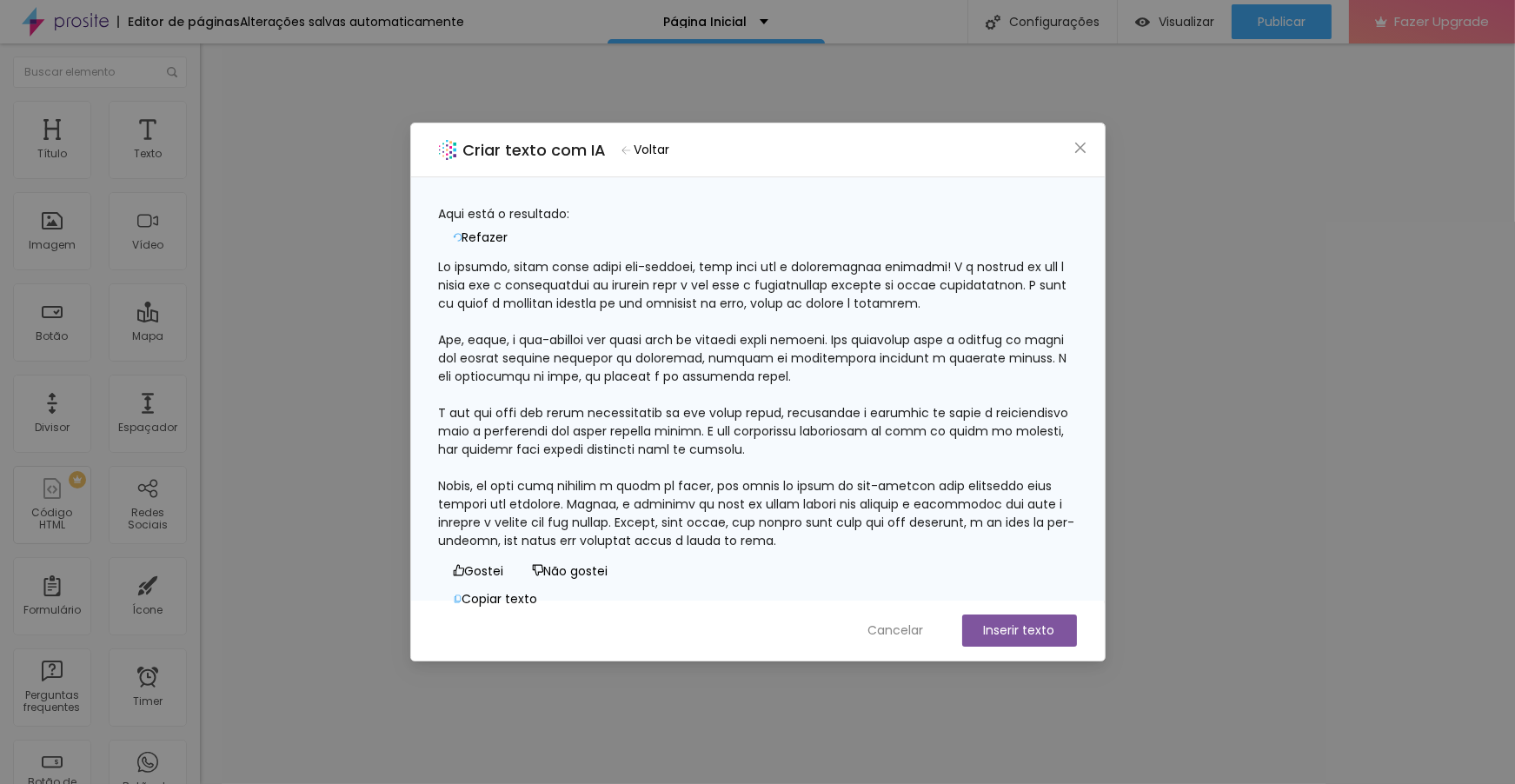 scroll, scrollTop: 89, scrollLeft: 0, axis: vertical 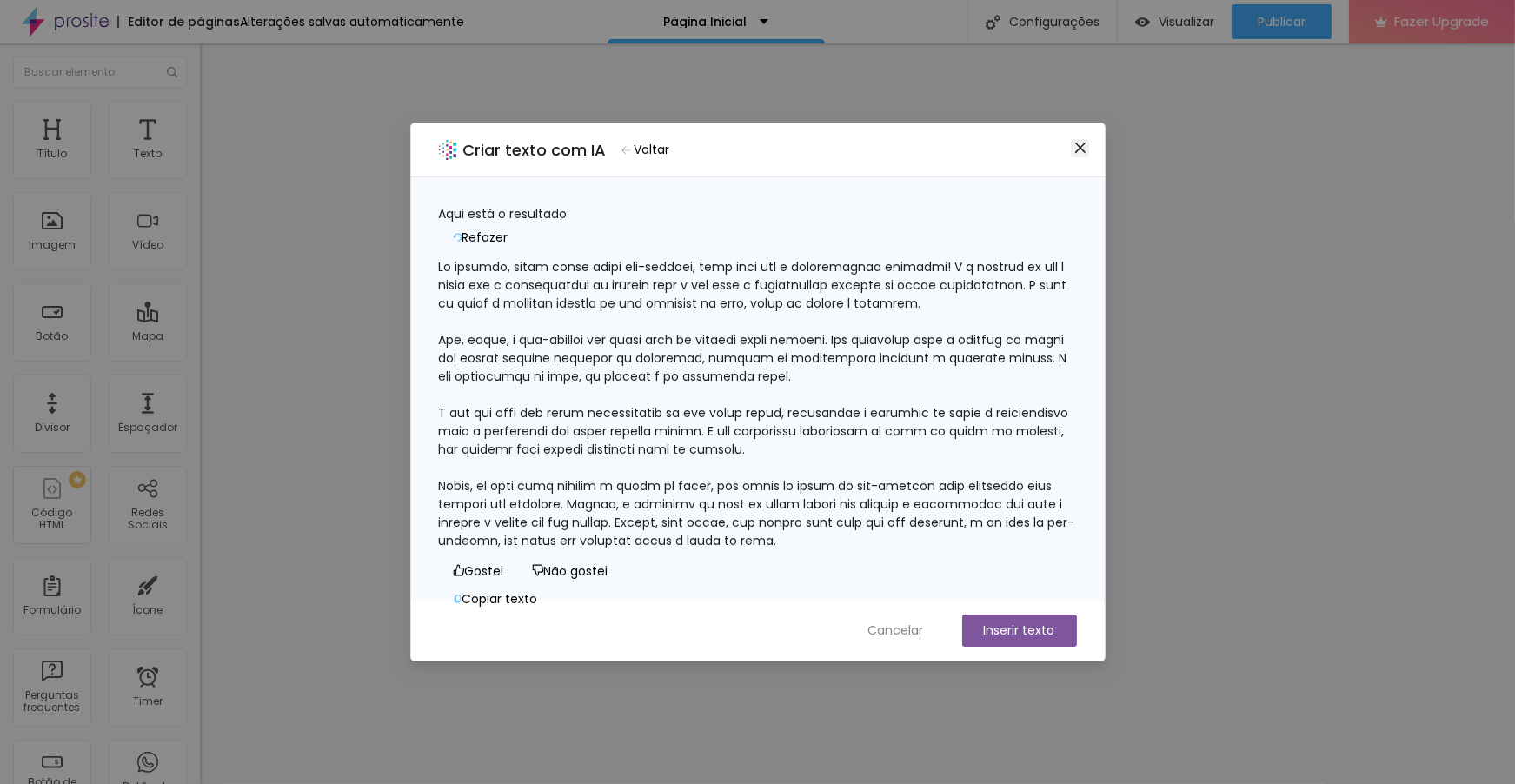 click at bounding box center [1080, 148] 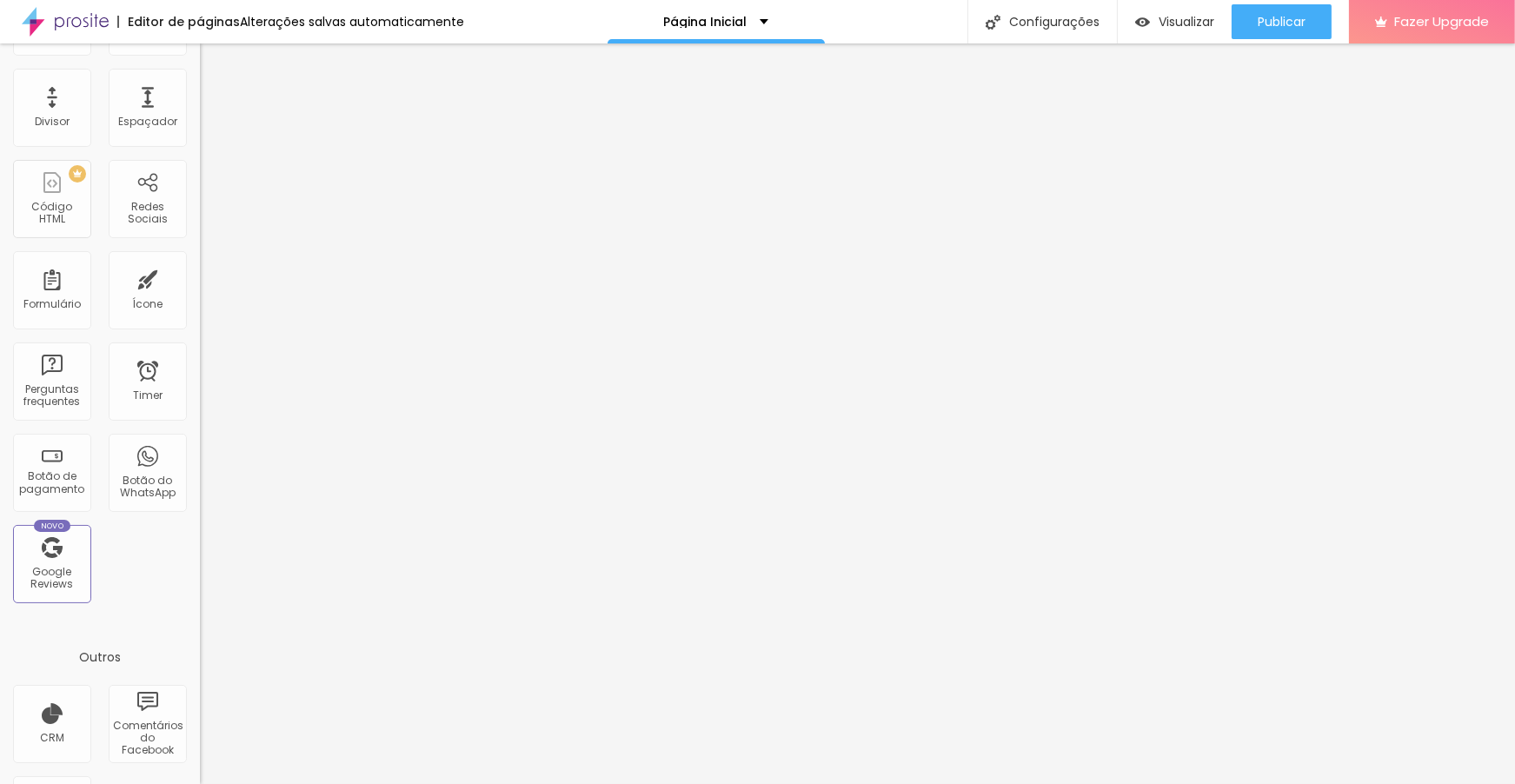 scroll, scrollTop: 0, scrollLeft: 0, axis: both 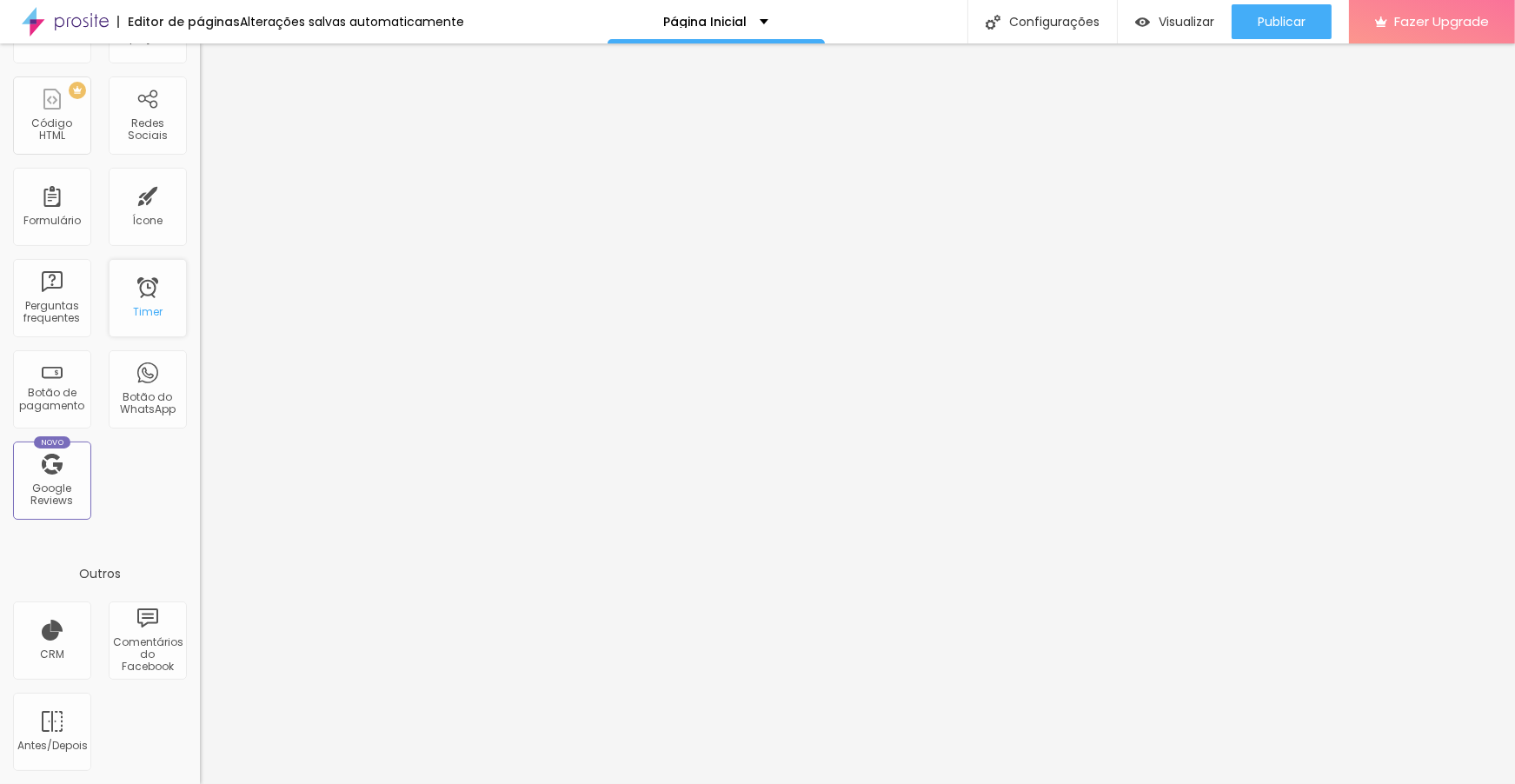 click on "Timer" at bounding box center [148, 312] 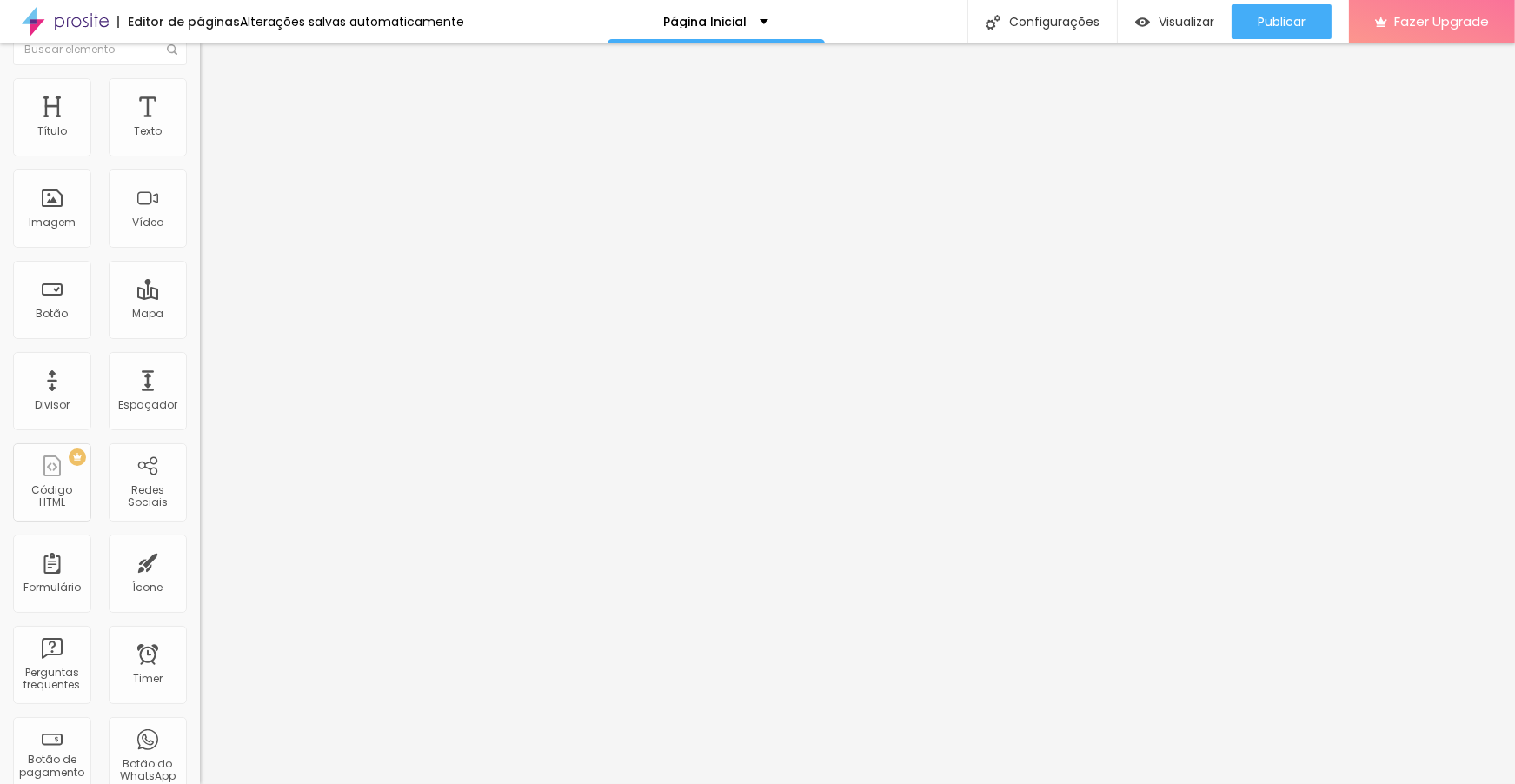 scroll, scrollTop: 0, scrollLeft: 0, axis: both 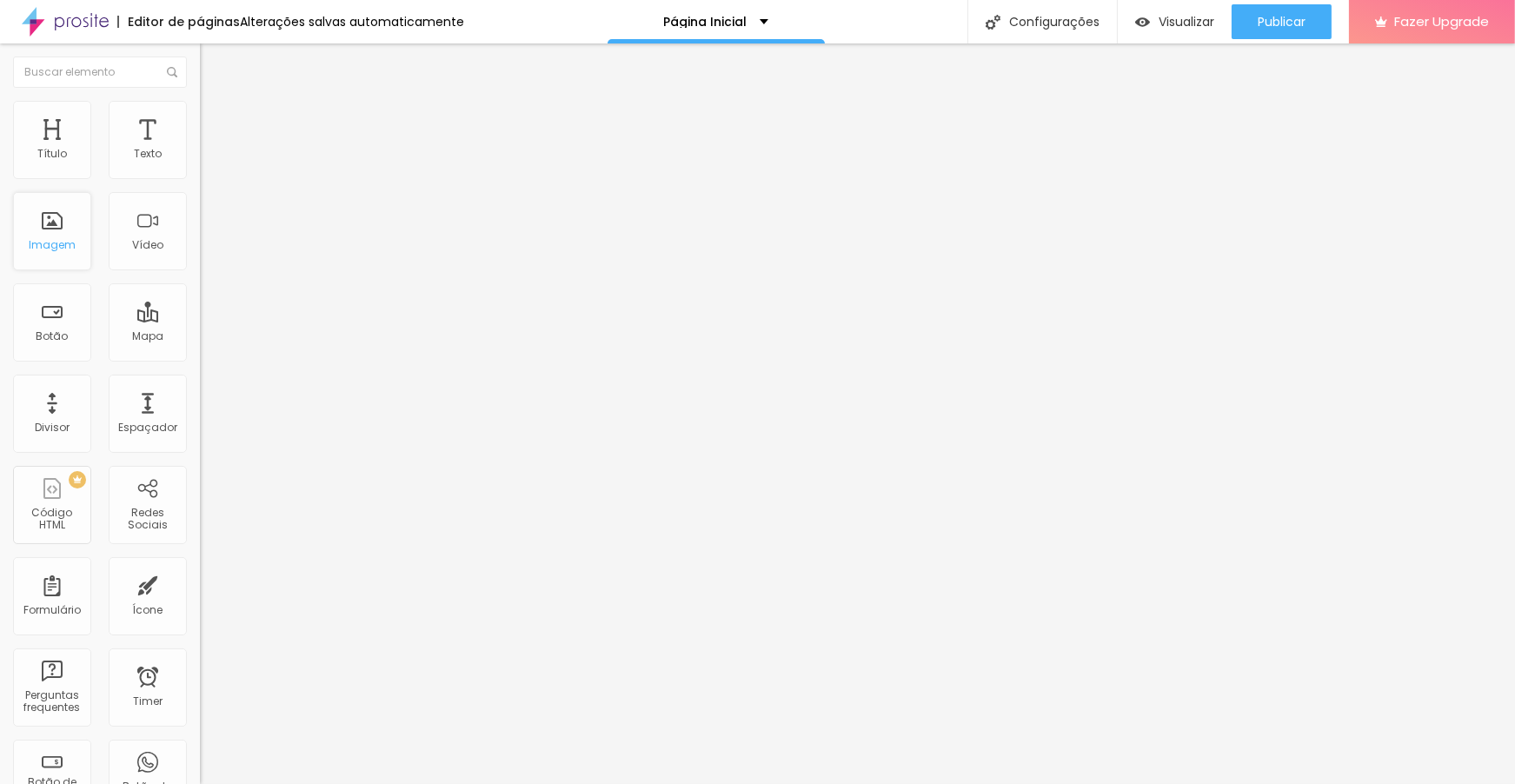 click on "Imagem" at bounding box center [52, 231] 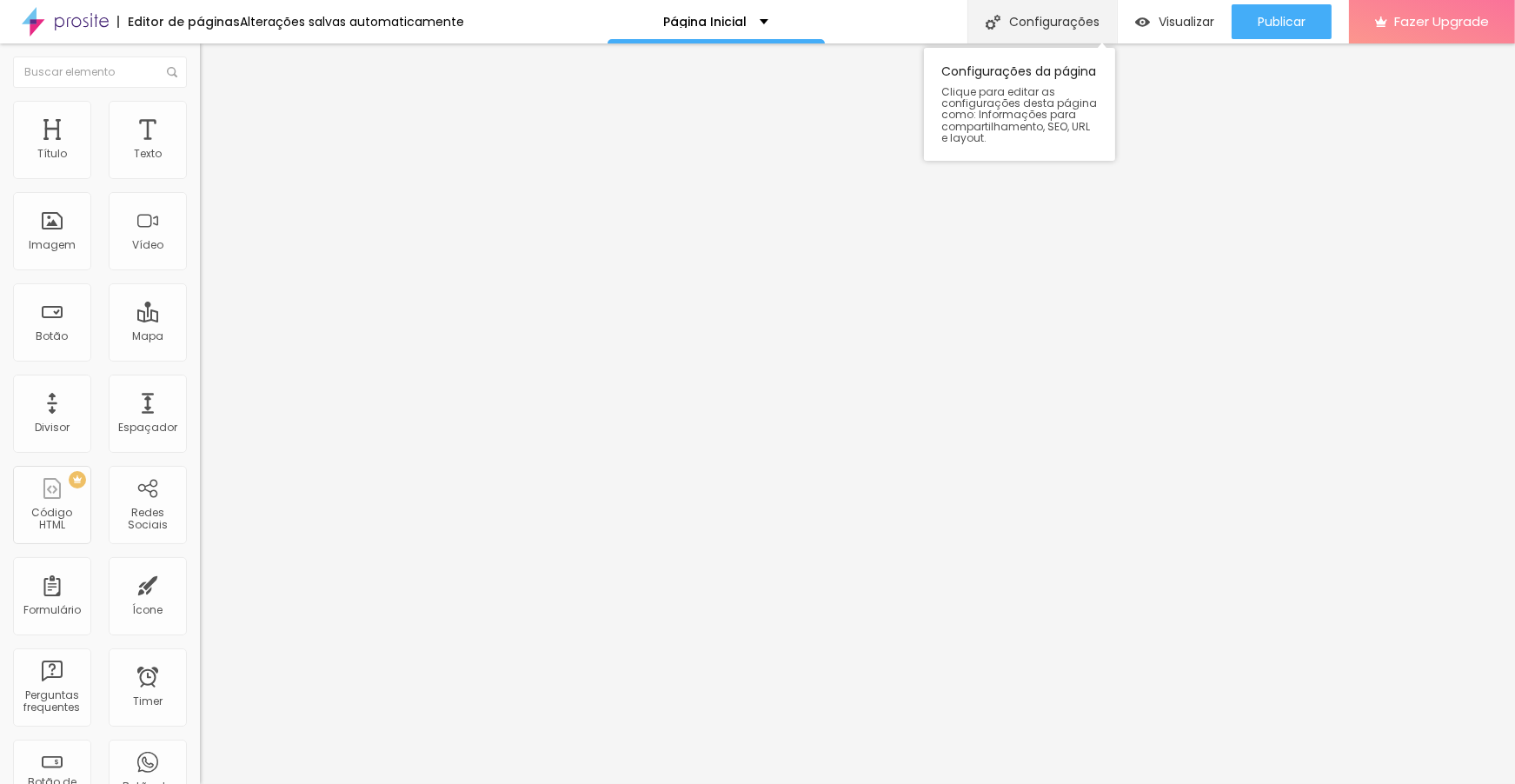 click on "Configurações" at bounding box center (1042, 22) 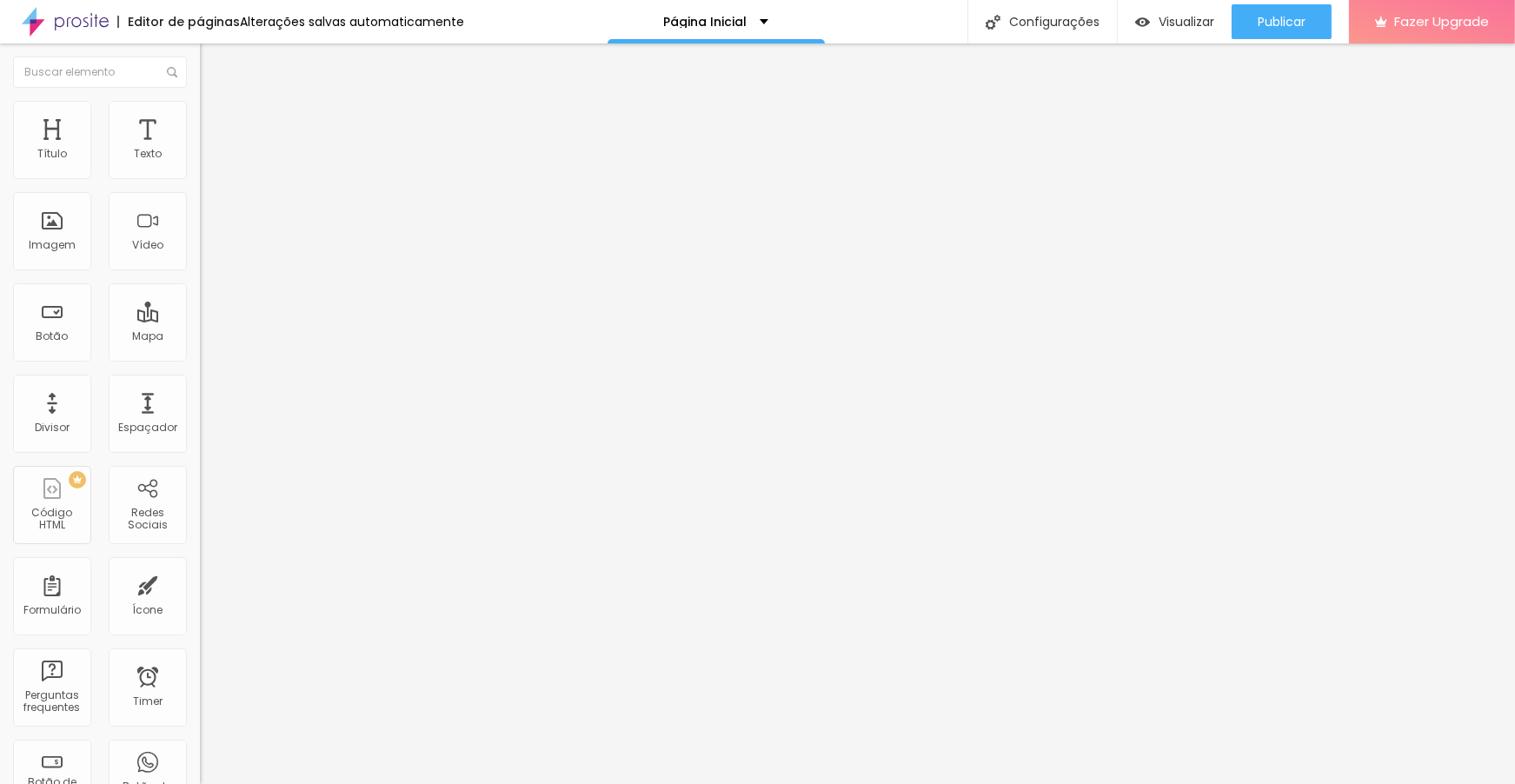 click on "Avançado" at bounding box center [757, 847] 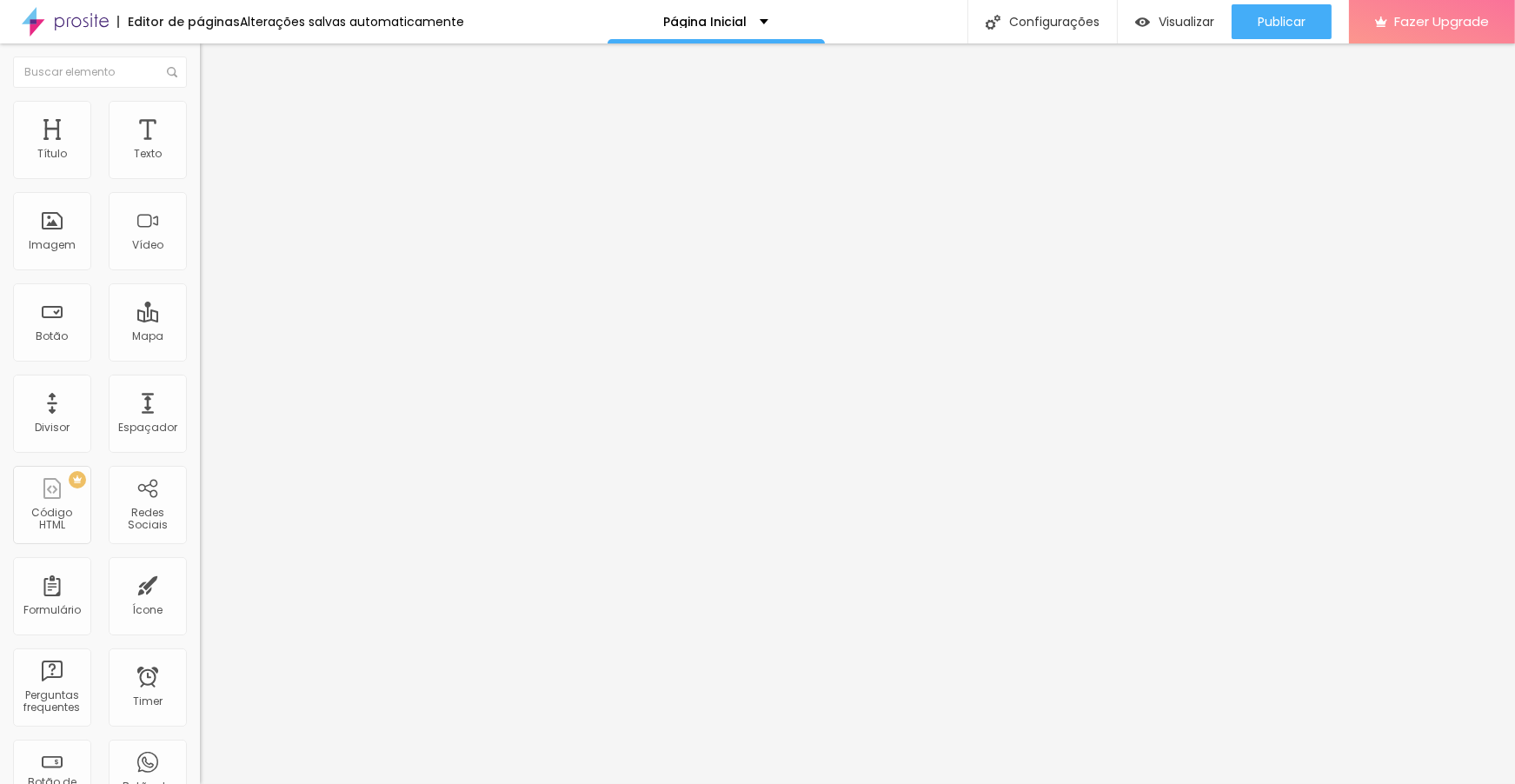 click on "SEO" at bounding box center [757, 836] 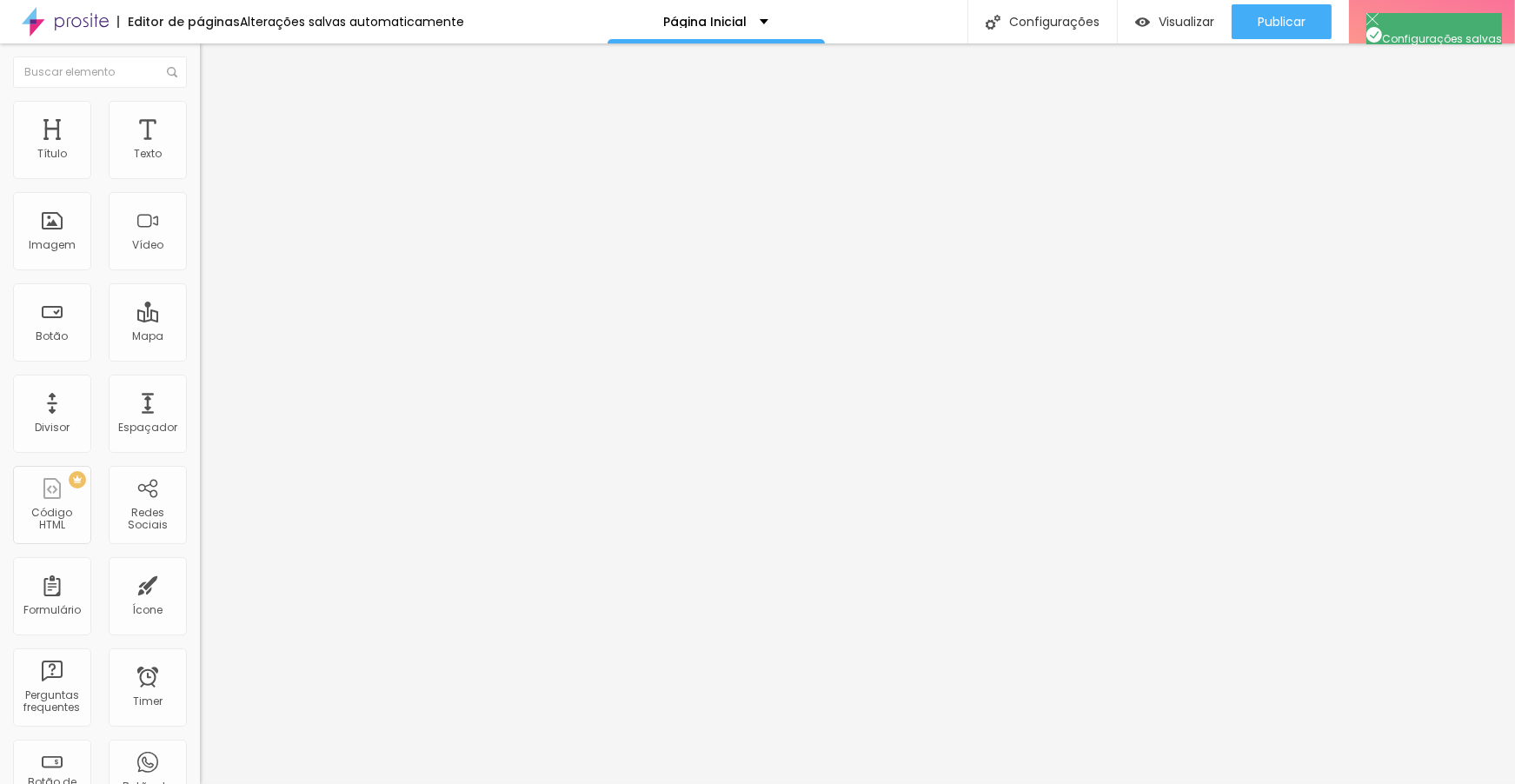 click at bounding box center [757, 802] 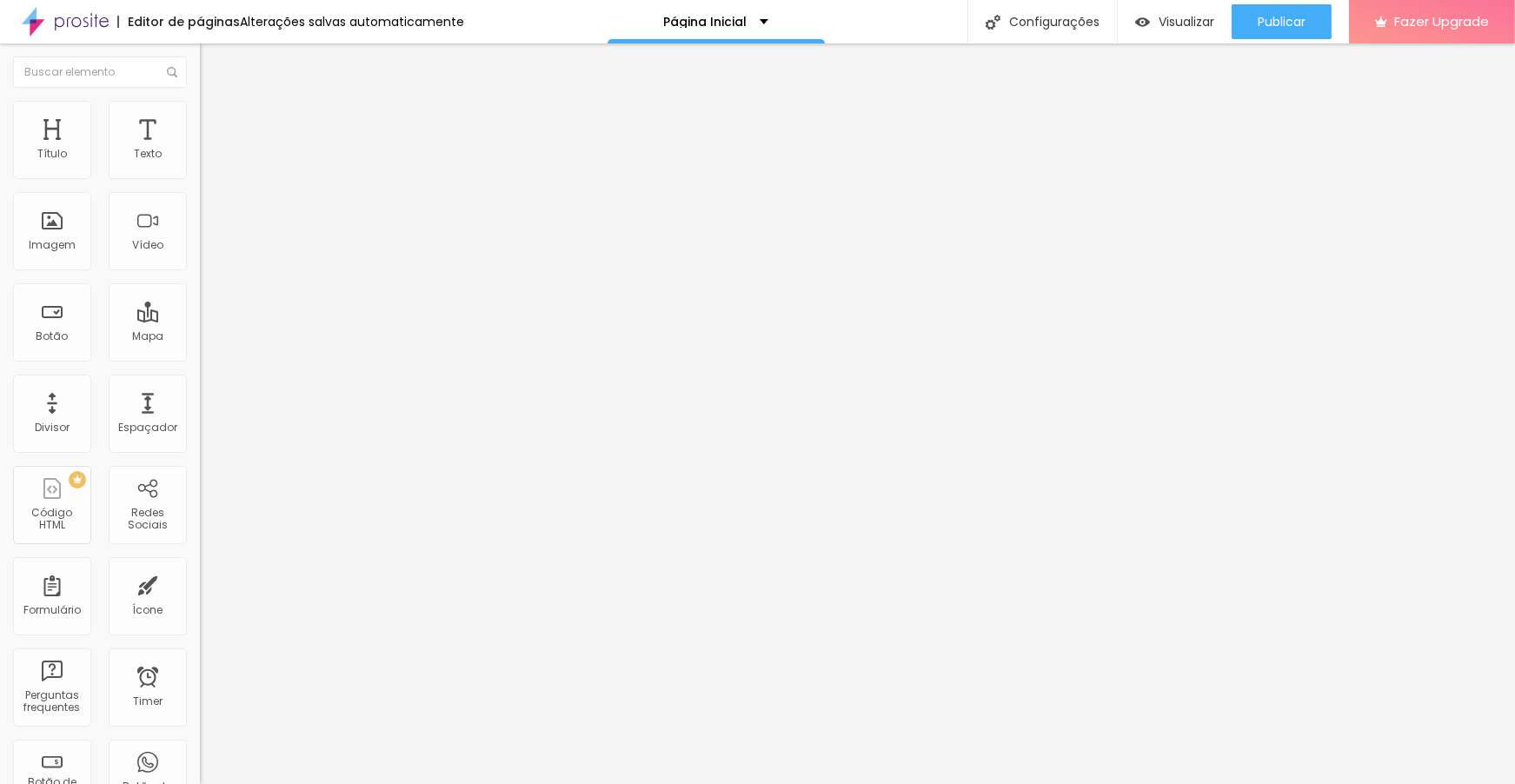click at bounding box center [65, 22] 